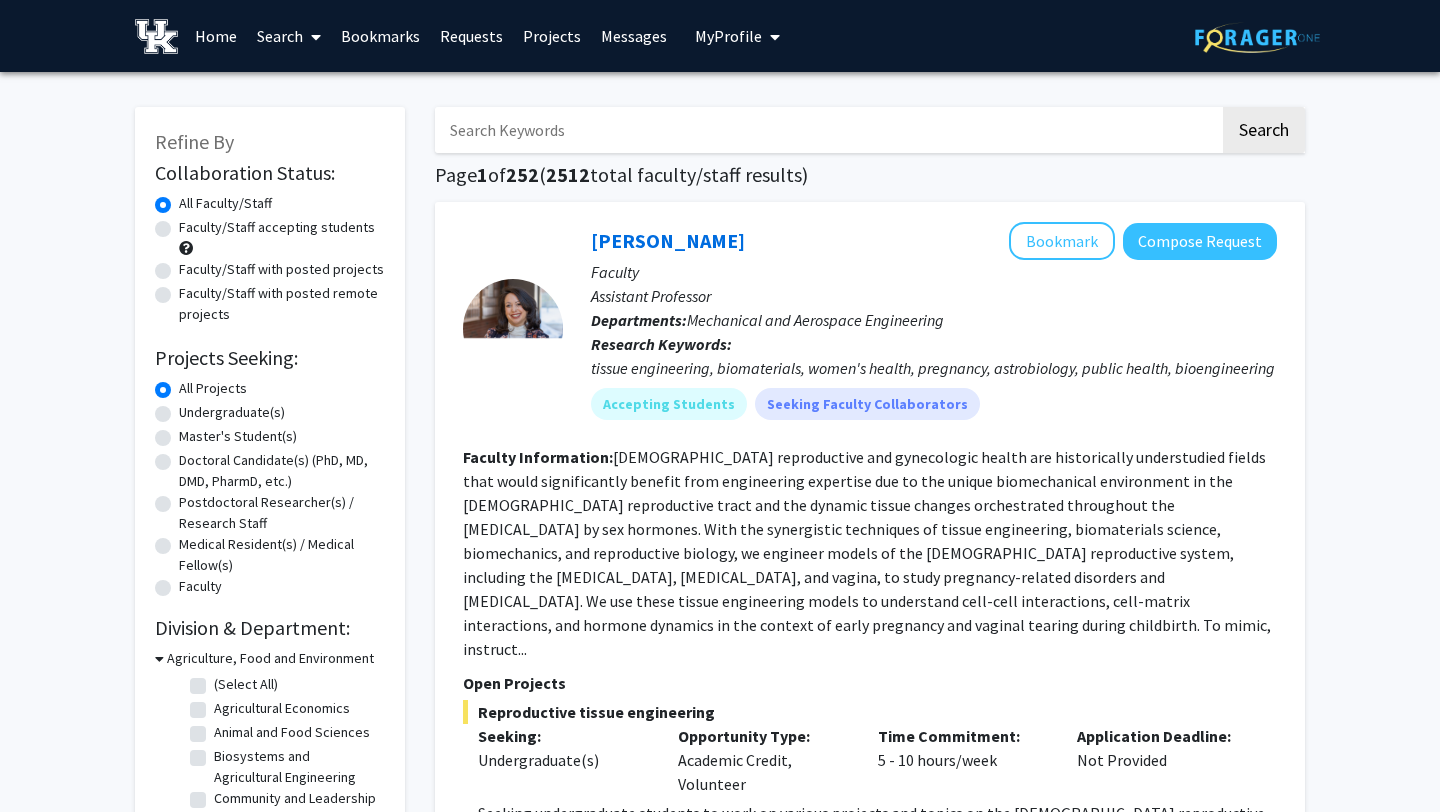 scroll, scrollTop: 0, scrollLeft: 0, axis: both 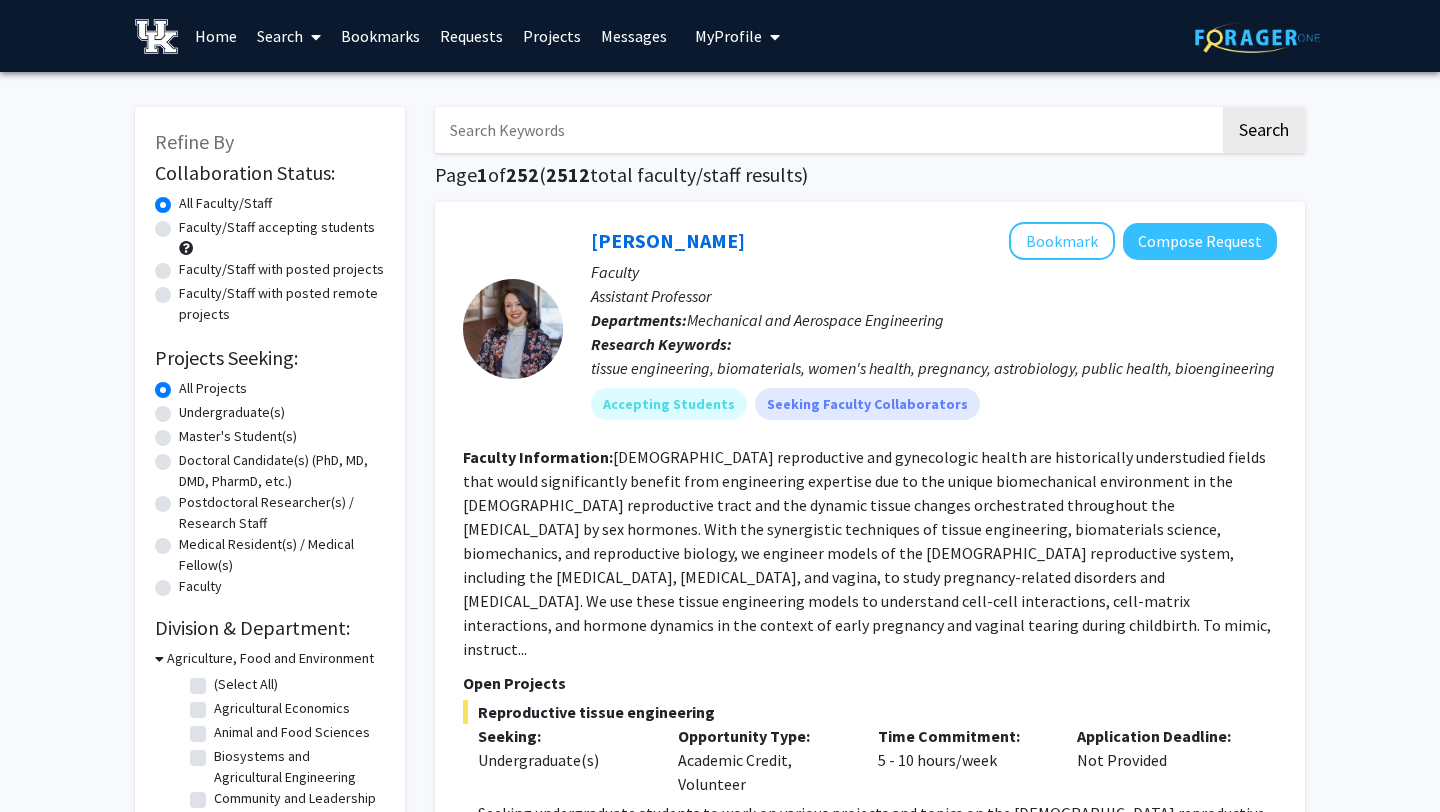 click at bounding box center [771, 37] 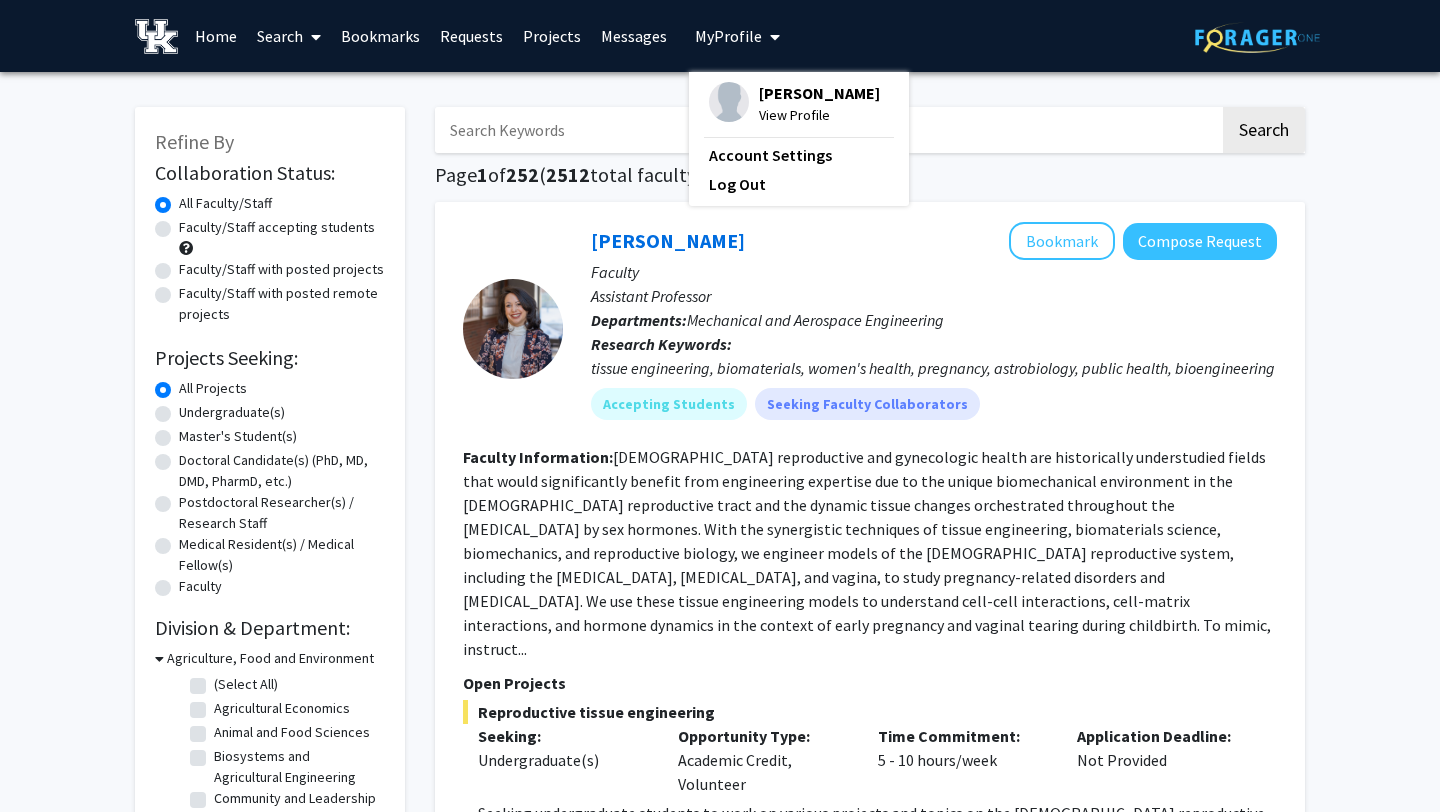 click on "[PERSON_NAME]" at bounding box center (819, 93) 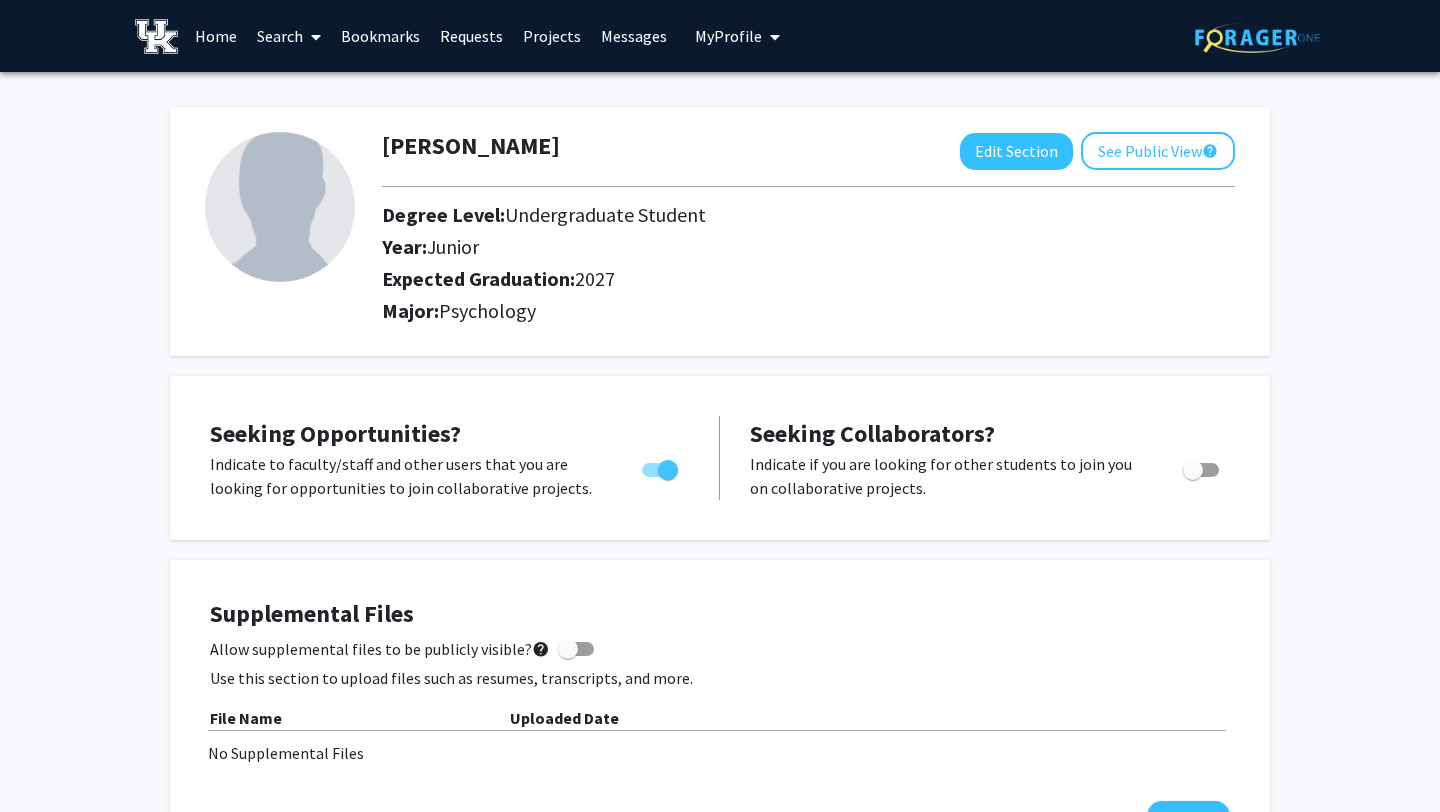 scroll, scrollTop: 2, scrollLeft: 0, axis: vertical 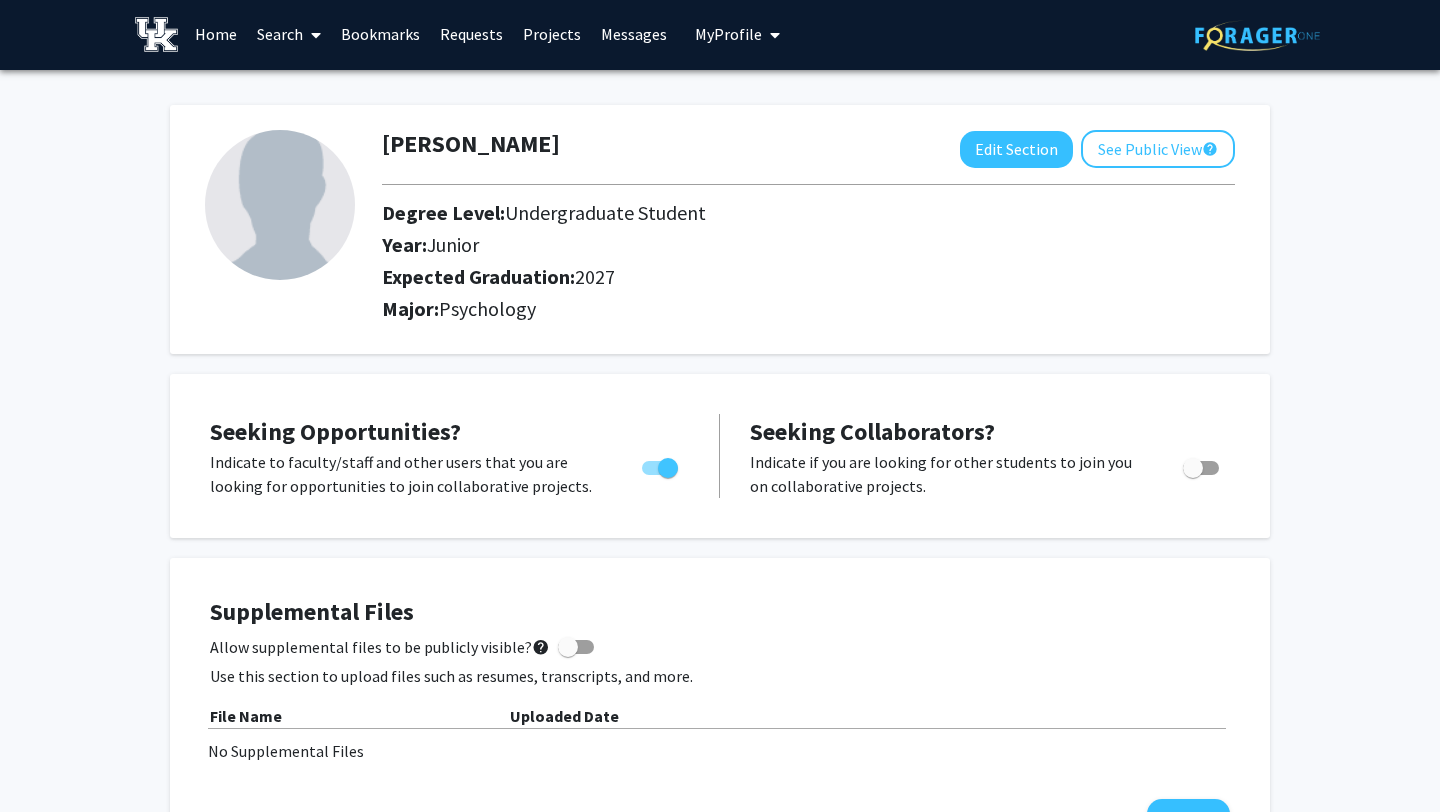 click on "Search" at bounding box center (289, 34) 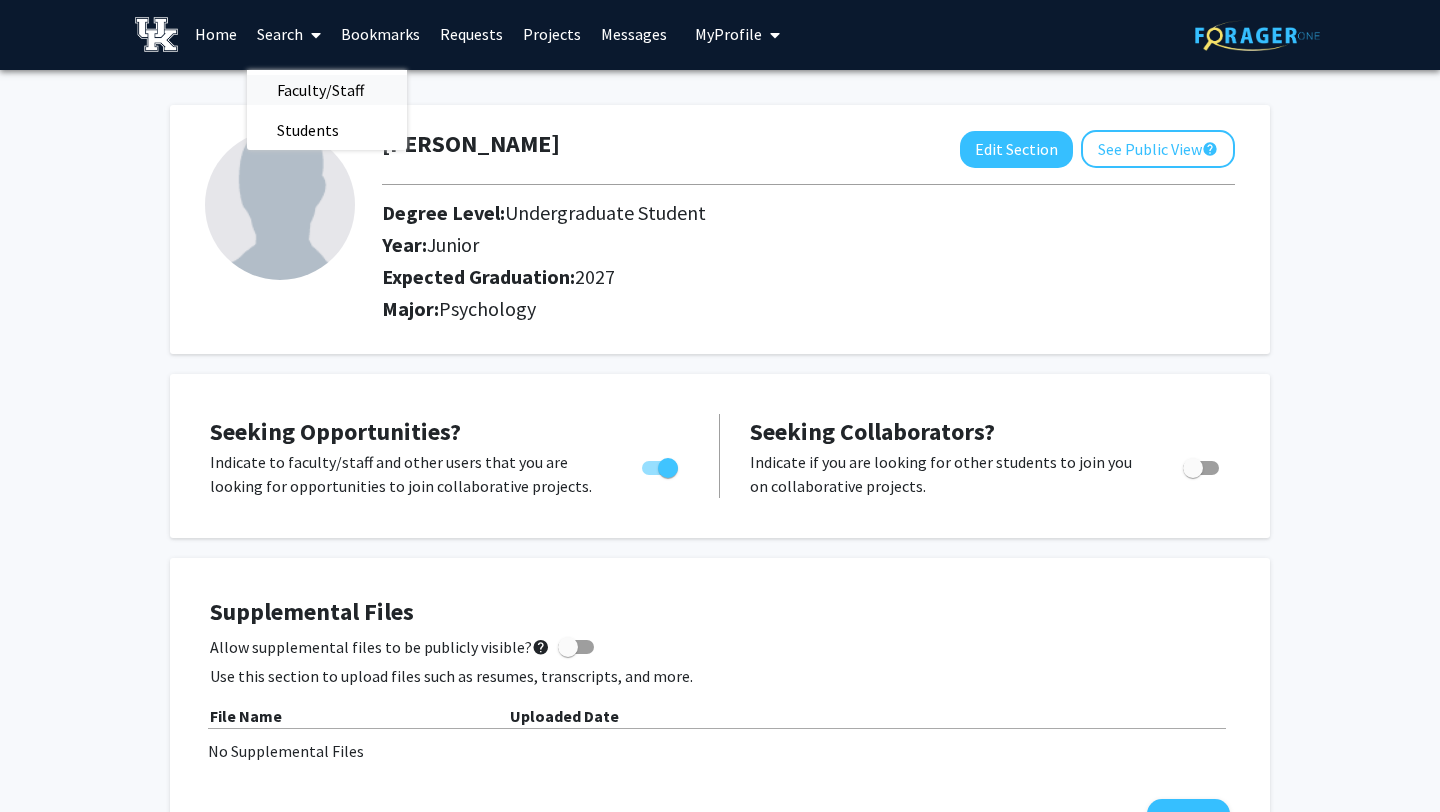 click on "Faculty/Staff" at bounding box center [320, 90] 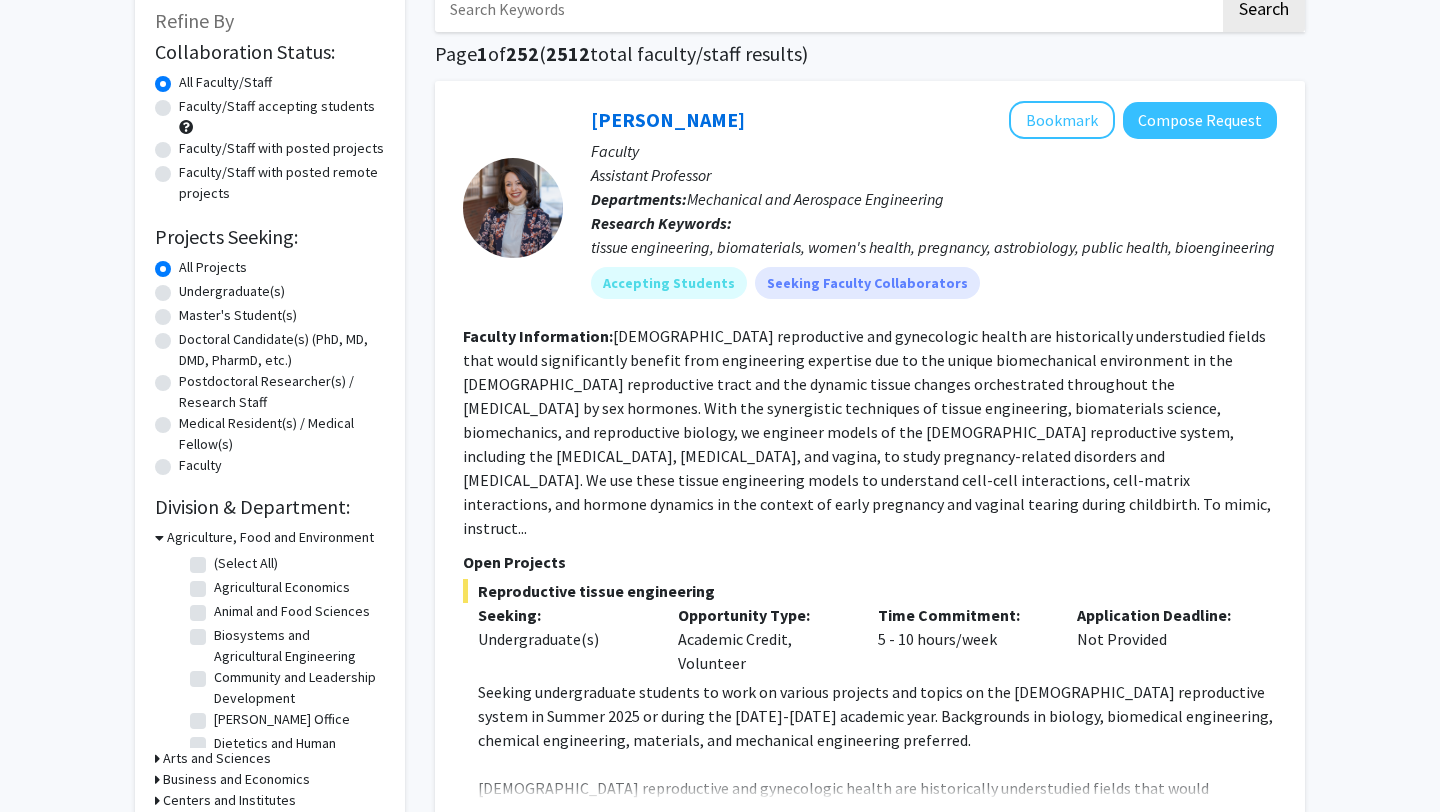 scroll, scrollTop: 0, scrollLeft: 0, axis: both 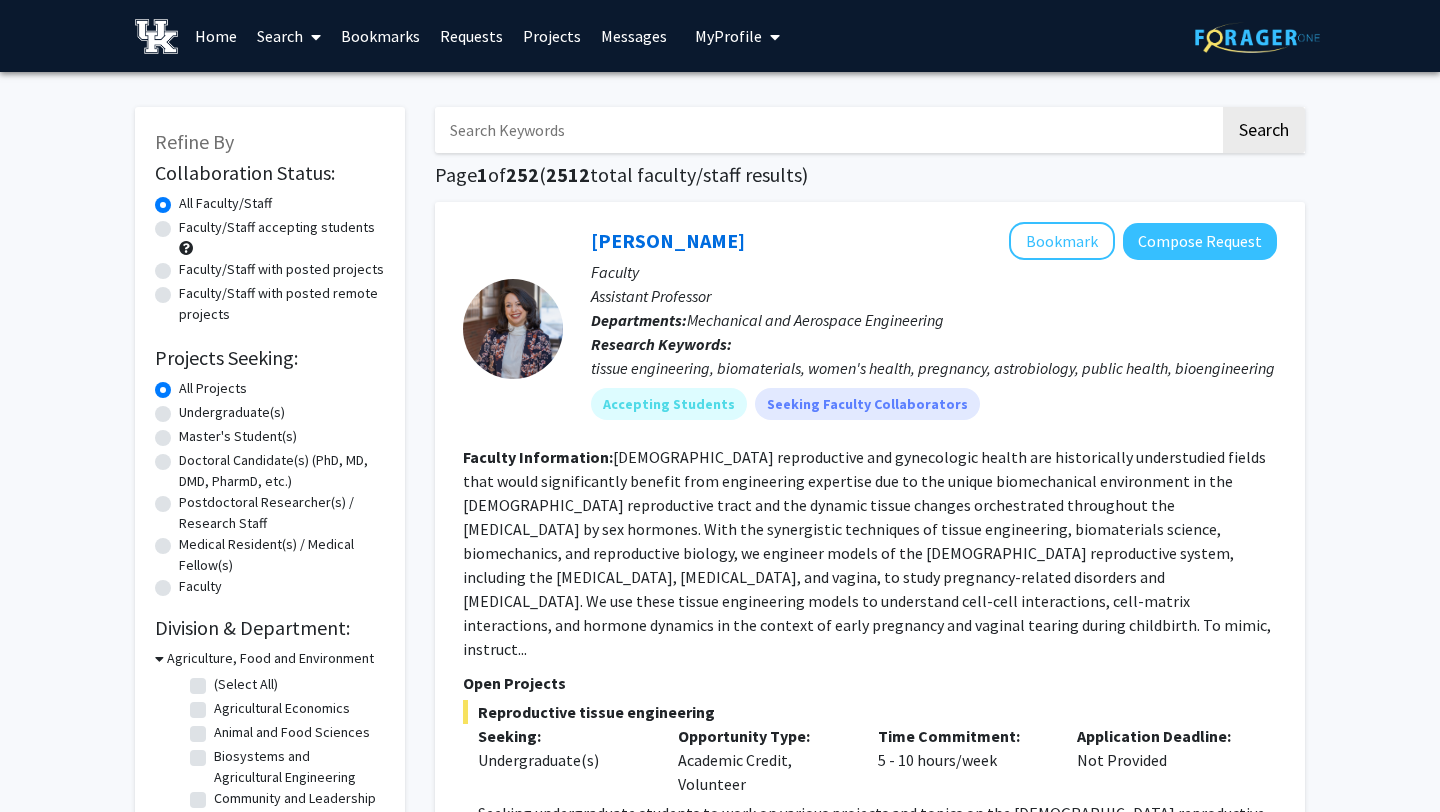 click on "Search" at bounding box center (289, 36) 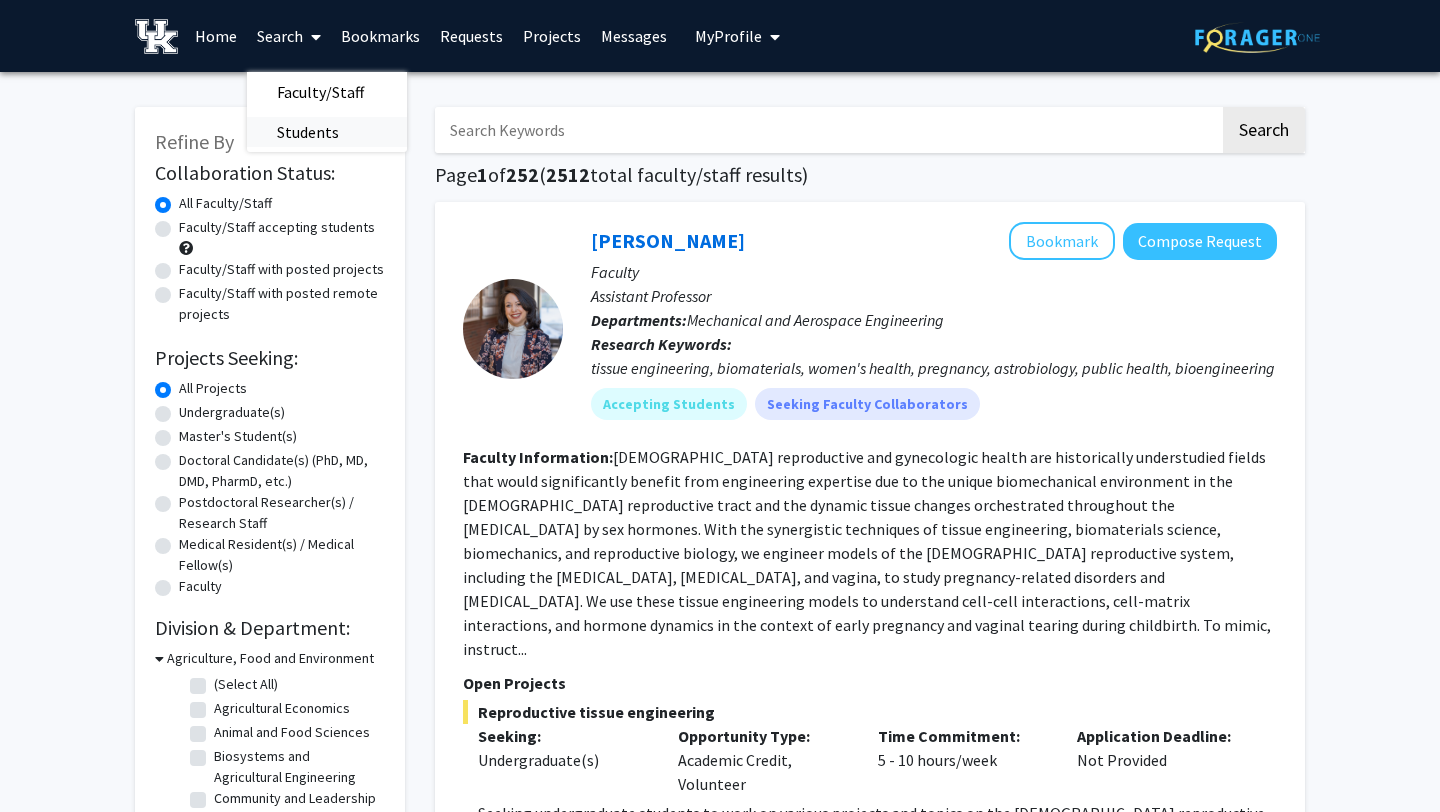 click on "Students" at bounding box center (308, 132) 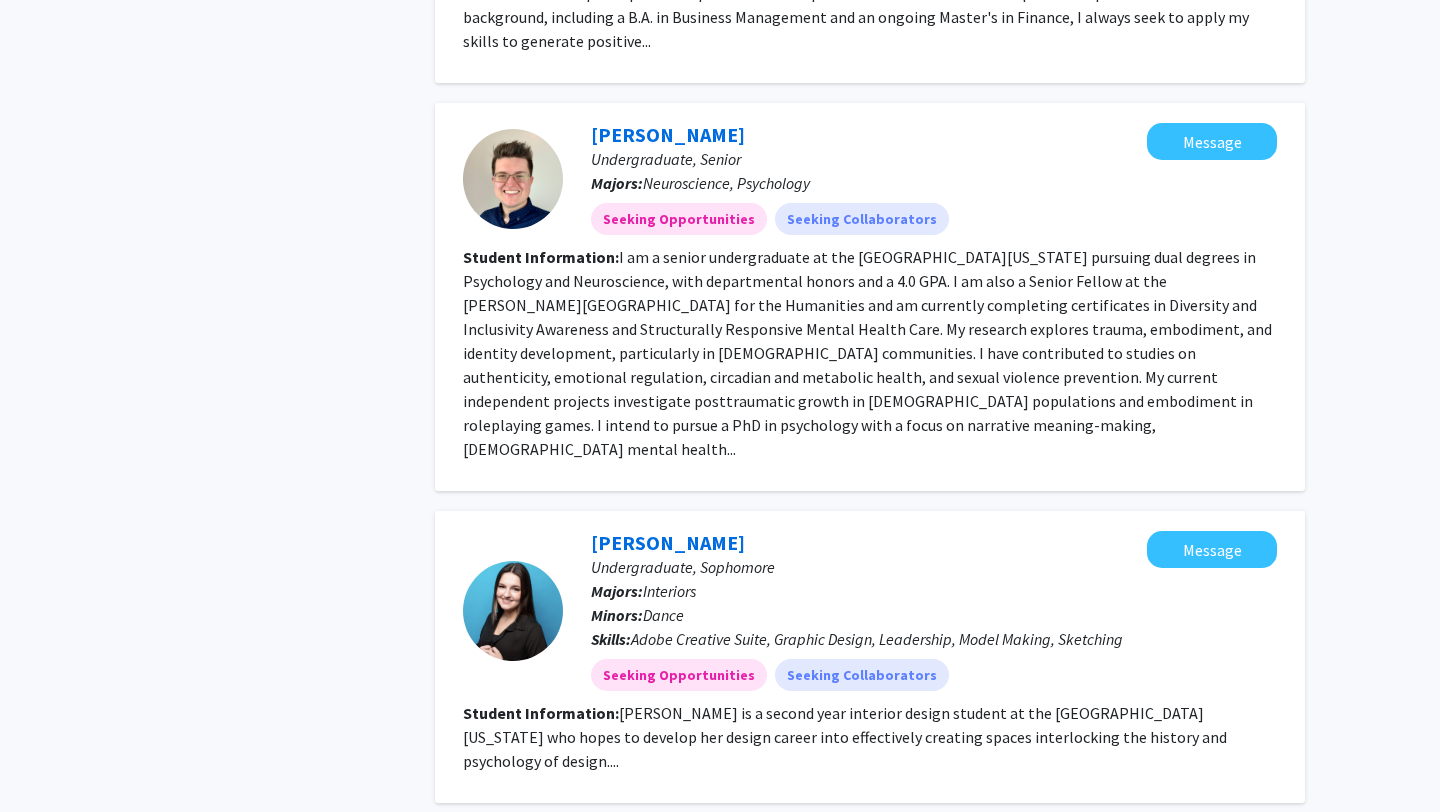 scroll, scrollTop: 4206, scrollLeft: 0, axis: vertical 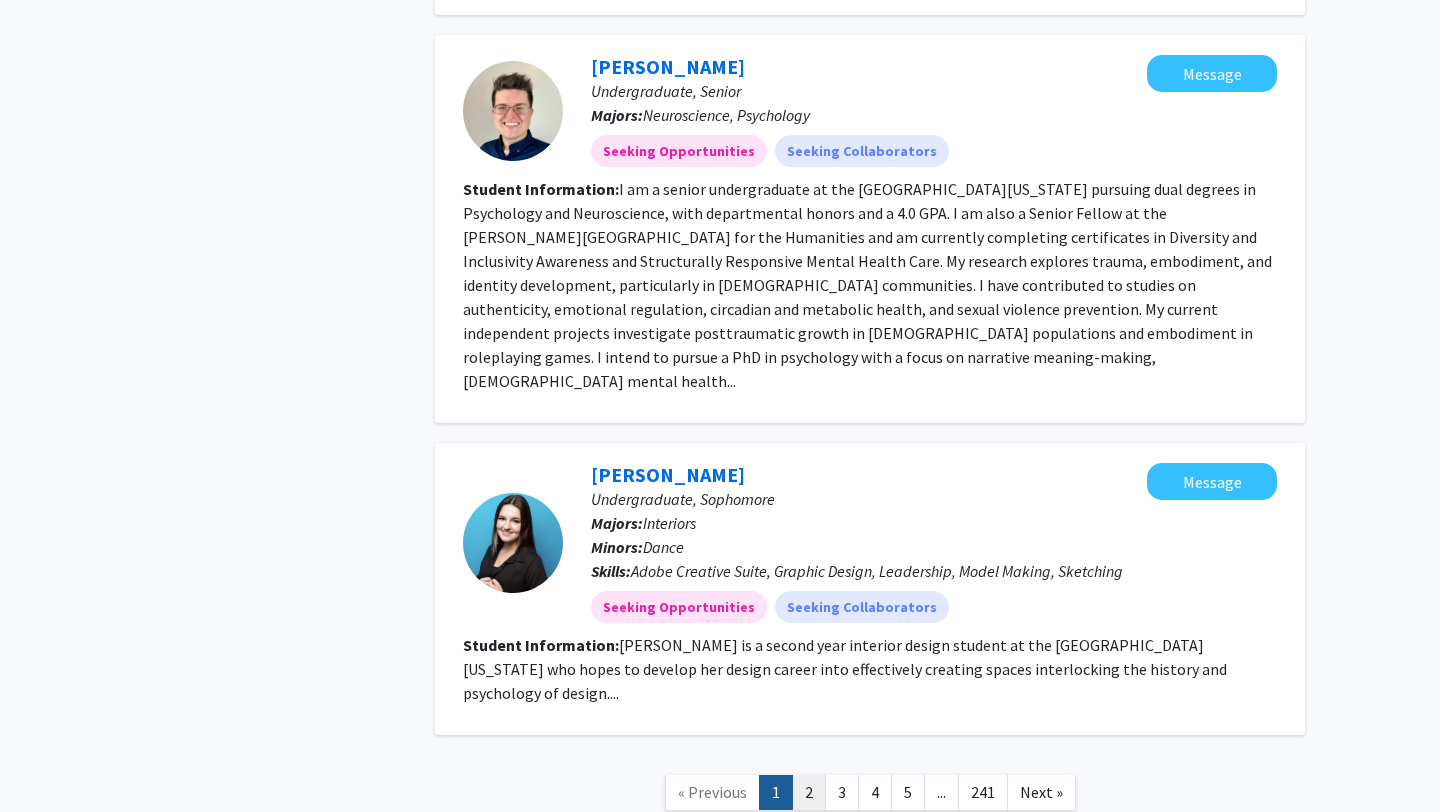click on "2" 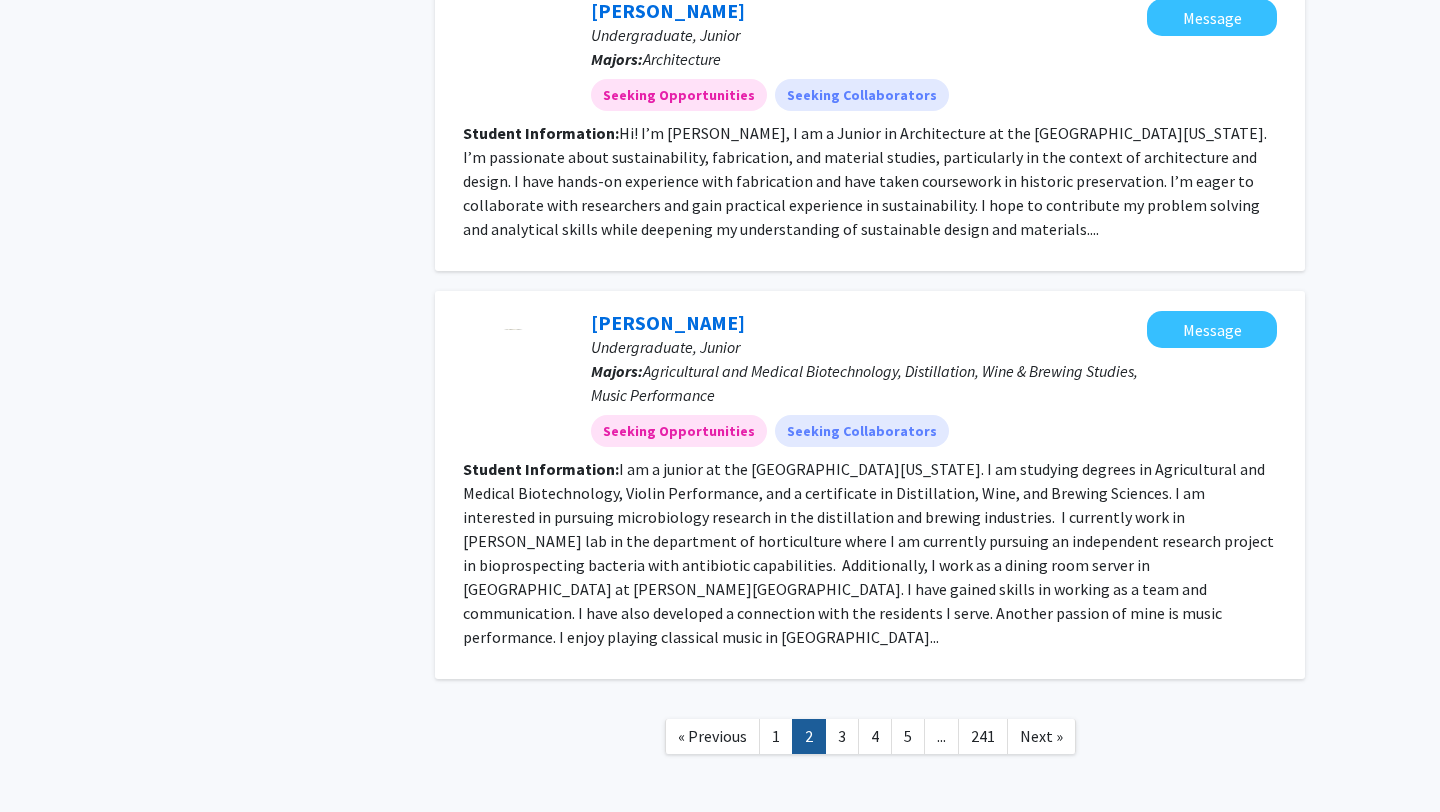 scroll, scrollTop: 2579, scrollLeft: 0, axis: vertical 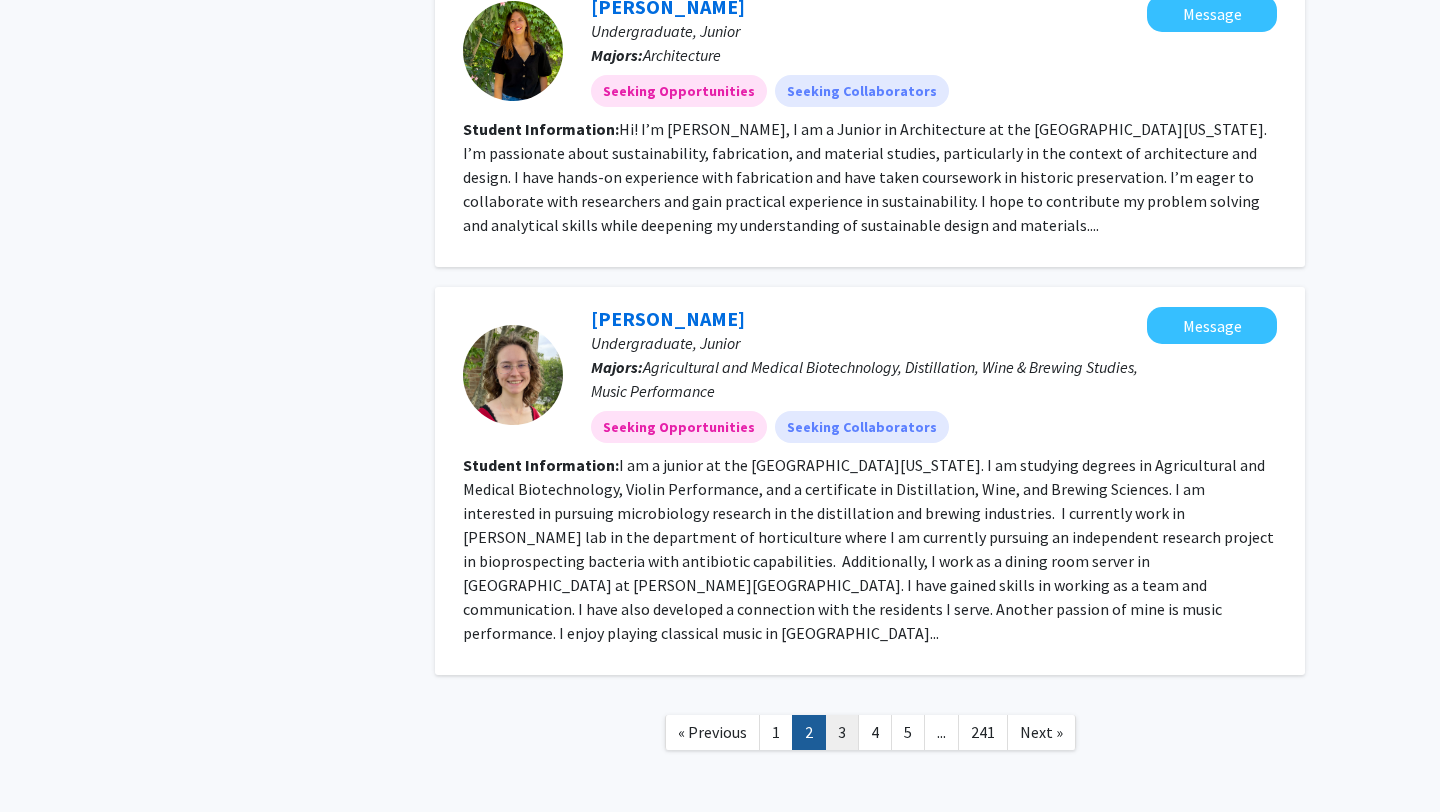 click on "3" 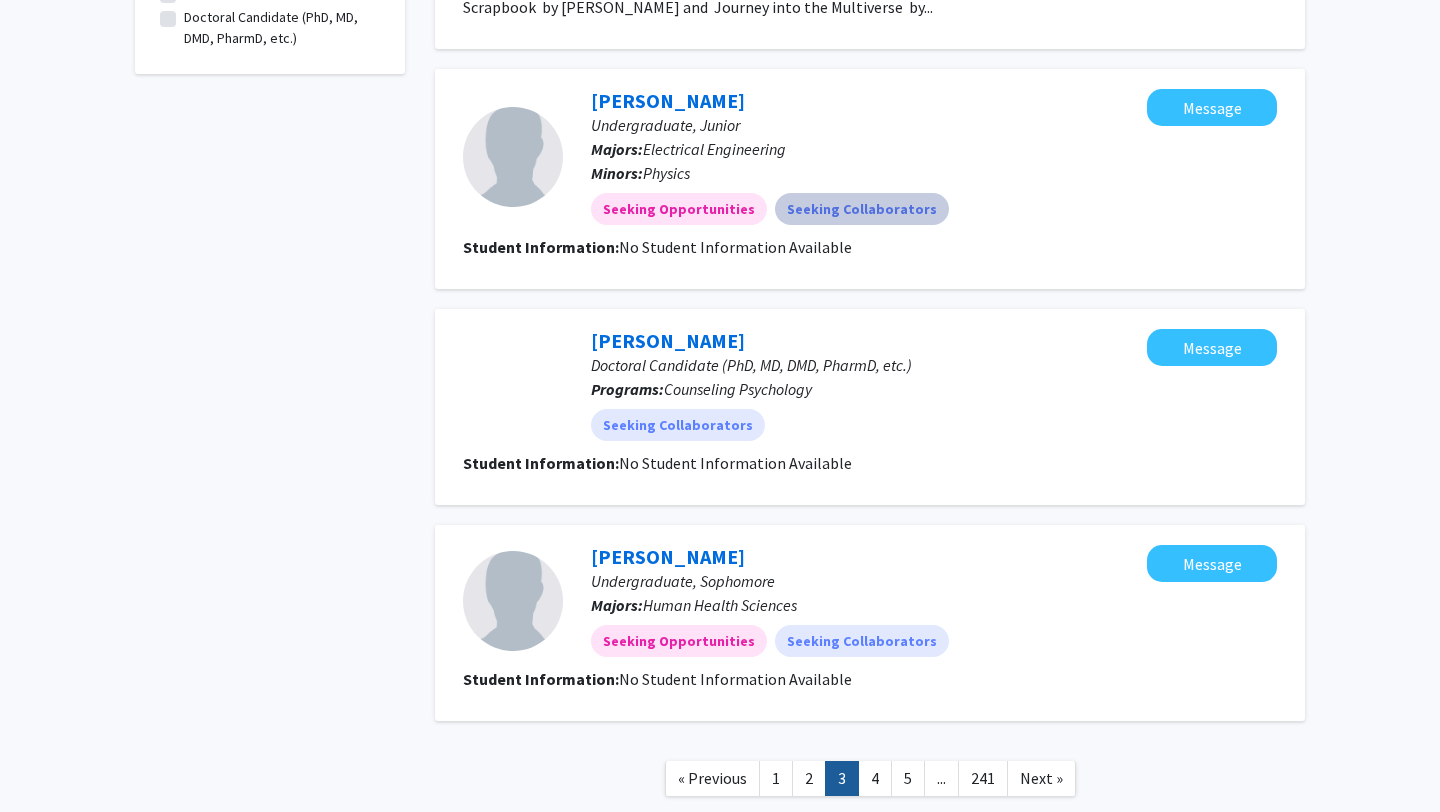scroll, scrollTop: 2327, scrollLeft: 0, axis: vertical 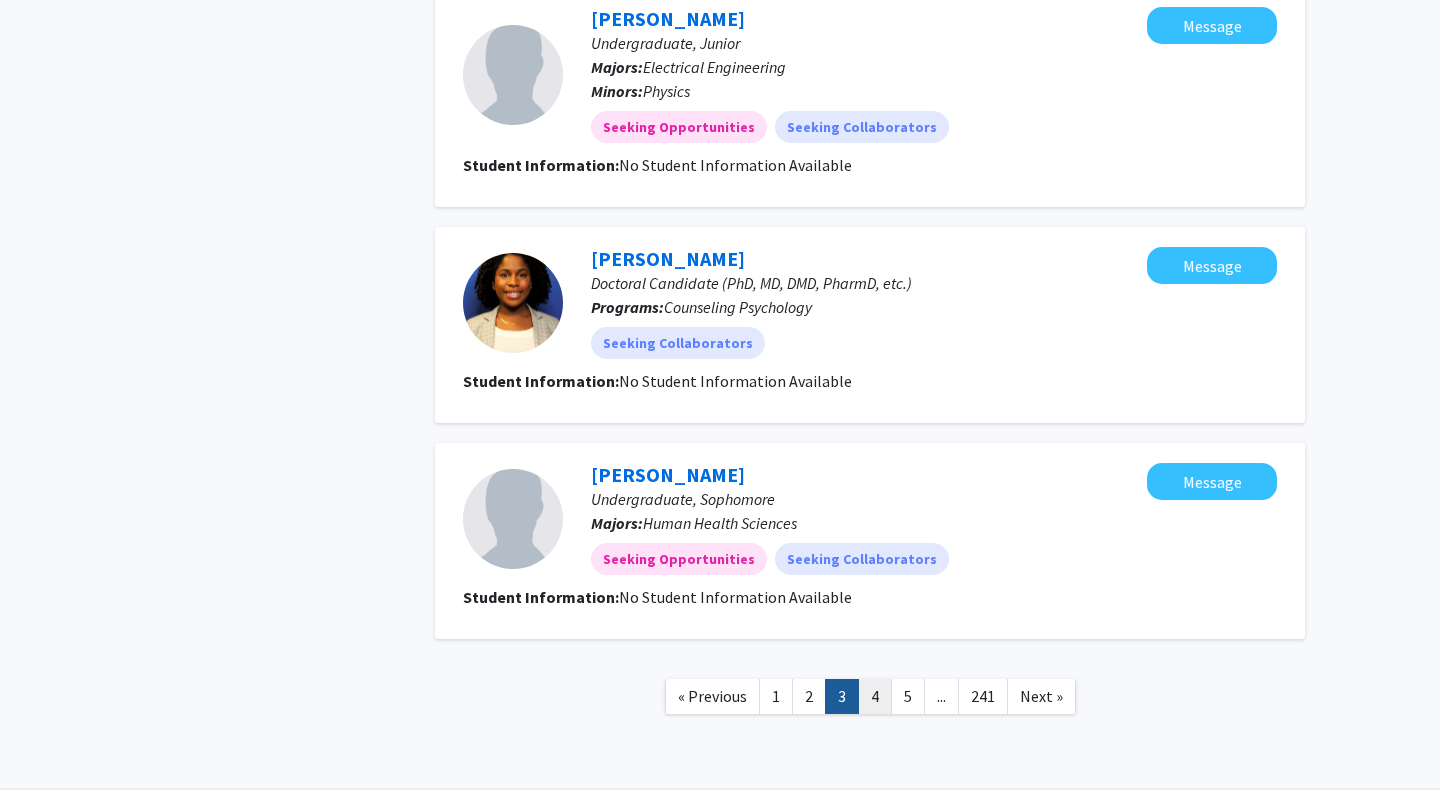 click on "4" 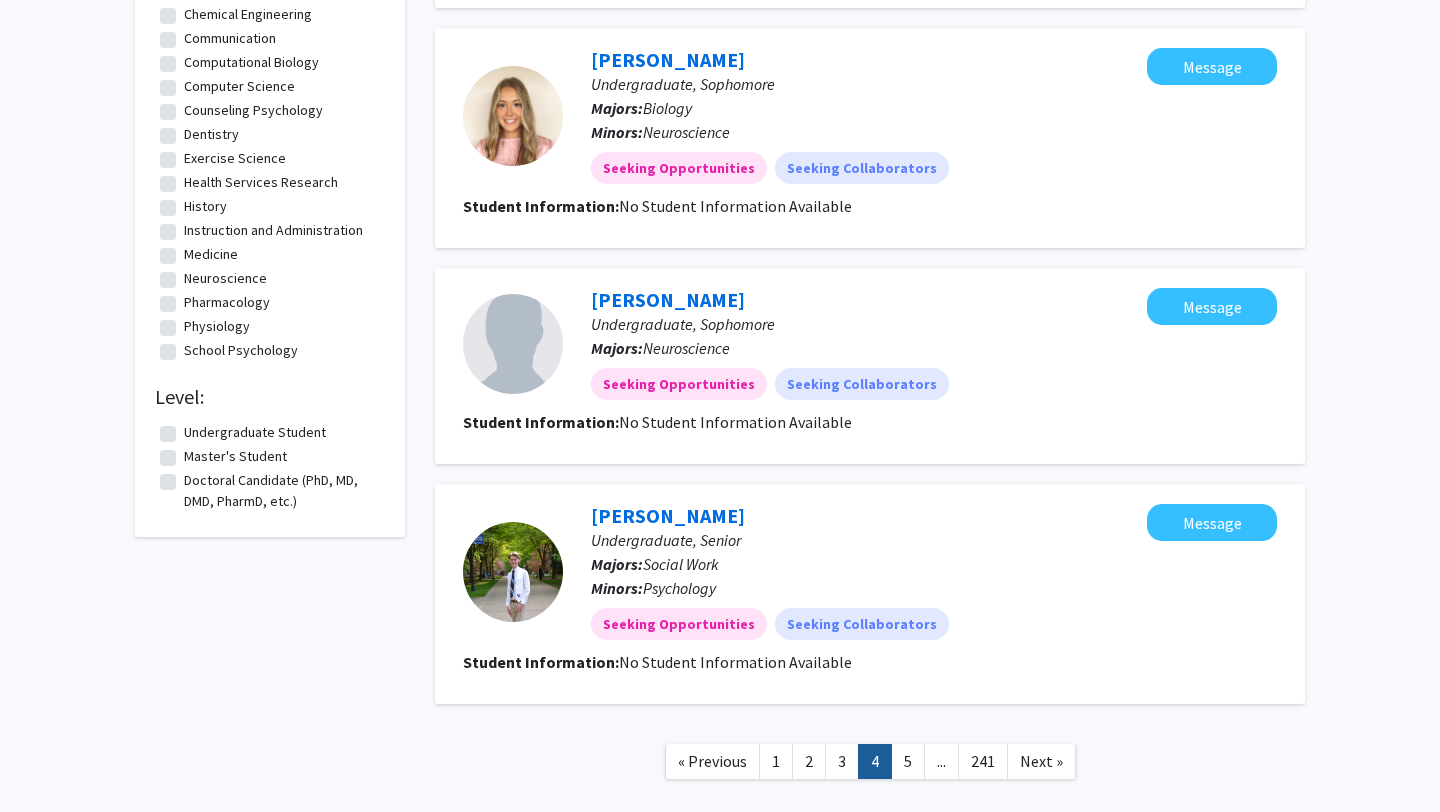 scroll, scrollTop: 1895, scrollLeft: 0, axis: vertical 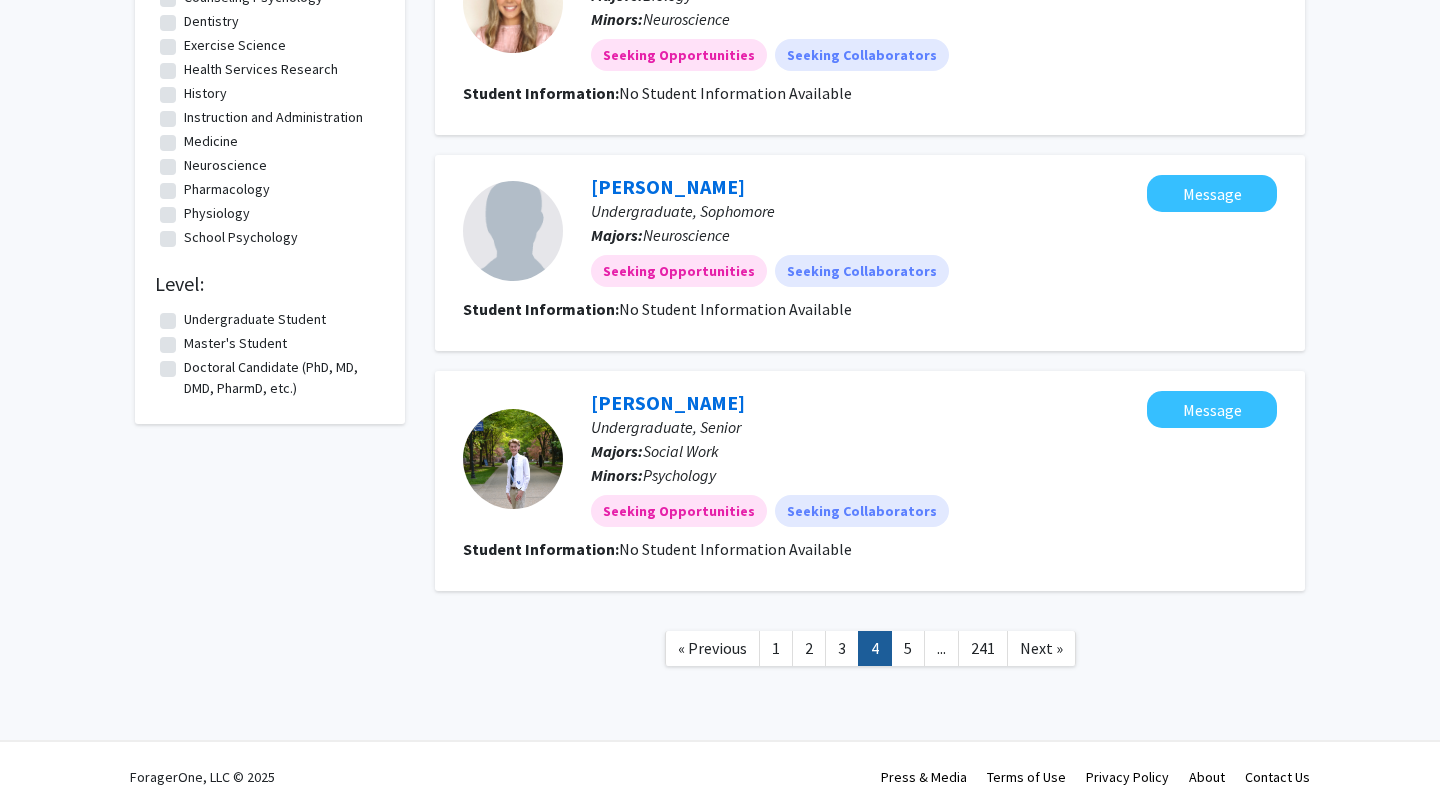 click on "« Previous  1   2   3   4   5  ...  241  Next »" 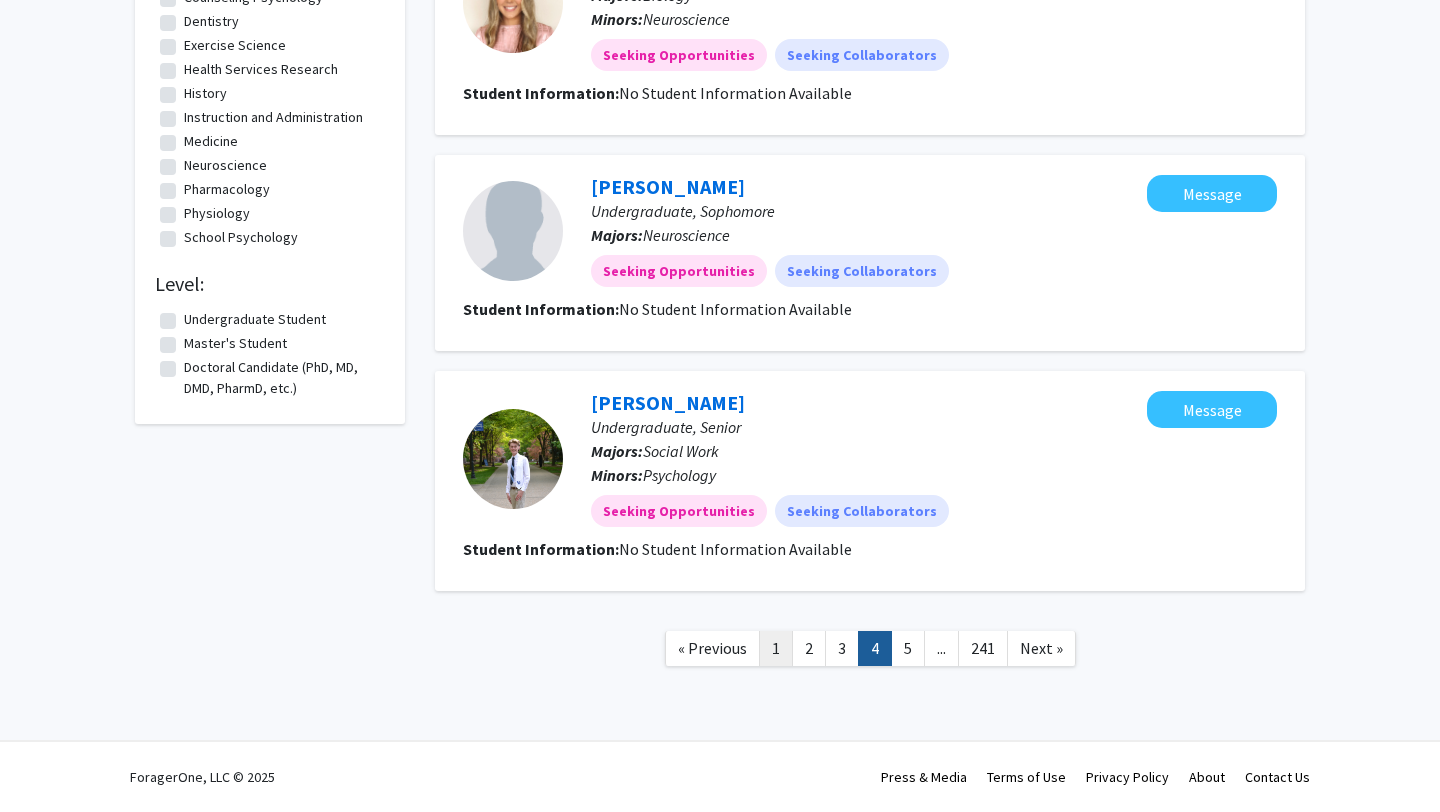 click on "1" 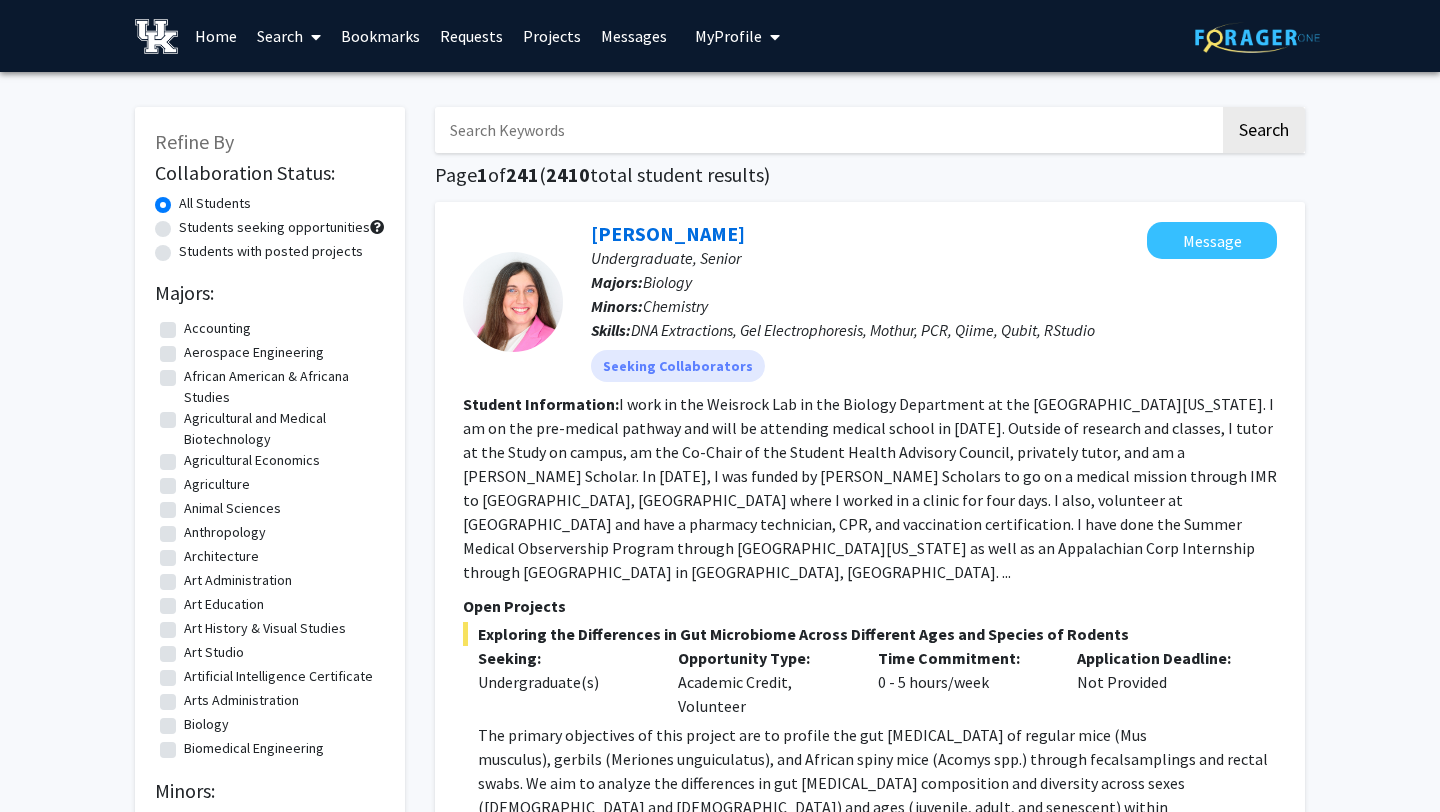 click at bounding box center [312, 37] 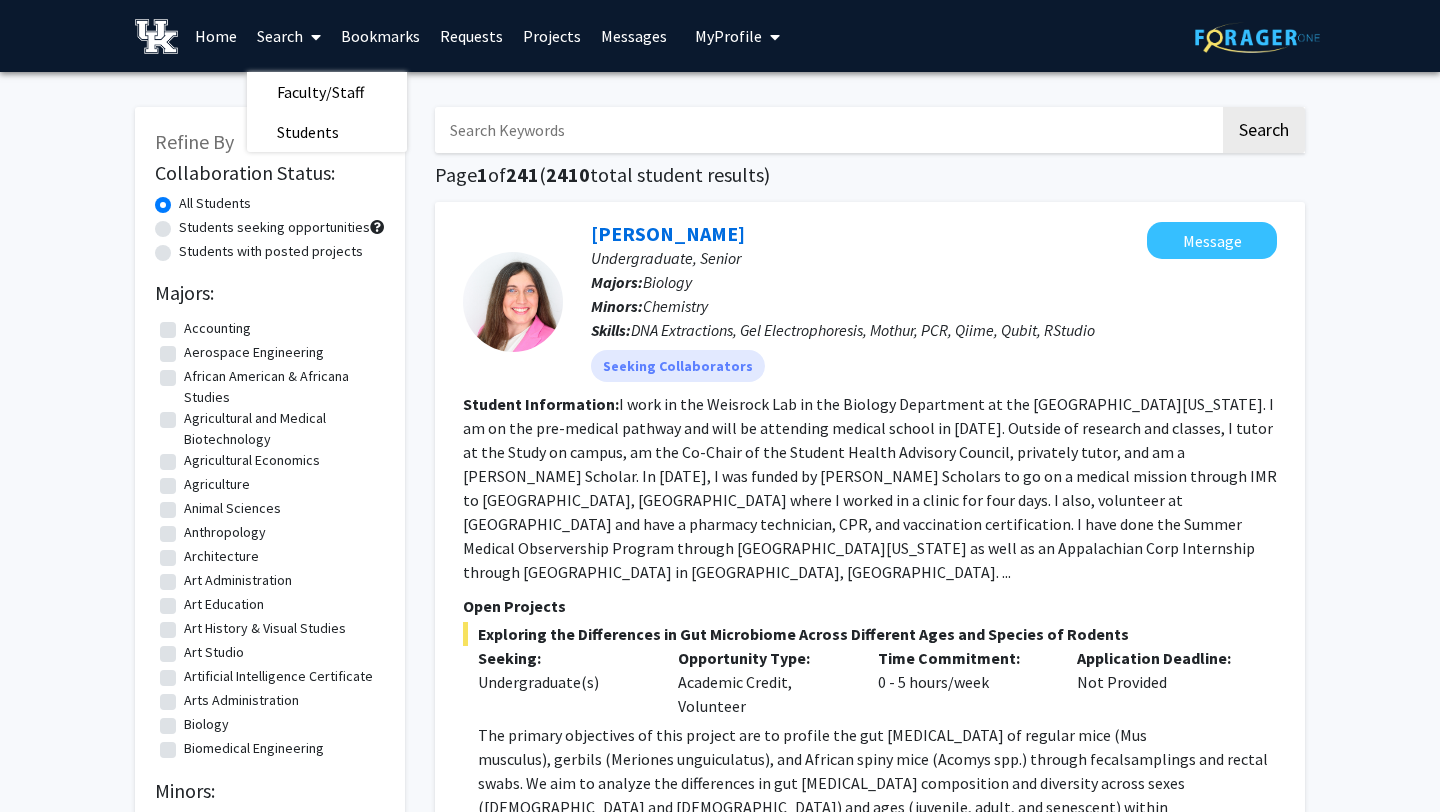 click on "My   Profile" at bounding box center (728, 36) 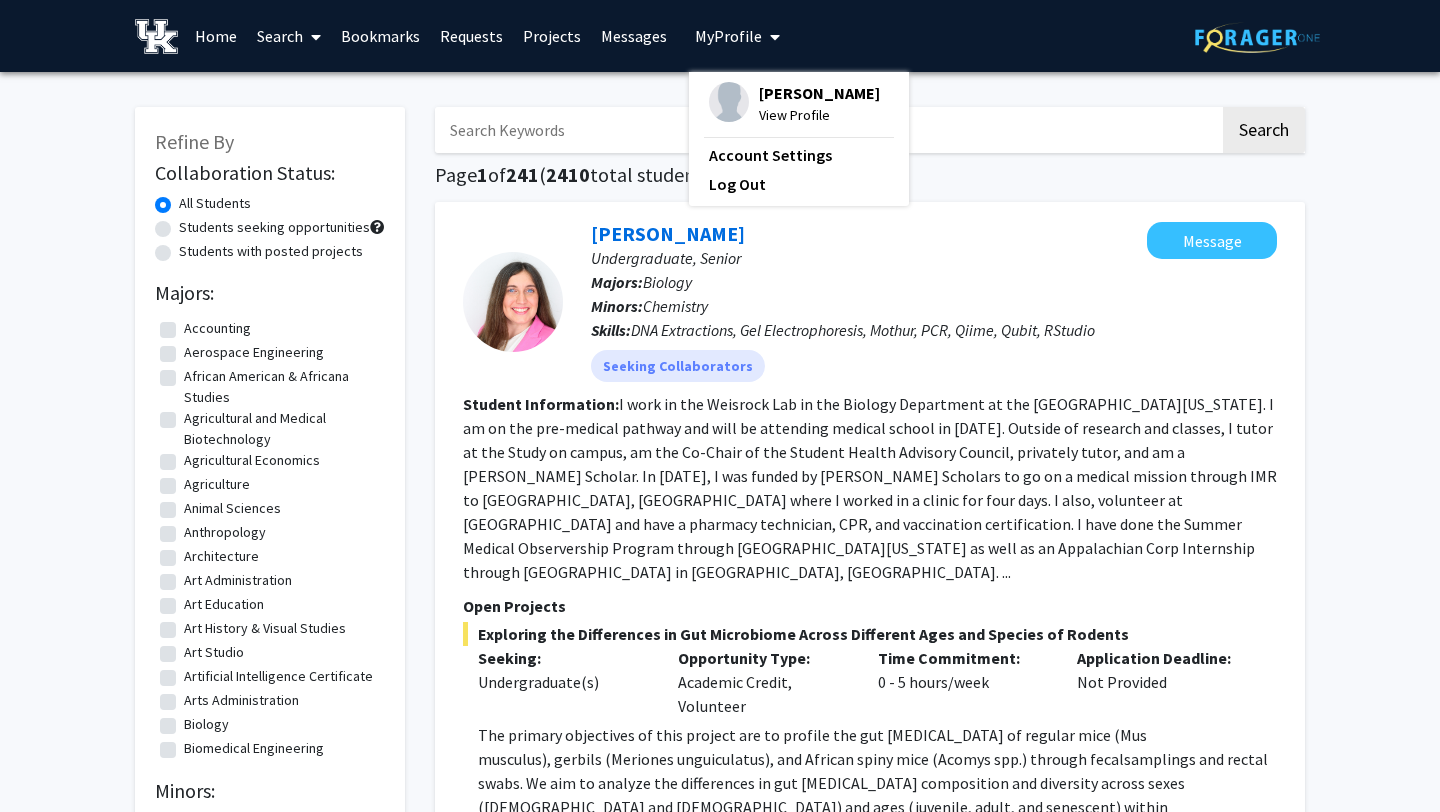 click on "[PERSON_NAME]" at bounding box center (819, 93) 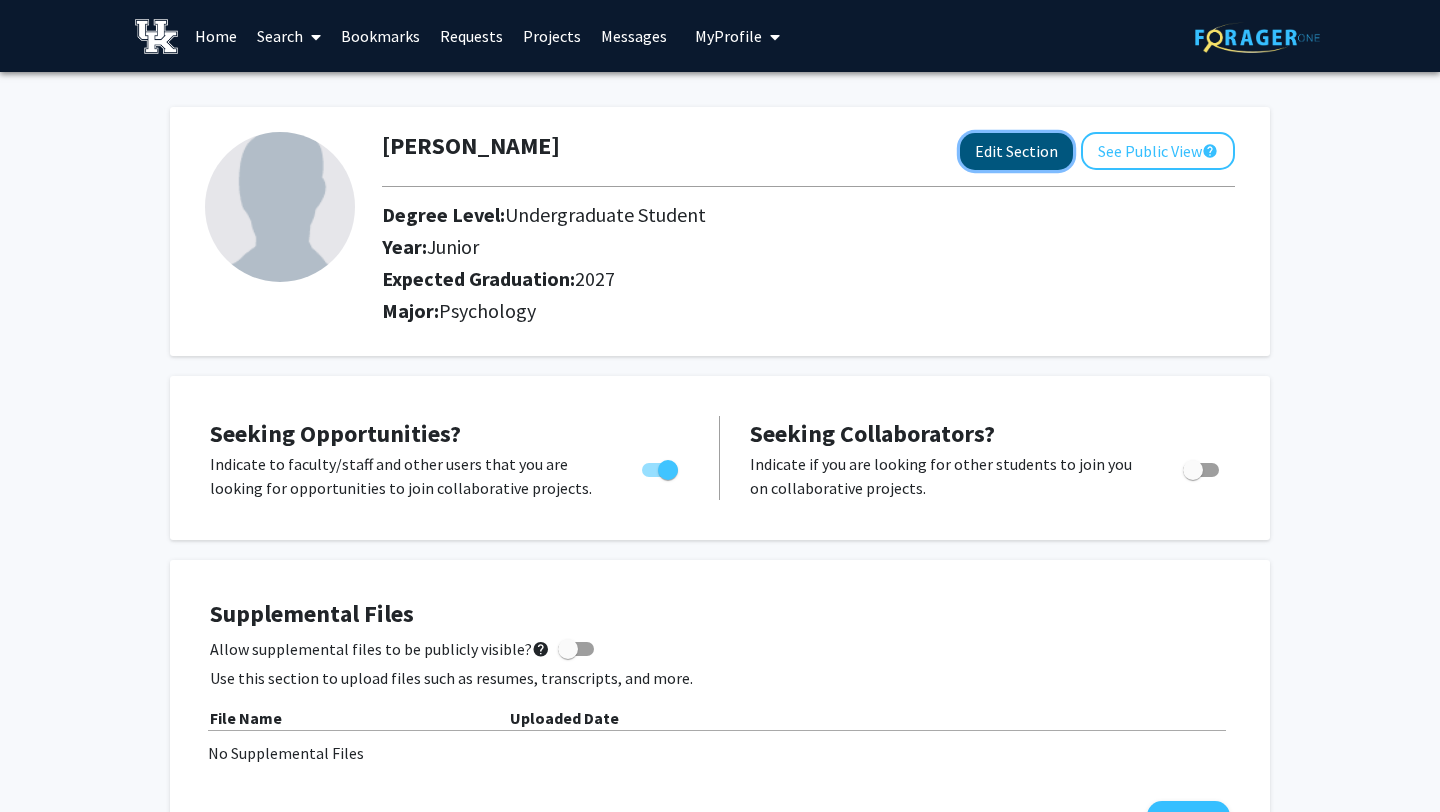 click on "Edit Section" 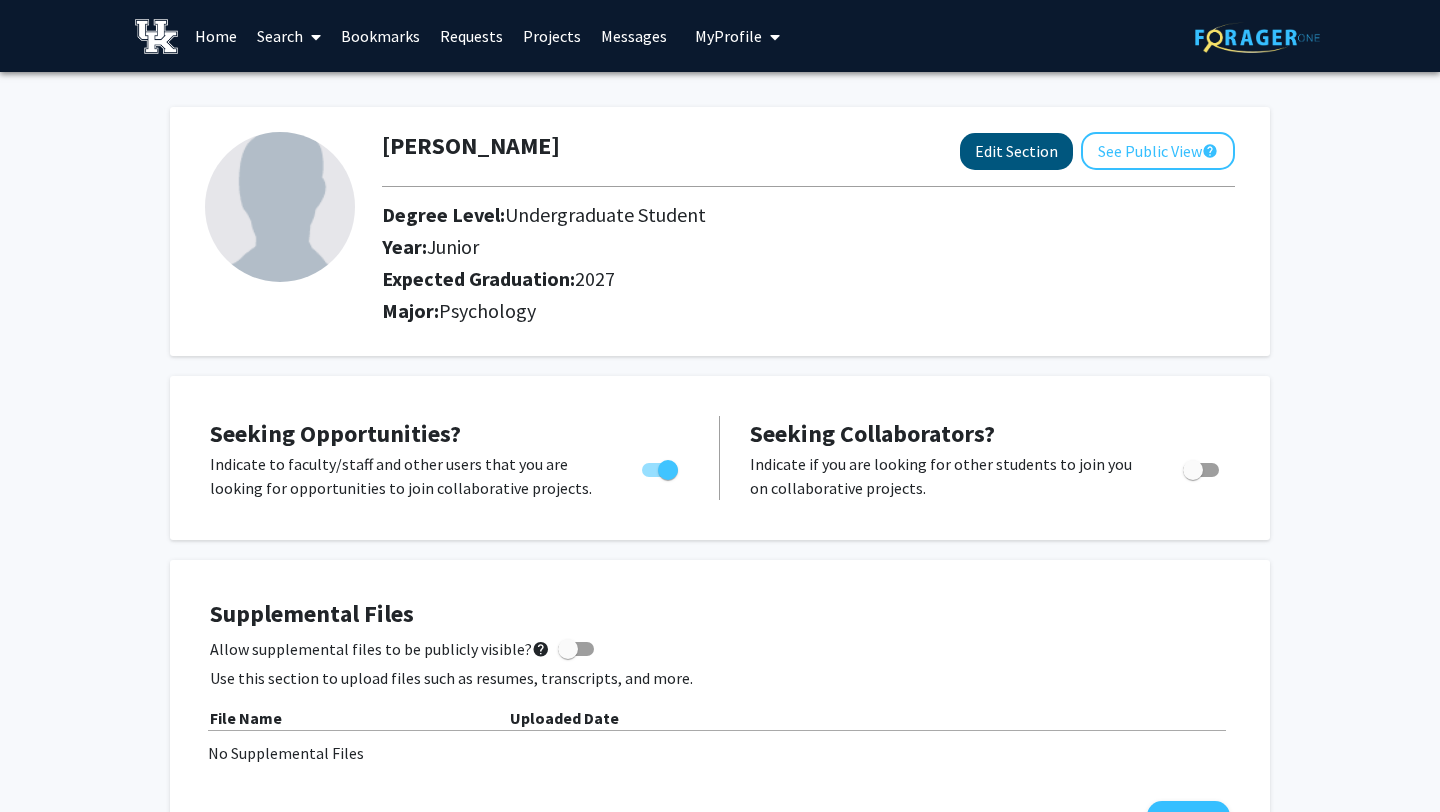 select on "junior" 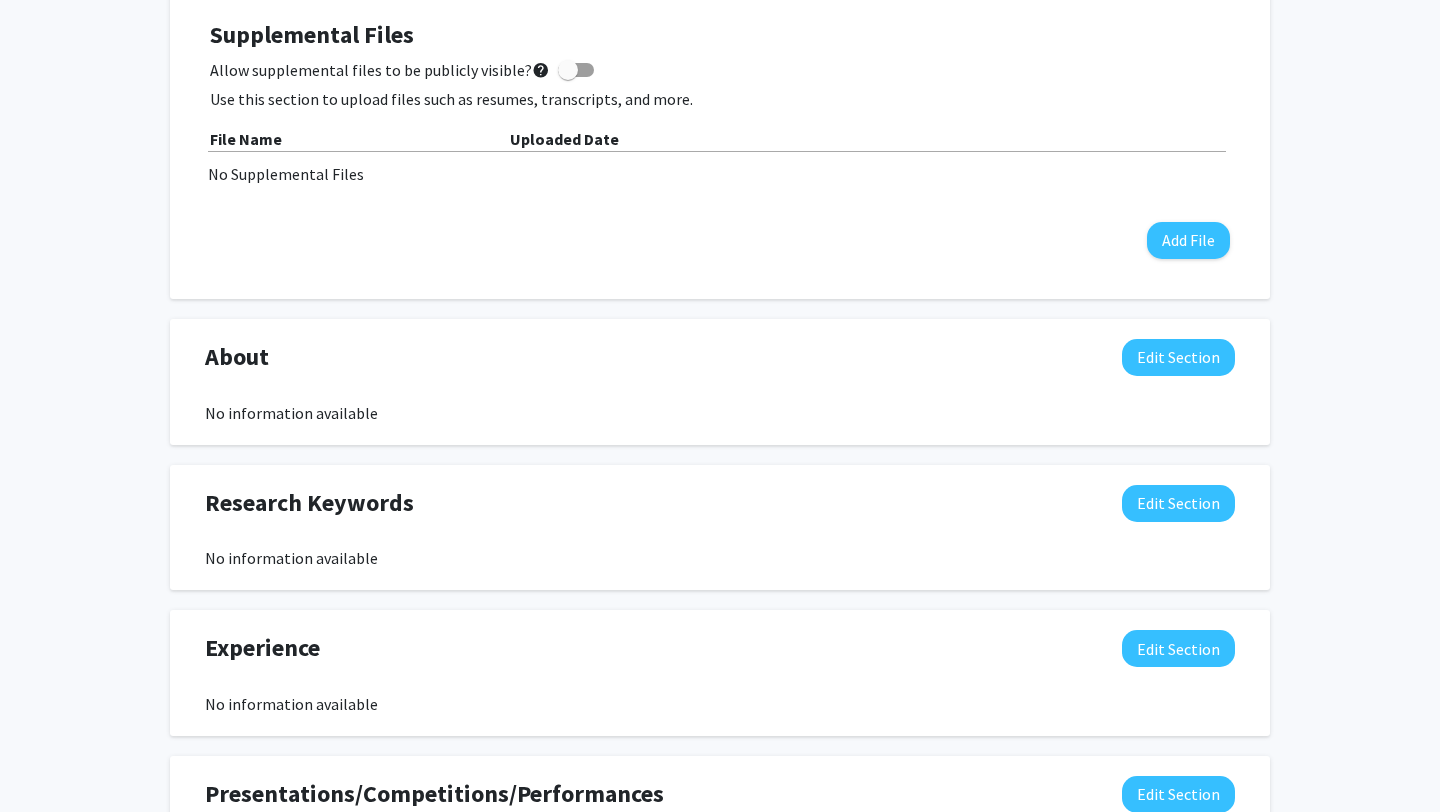 scroll, scrollTop: 869, scrollLeft: 0, axis: vertical 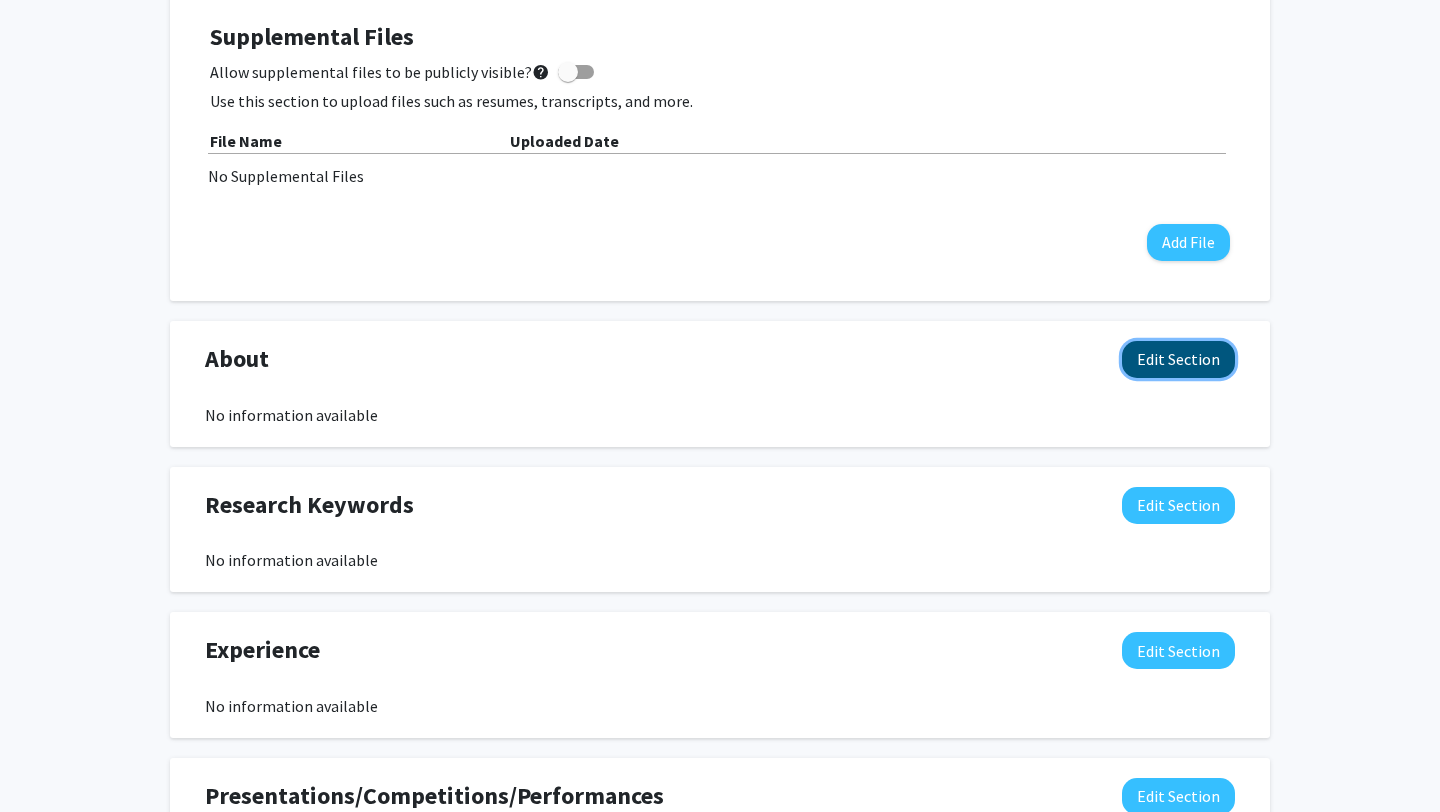 click on "Edit Section" 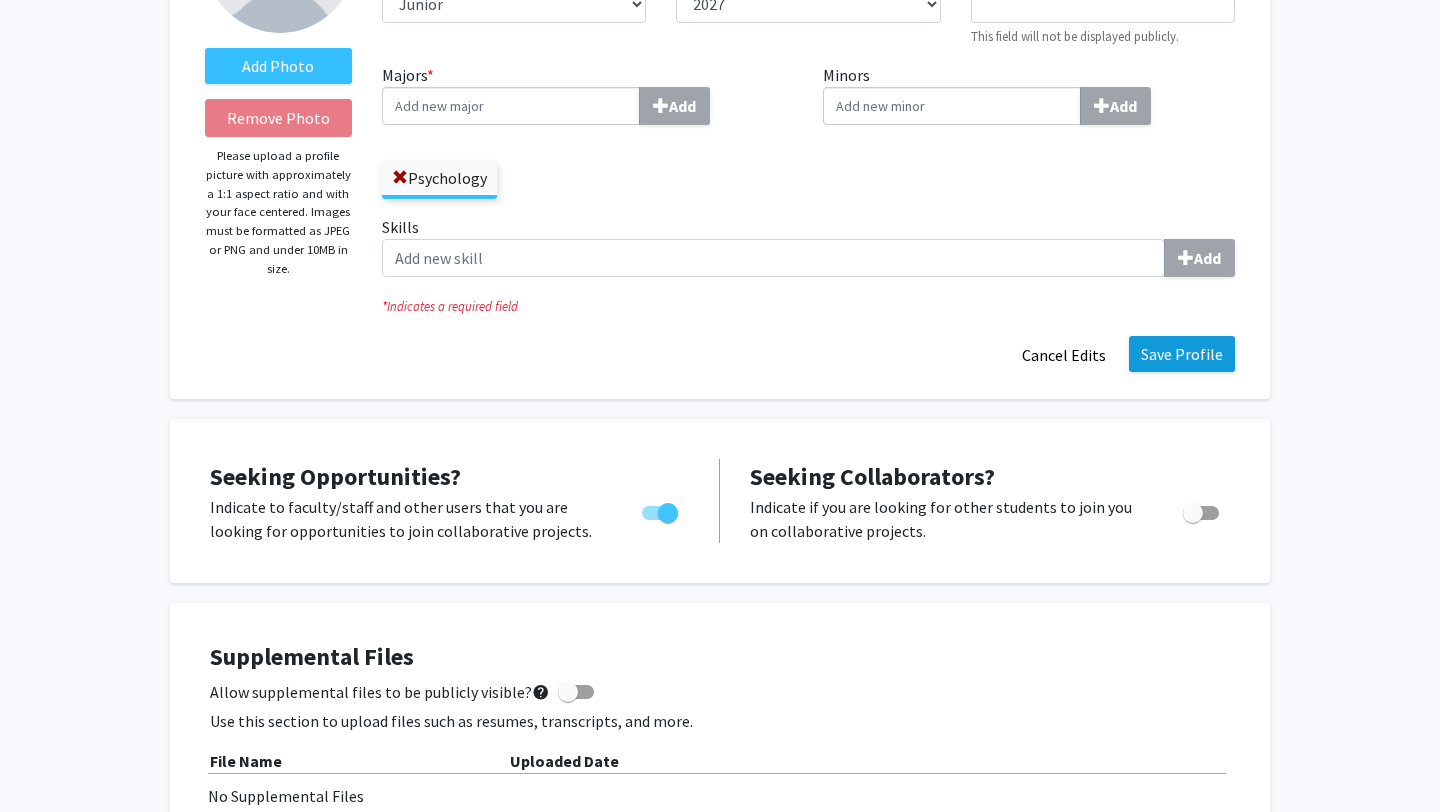 scroll, scrollTop: 246, scrollLeft: 0, axis: vertical 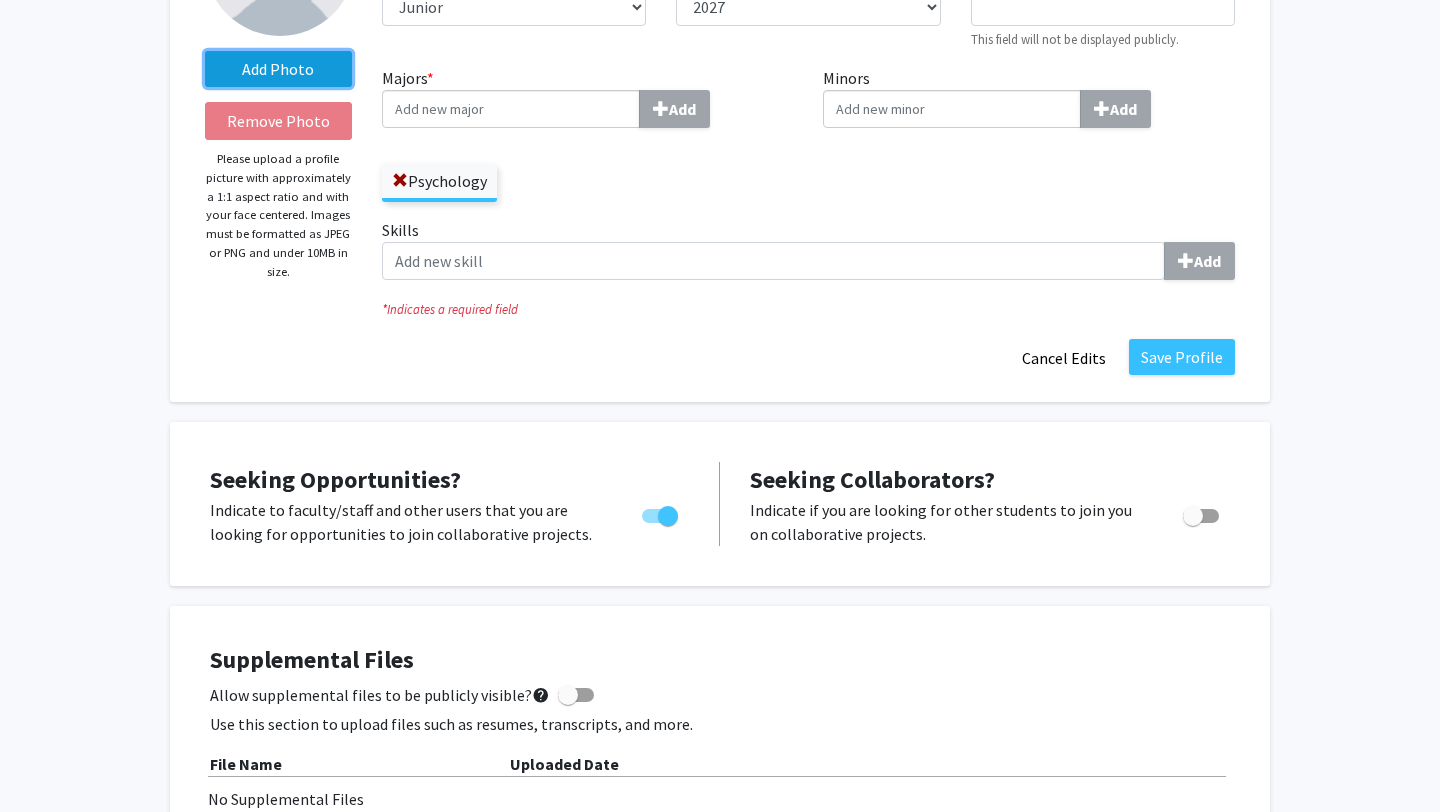 click on "Add Photo" 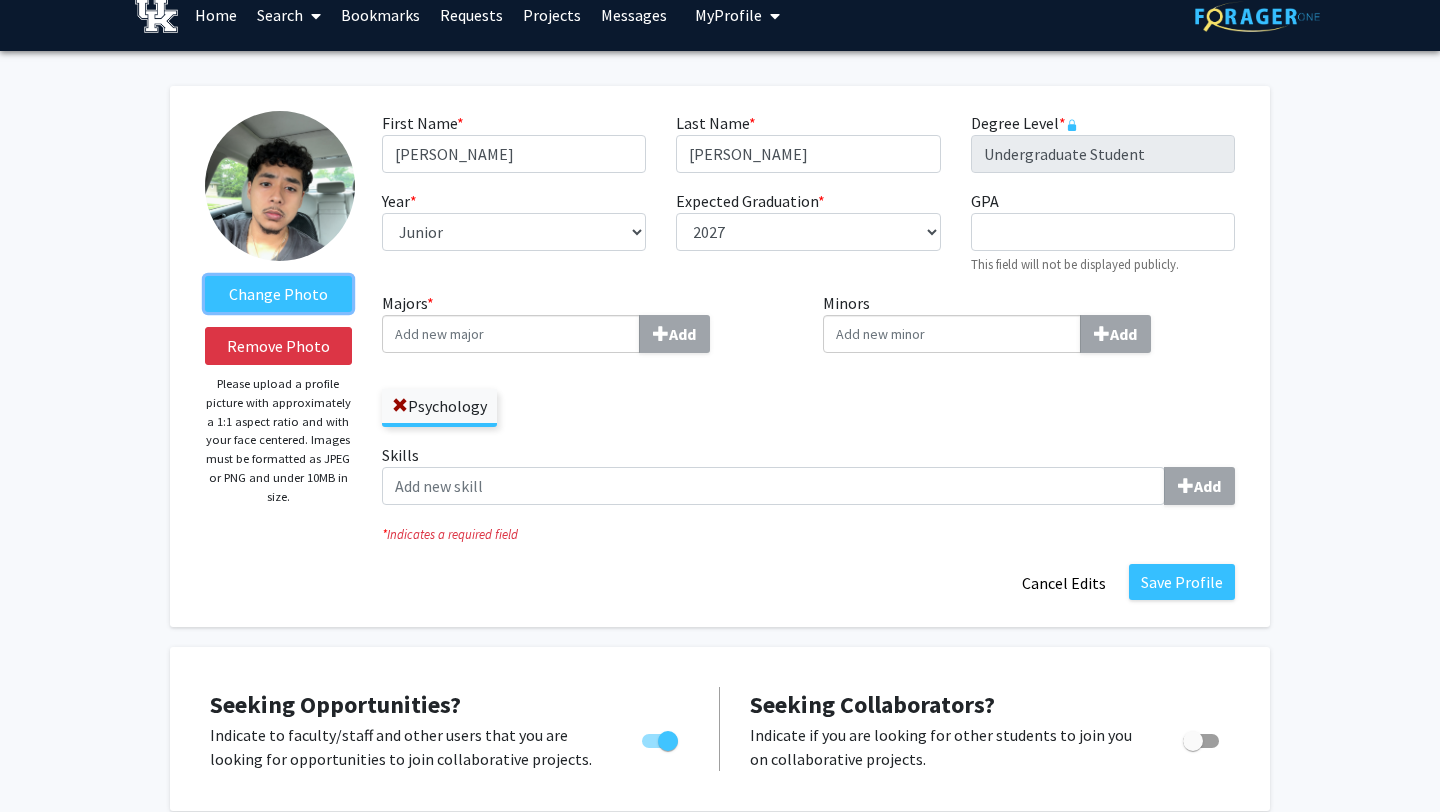 scroll, scrollTop: 22, scrollLeft: 0, axis: vertical 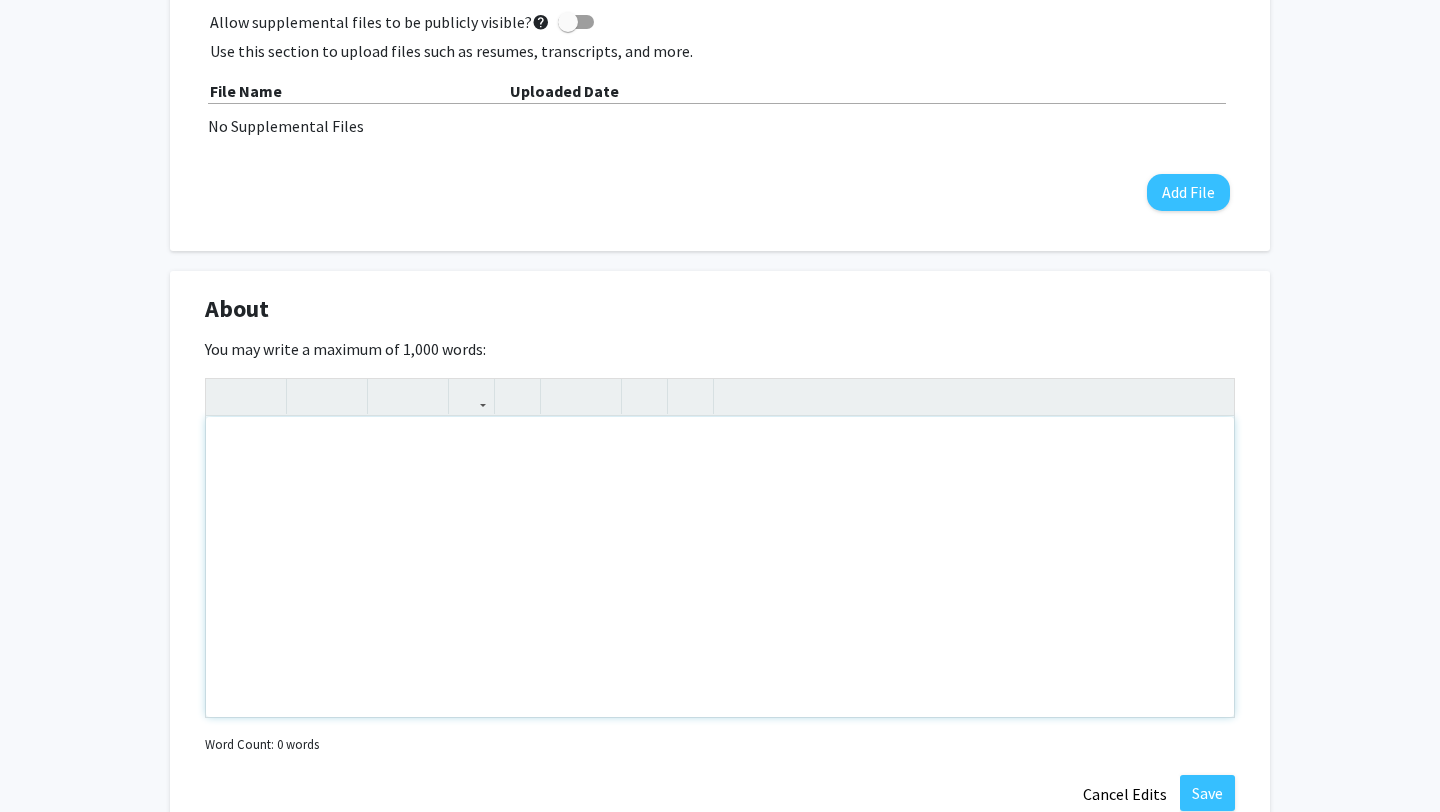 click at bounding box center [720, 567] 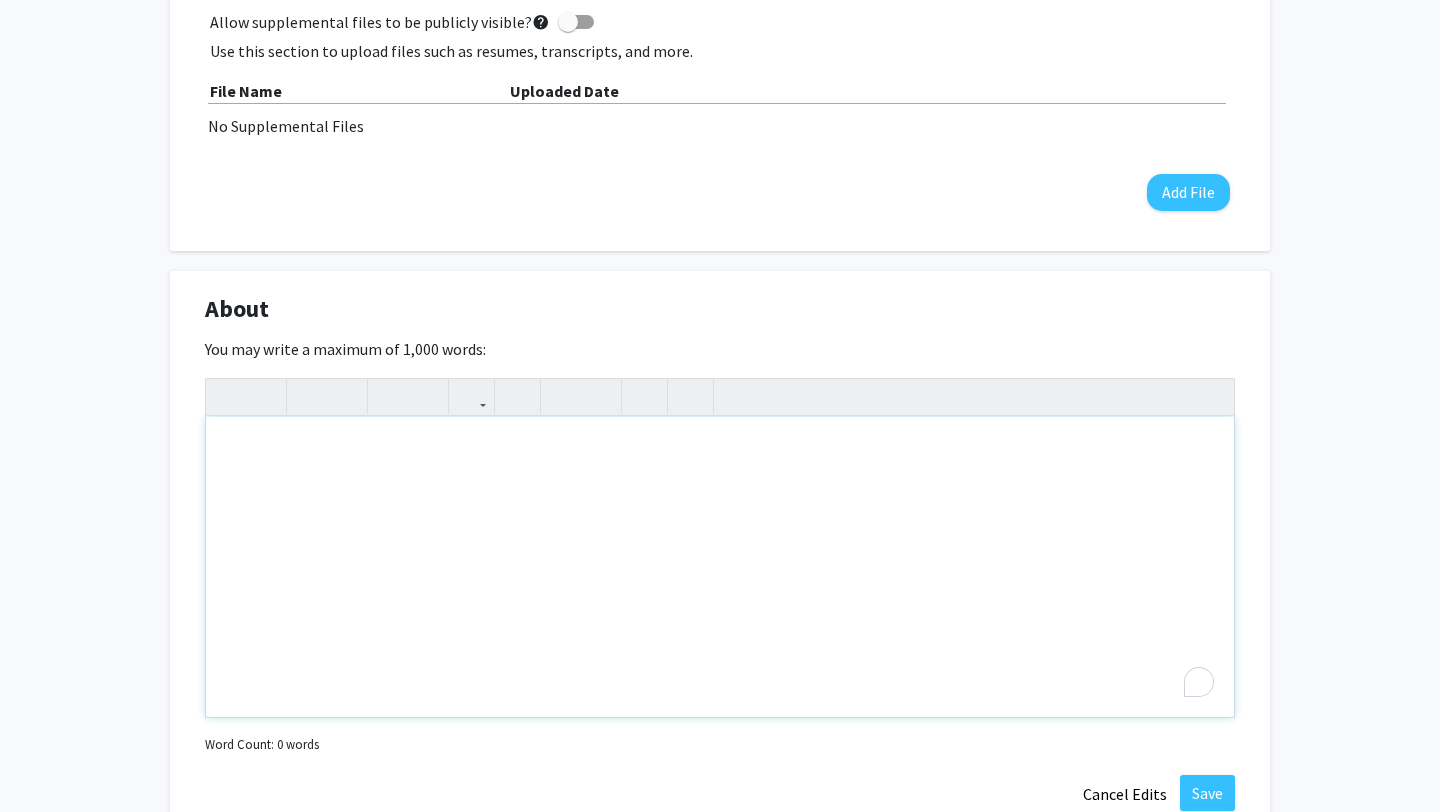 paste 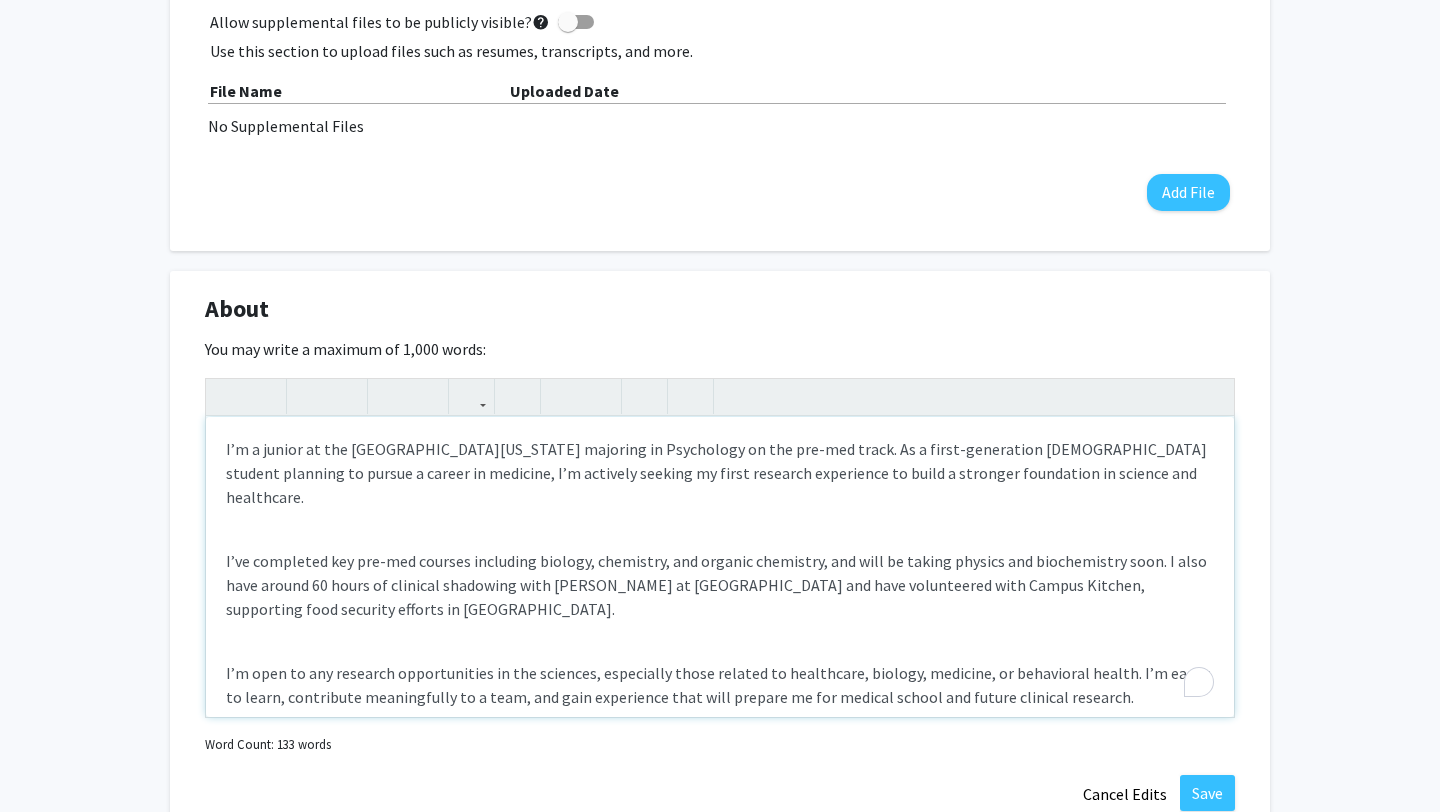 scroll, scrollTop: 4, scrollLeft: 0, axis: vertical 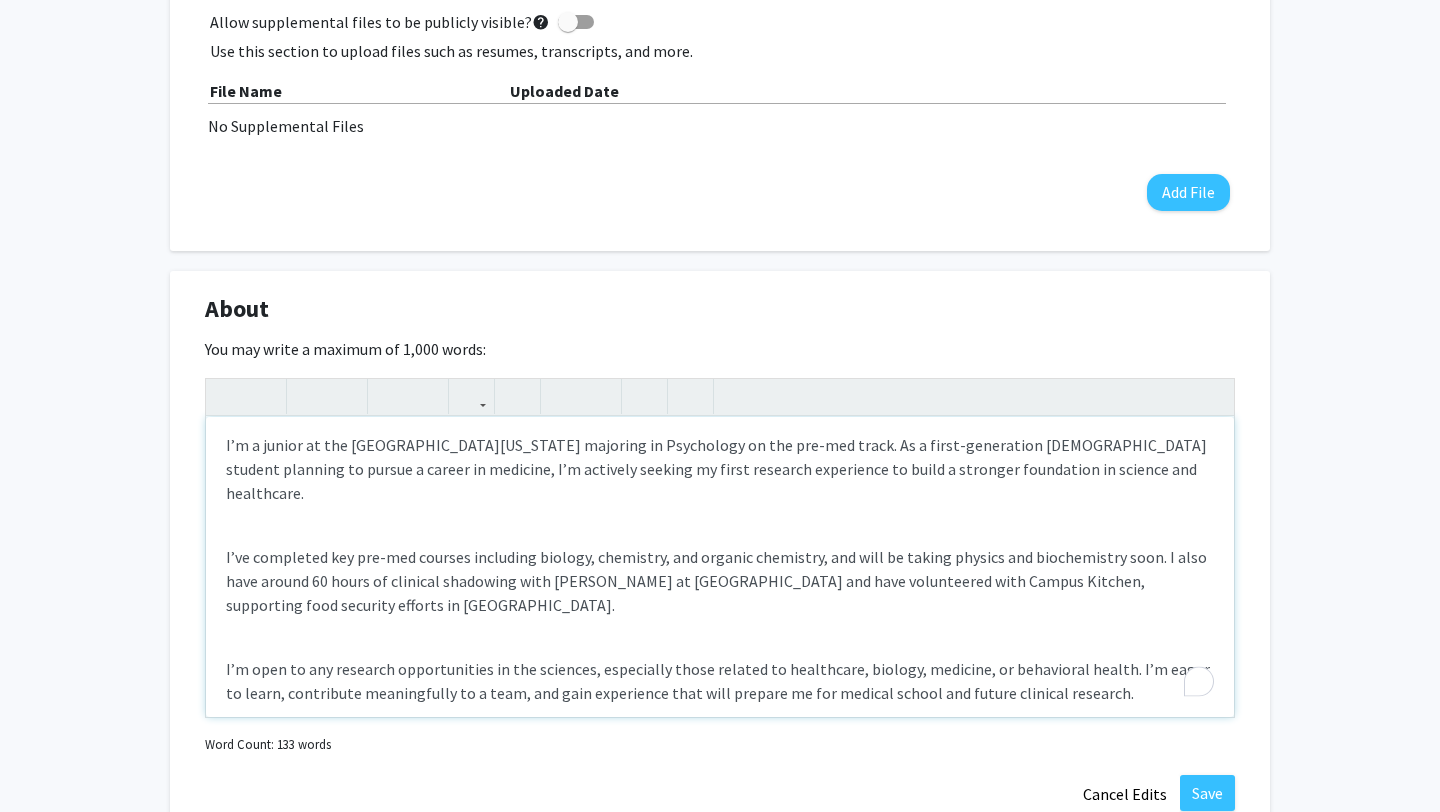 click on "I’m a junior at the [GEOGRAPHIC_DATA][US_STATE] majoring in Psychology on the pre-med track. As a first-generation [DEMOGRAPHIC_DATA] student planning to pursue a career in medicine, I’m actively seeking my first research experience to build a stronger foundation in science and healthcare. I’ve completed key pre-med courses including biology, chemistry, and organic chemistry, and will be taking physics and biochemistry soon. I also have around 60 hours of clinical shadowing with [PERSON_NAME] at [GEOGRAPHIC_DATA] and have volunteered with Campus Kitchen, supporting food security efforts in [GEOGRAPHIC_DATA]. I’m open to any research opportunities in the sciences, especially those related to healthcare, biology, medicine, or behavioral health. I’m eager to learn, contribute meaningfully to a team, and gain experience that will prepare me for medical school and future clinical research." at bounding box center [720, 567] 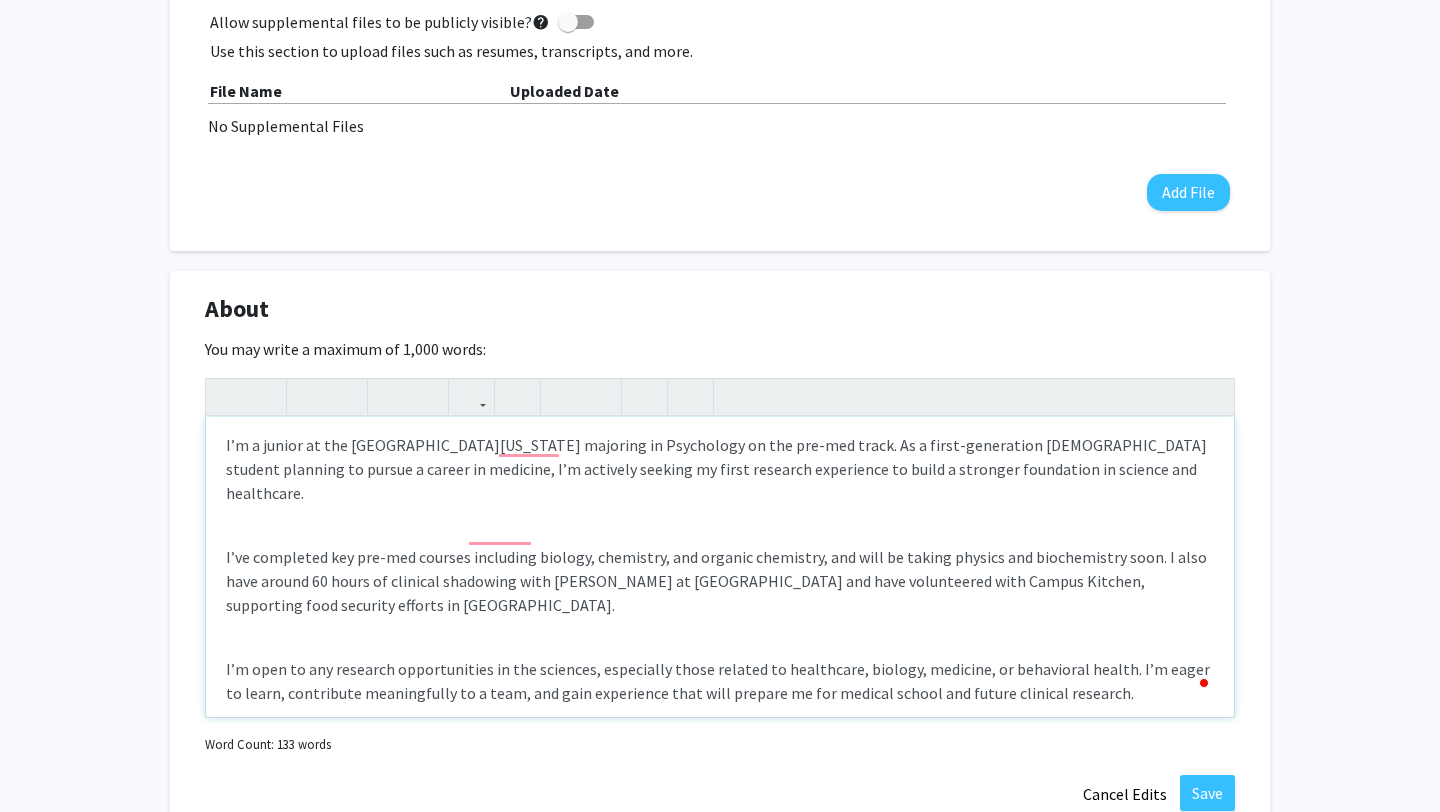 scroll, scrollTop: 0, scrollLeft: 0, axis: both 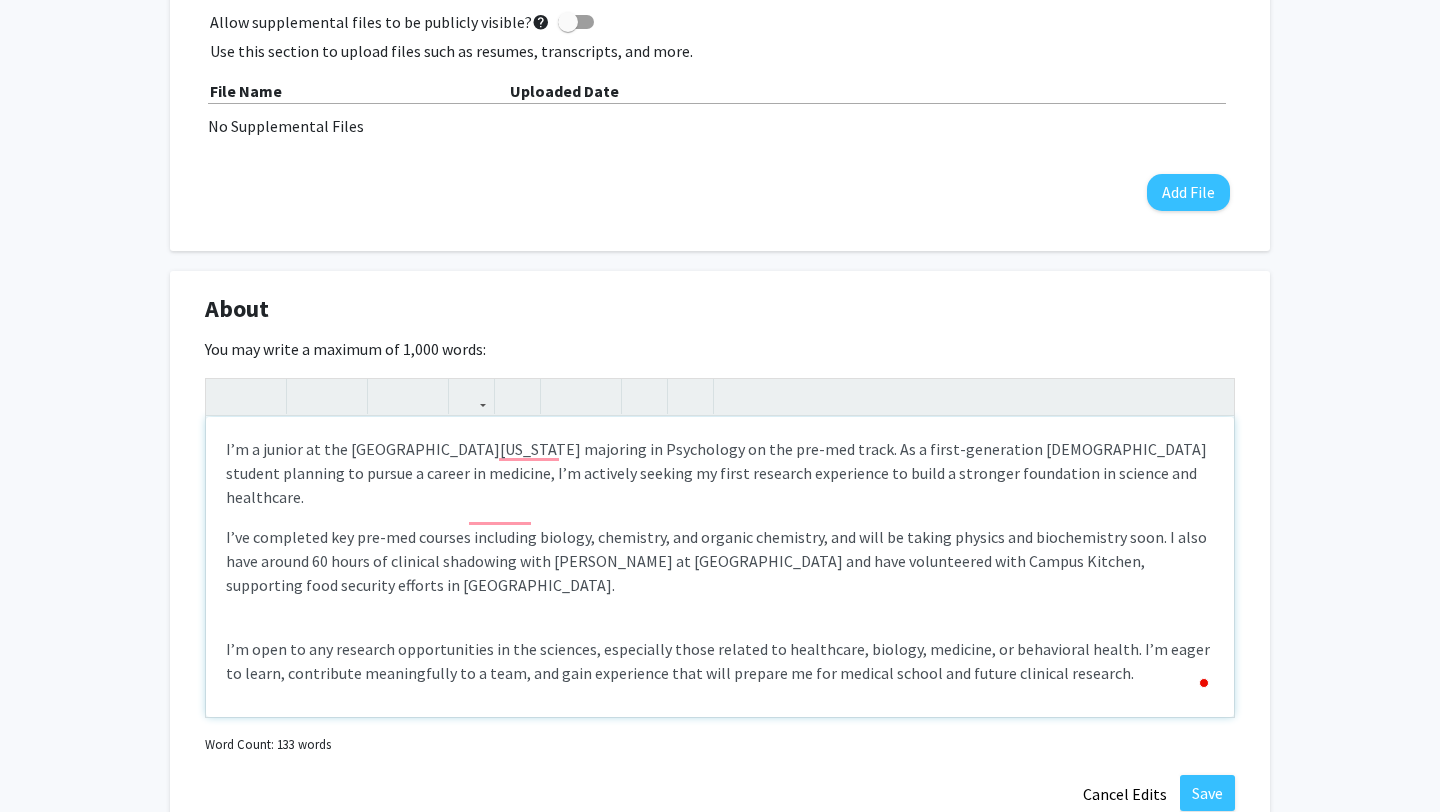 click on "I’m a junior at the [GEOGRAPHIC_DATA][US_STATE] majoring in Psychology on the pre-med track. As a first-generation [DEMOGRAPHIC_DATA] student planning to pursue a career in medicine, I’m actively seeking my first research experience to build a stronger foundation in science and healthcare. I’ve completed key pre-med courses including biology, chemistry, and organic chemistry, and will be taking physics and biochemistry soon. I also have around 60 hours of clinical shadowing with [PERSON_NAME] at [GEOGRAPHIC_DATA] and have volunteered with Campus Kitchen, supporting food security efforts in [GEOGRAPHIC_DATA]. I’m open to any research opportunities in the sciences, especially those related to healthcare, biology, medicine, or behavioral health. I’m eager to learn, contribute meaningfully to a team, and gain experience that will prepare me for medical school and future clinical research." at bounding box center [720, 567] 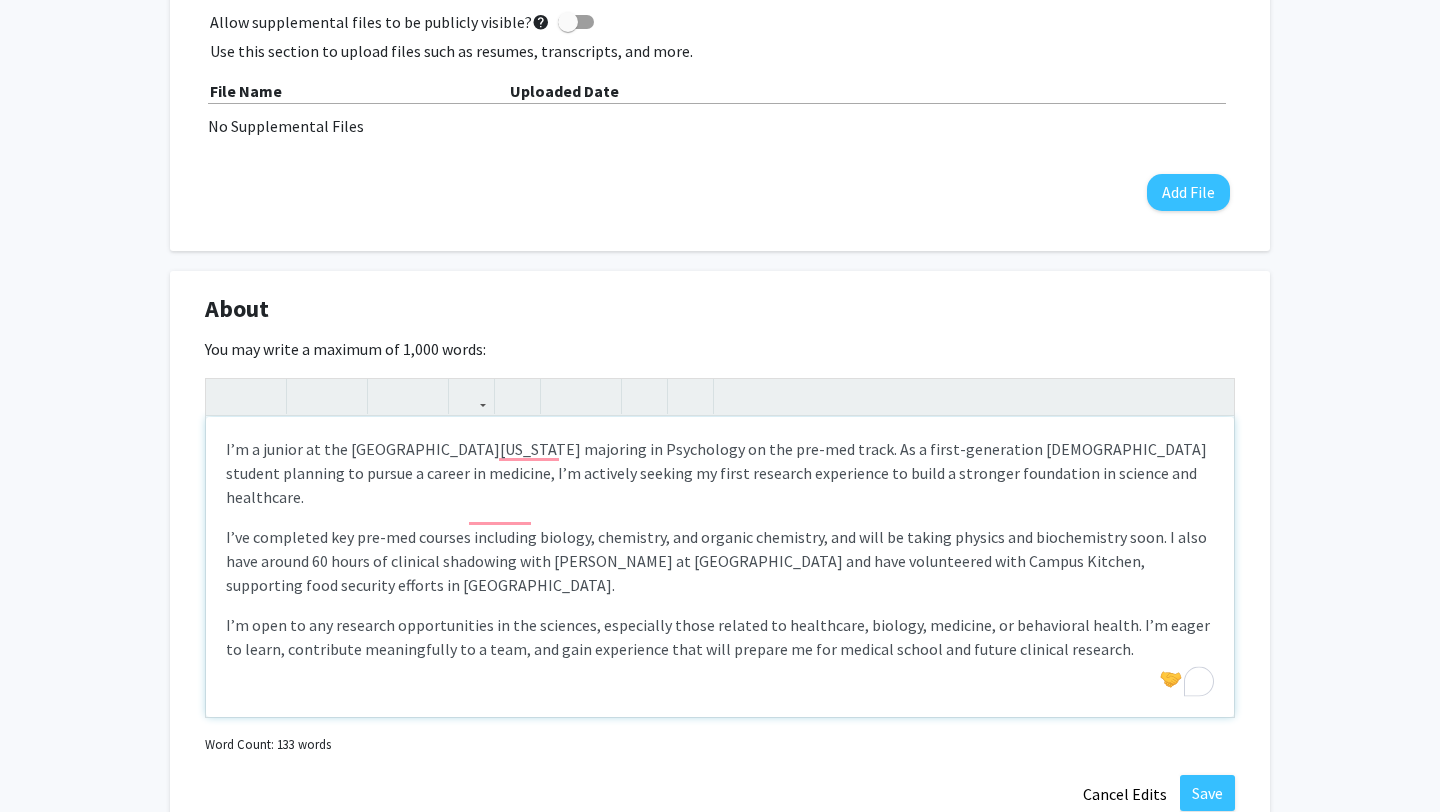 type on "<p>I’m a junior at the [GEOGRAPHIC_DATA][US_STATE] majoring in Psychology on the pre-med track. As a first-generation [DEMOGRAPHIC_DATA] student planning to pursue a career in medicine, I’m actively seeking my first research experience to build a stronger foundation in science and healthcare.</p><p>I’ve completed key pre-med courses including biology, chemistry, and organic chemistry, and will be taking physics and biochemistry soon. I also have around 60 hours of clinical shadowing with [PERSON_NAME] at [GEOGRAPHIC_DATA] and have volunteered with Campus Kitchen, supporting food security efforts in [GEOGRAPHIC_DATA]</p><p>I’m open to any research opportunities in the sciences, especially those related to healthcare, biology, medicine, or behavioral health. I’m eager to learn, contribute meaningfully to a team, and gain experience that will prepare me for medical school and future clinical research.</p>" 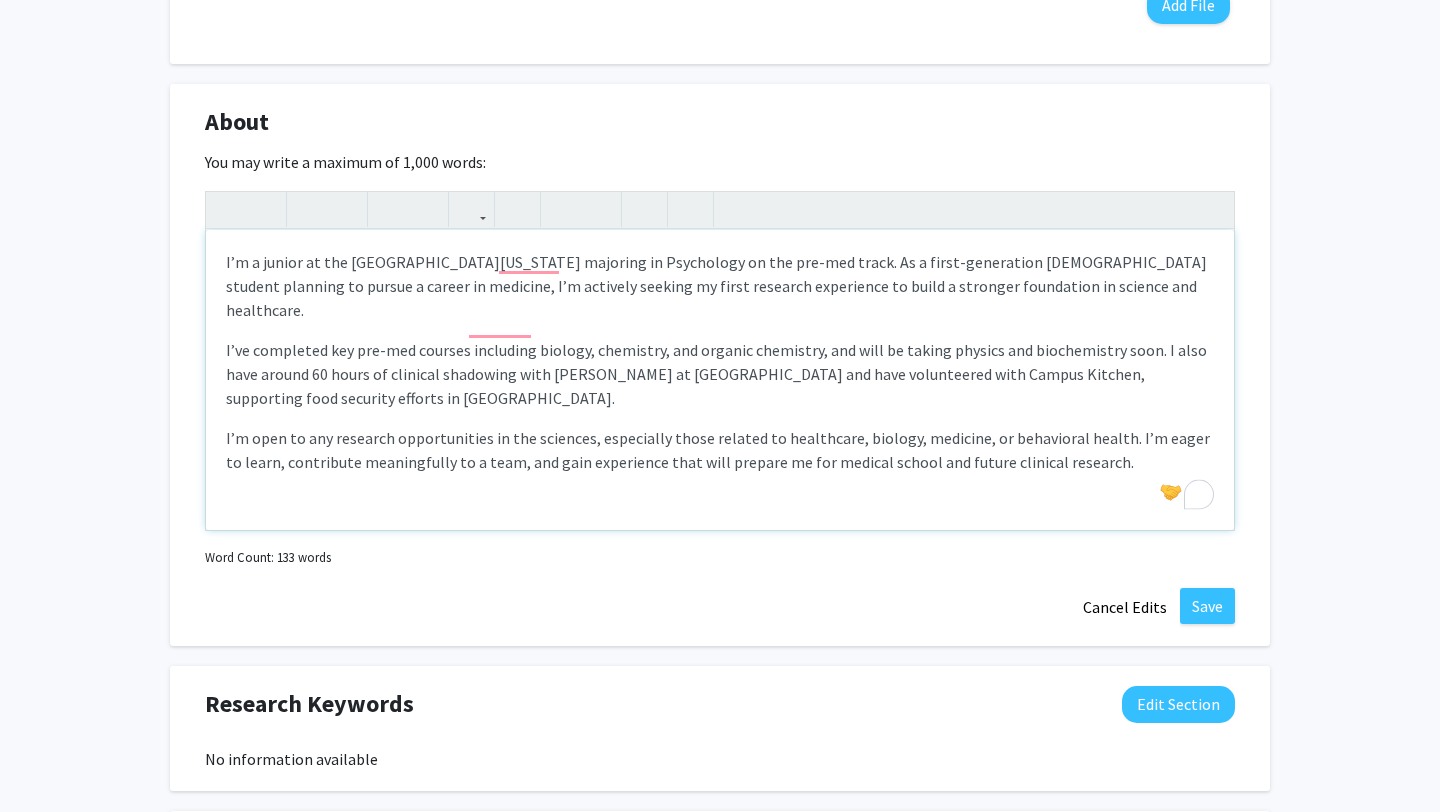 scroll, scrollTop: 1145, scrollLeft: 0, axis: vertical 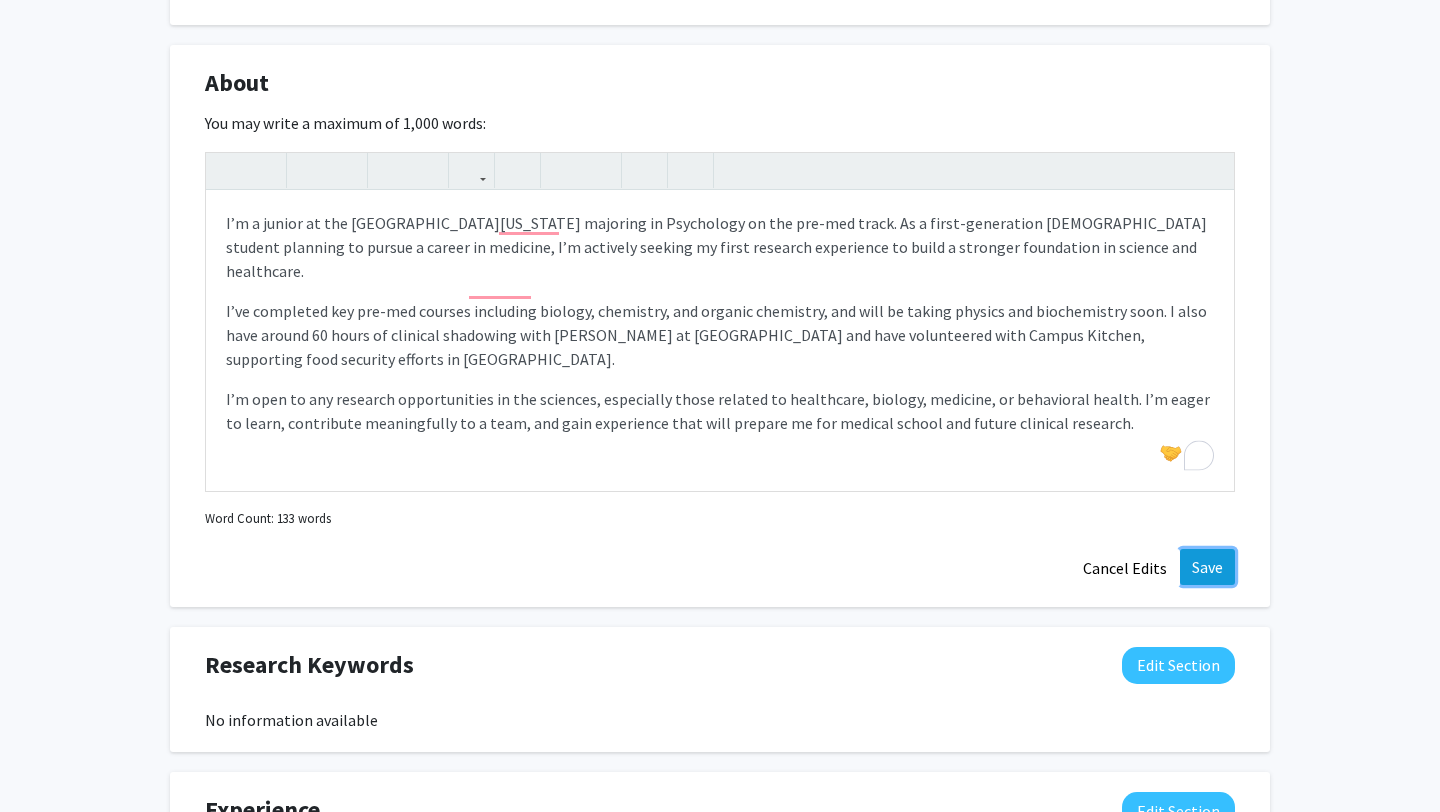 click on "Save" 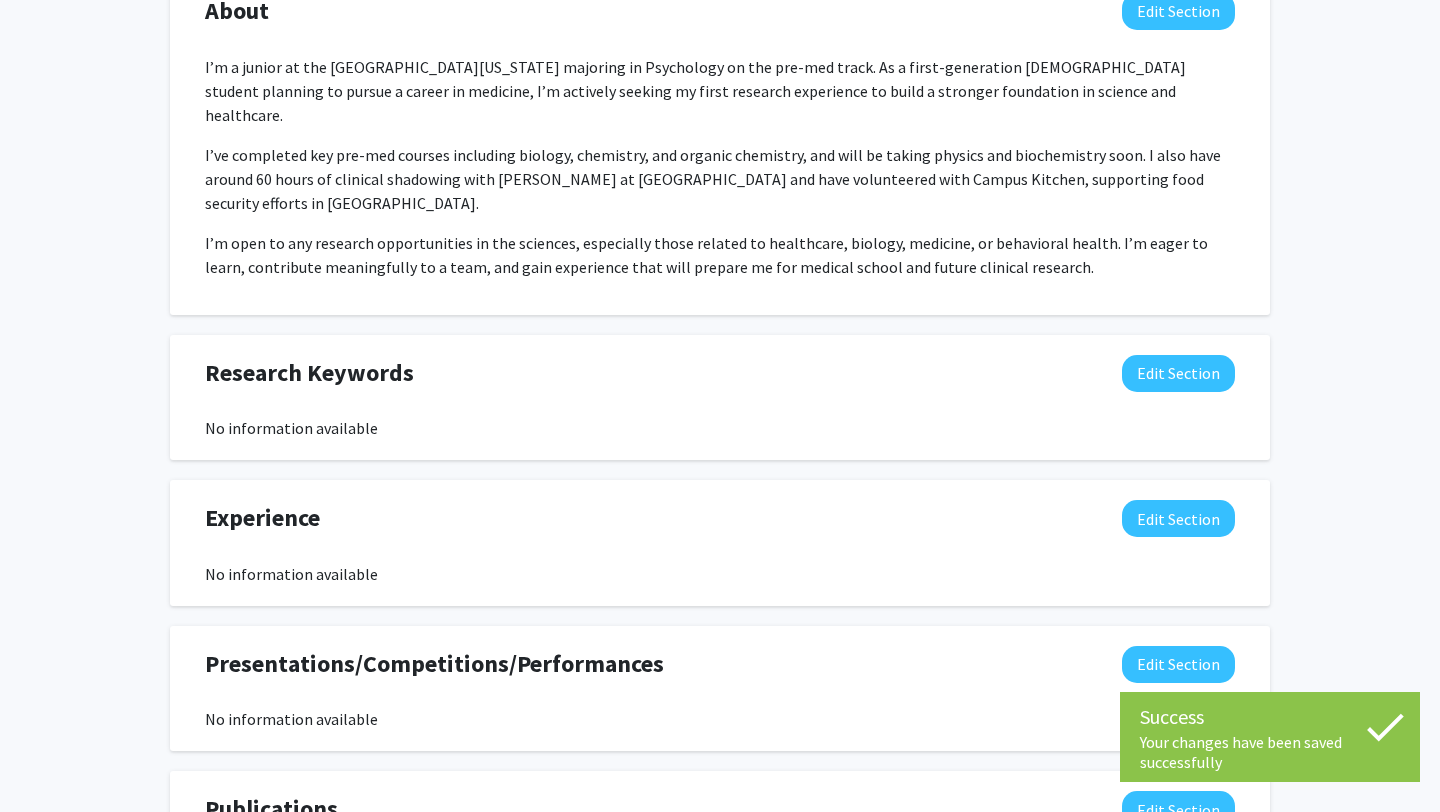 scroll, scrollTop: 0, scrollLeft: 0, axis: both 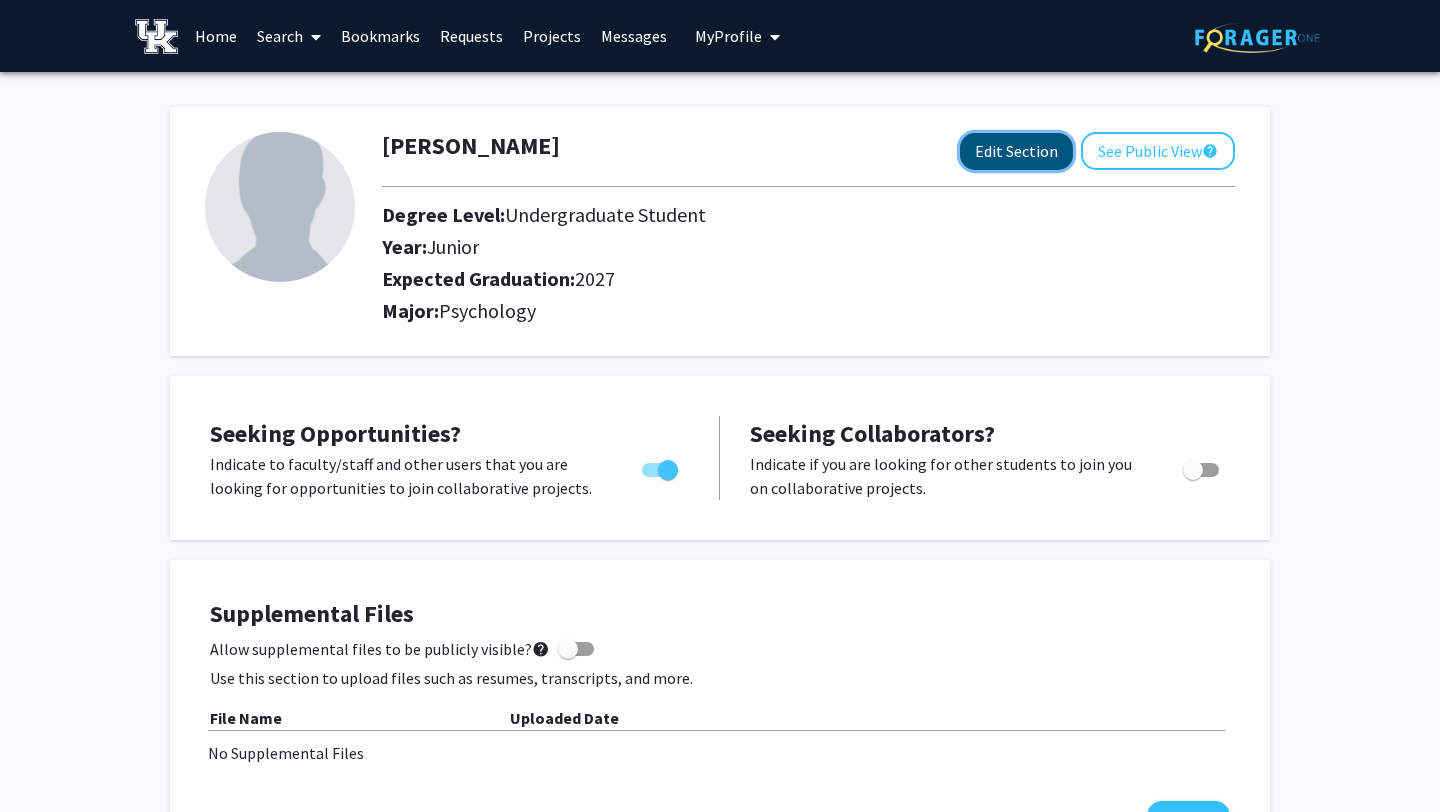 click on "Edit Section" 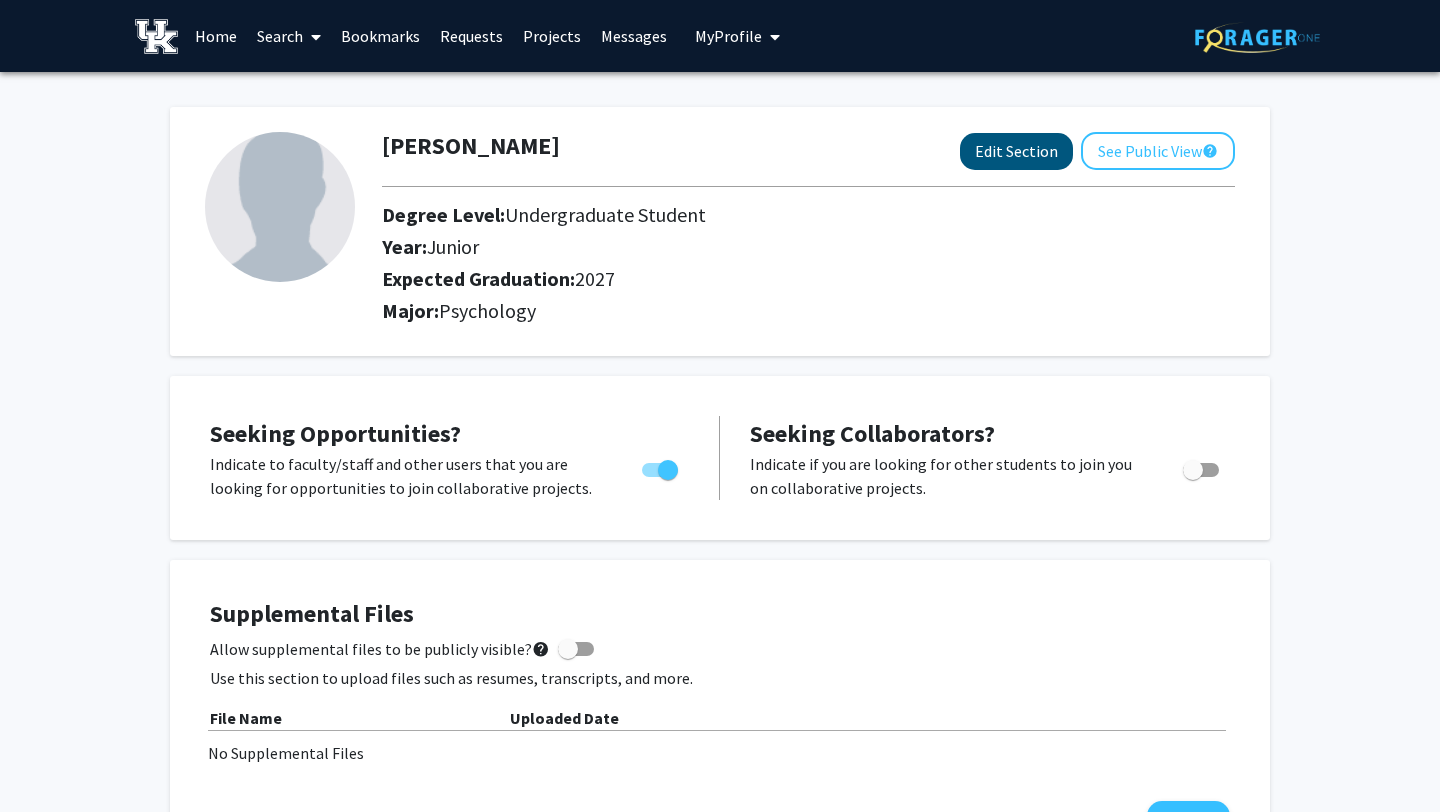 select on "junior" 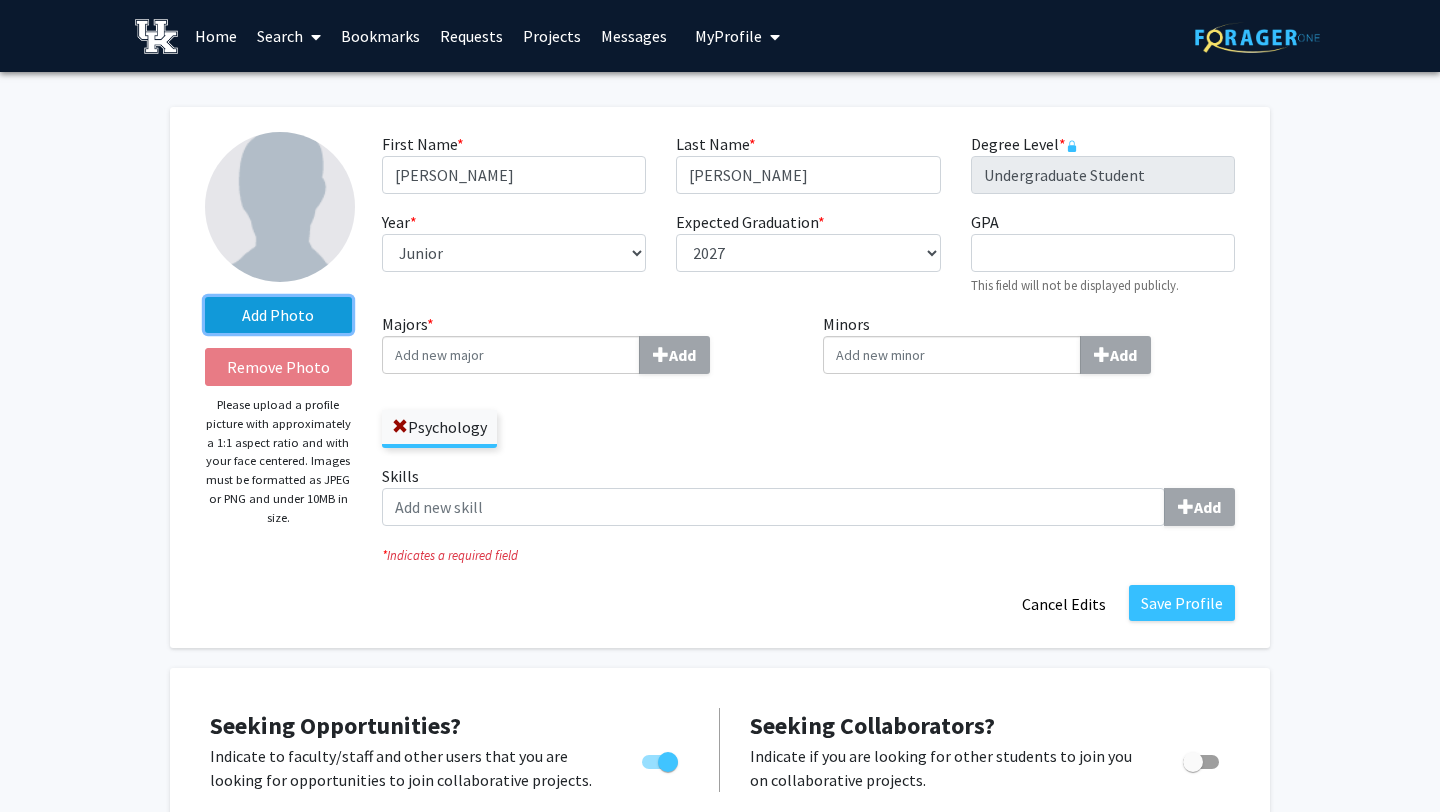 click on "Add Photo" 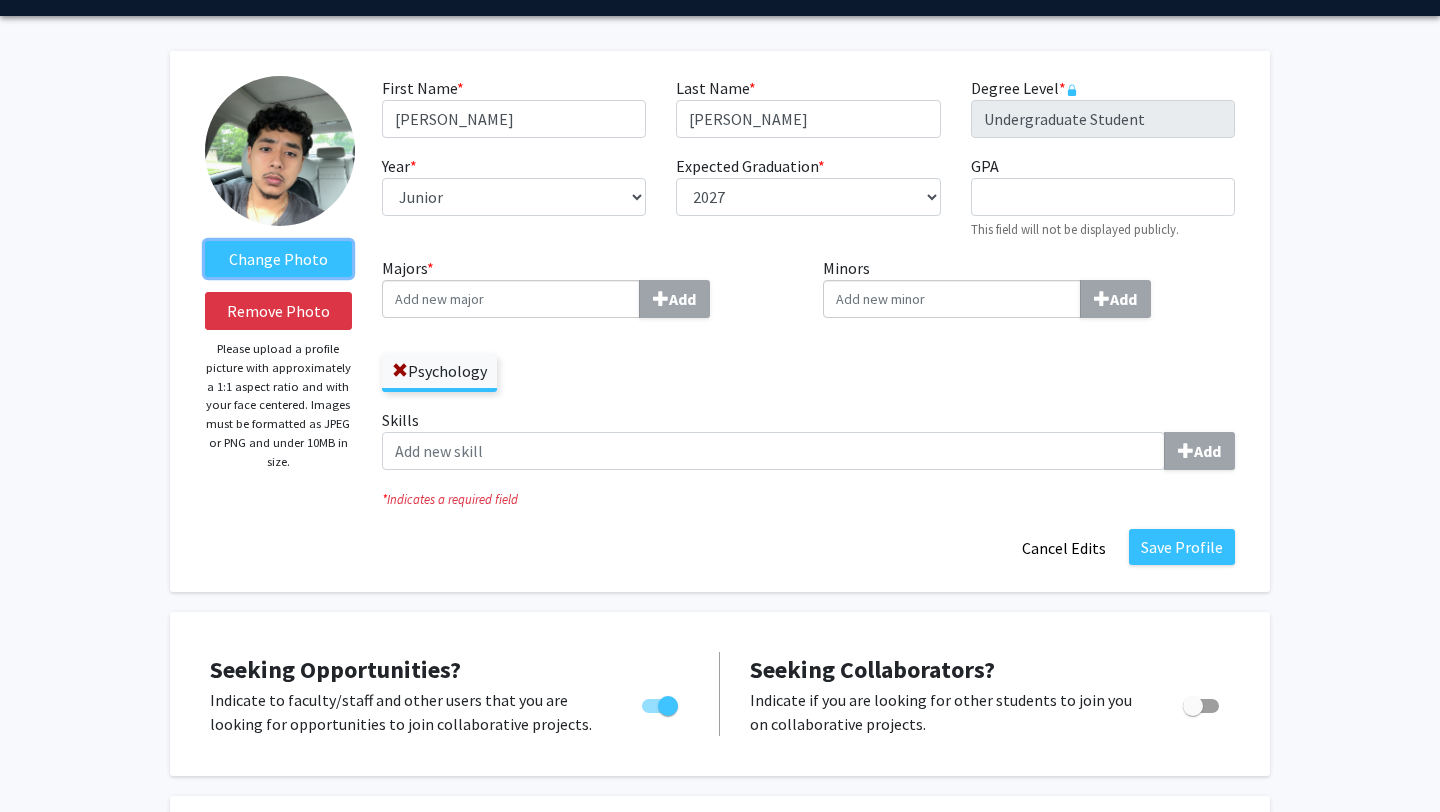 scroll, scrollTop: 0, scrollLeft: 0, axis: both 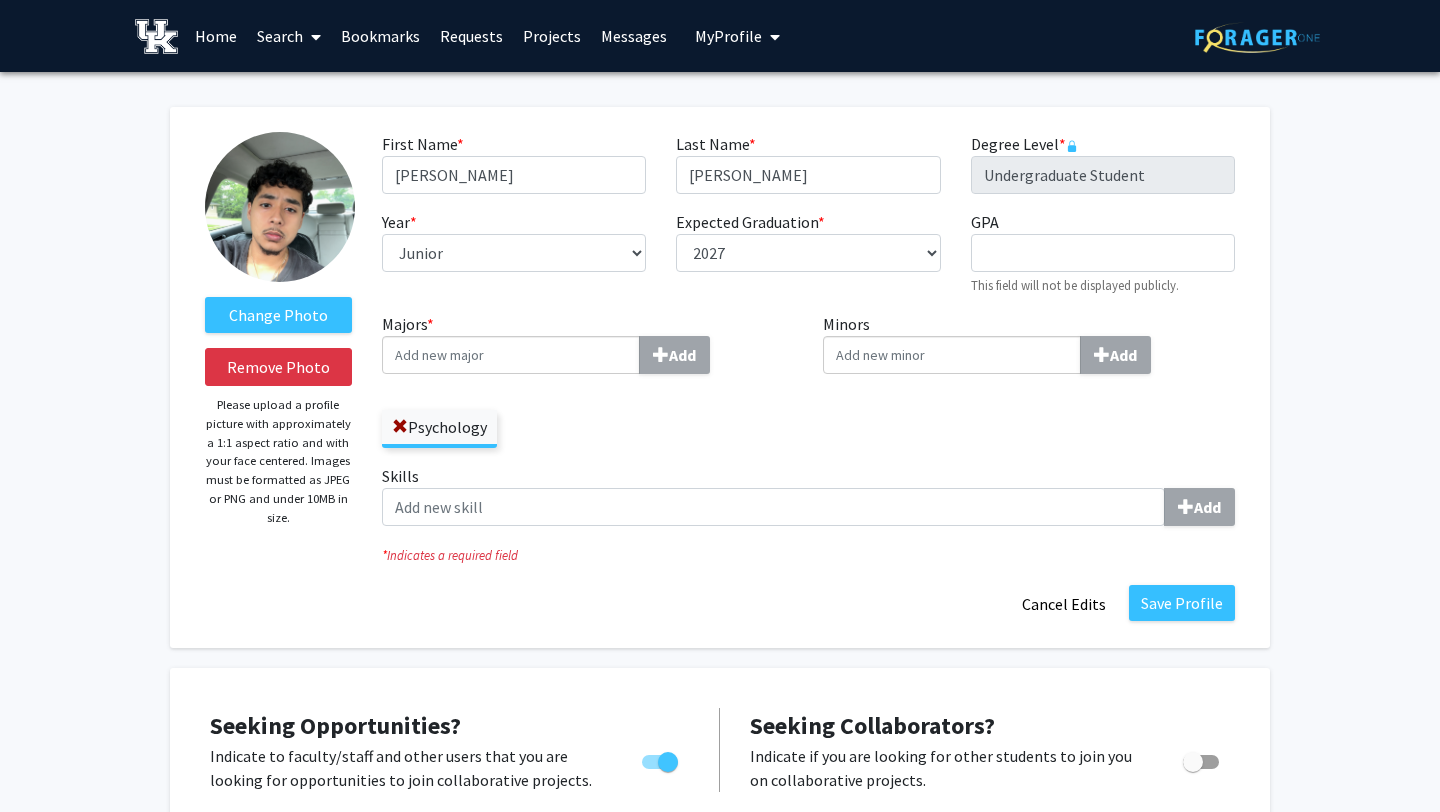 click on "Search" at bounding box center [289, 36] 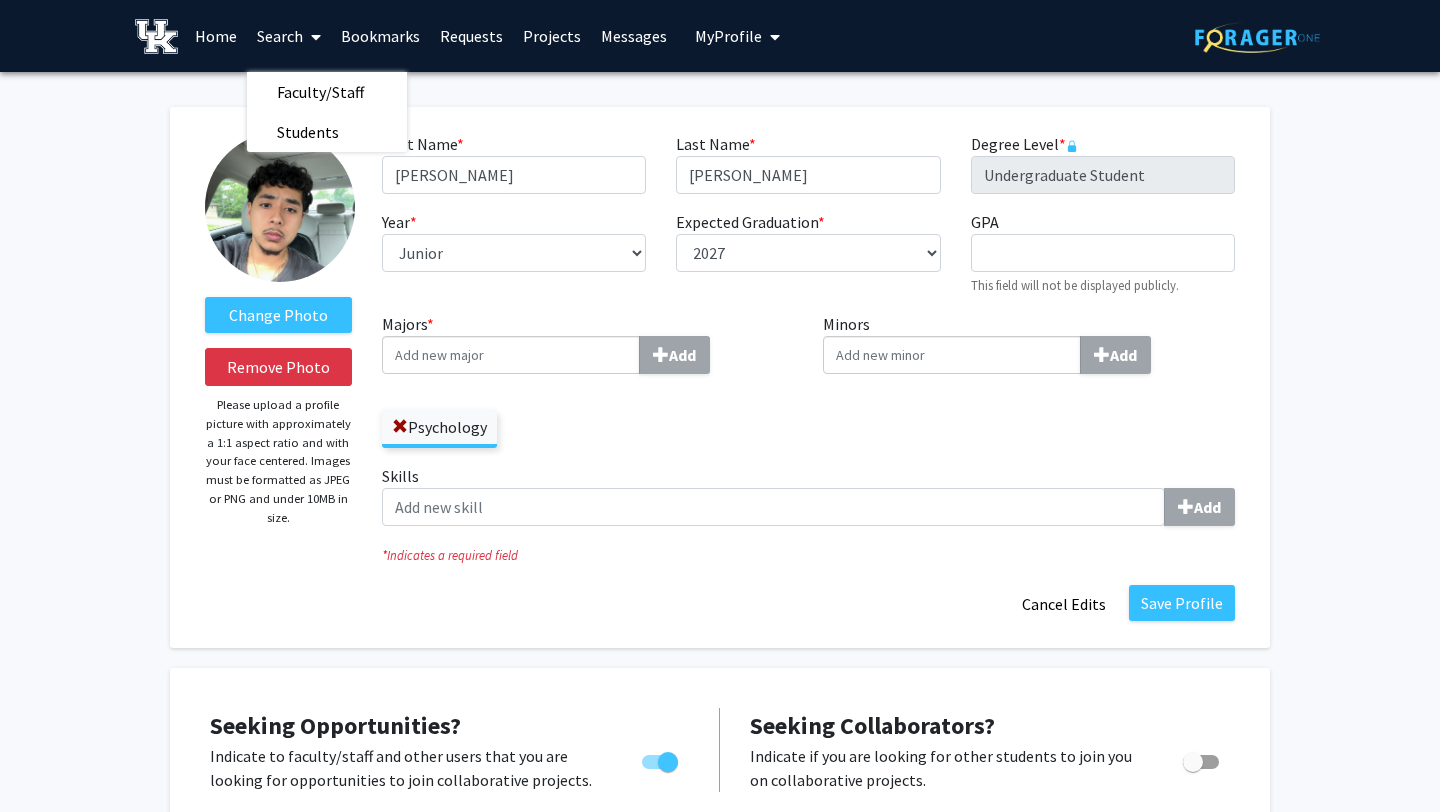 click at bounding box center [771, 37] 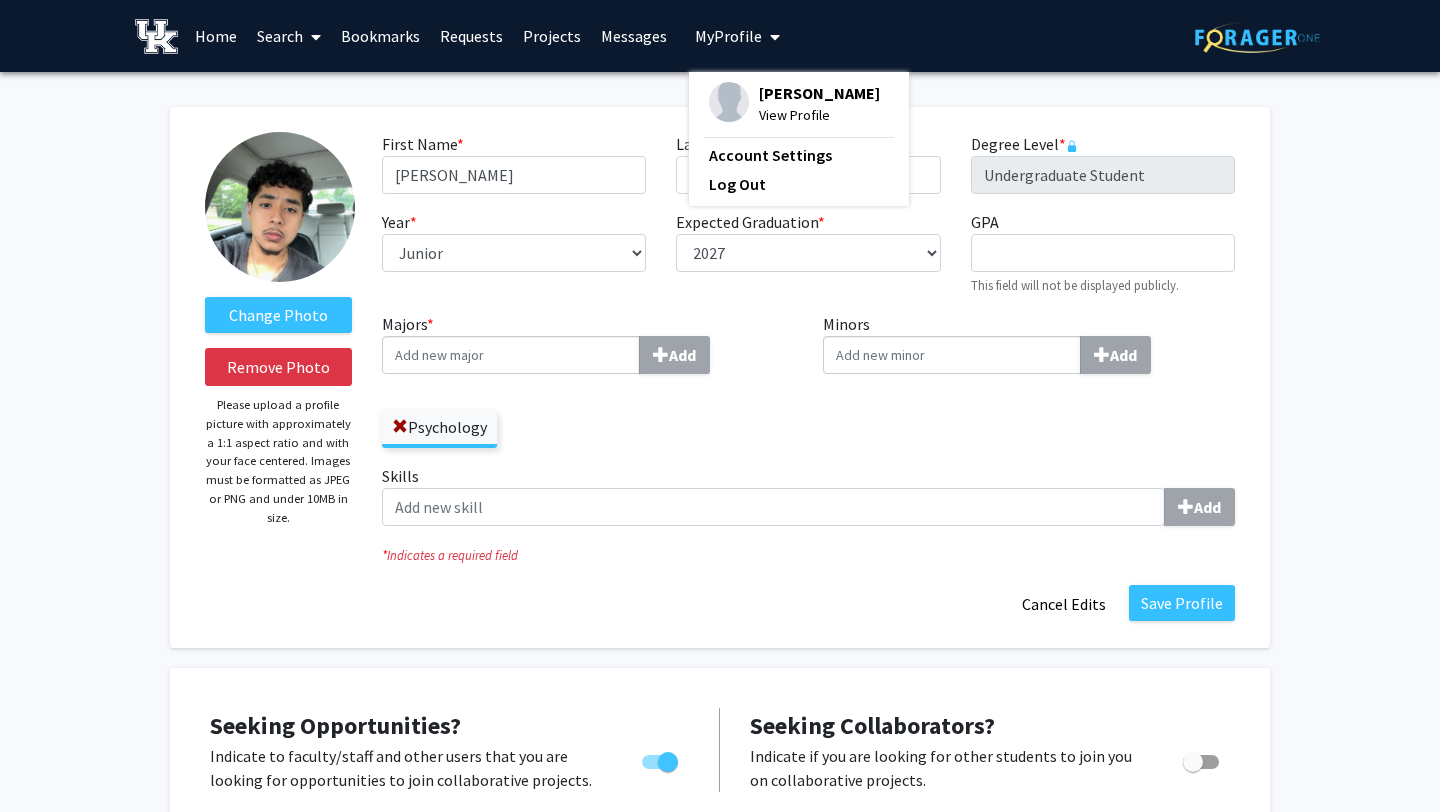click on "[PERSON_NAME] View Profile" at bounding box center (794, 104) 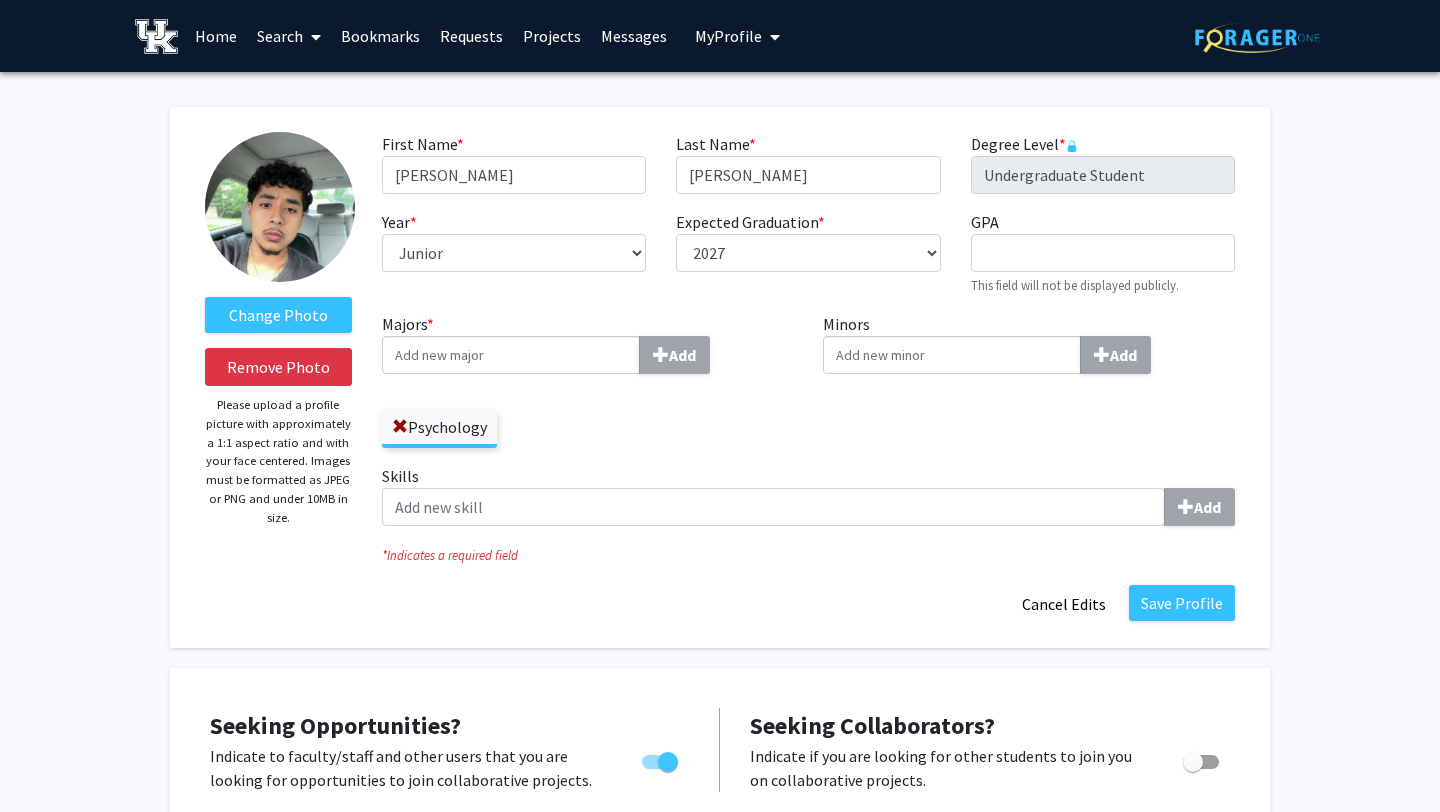 click on "My   Profile" at bounding box center [728, 36] 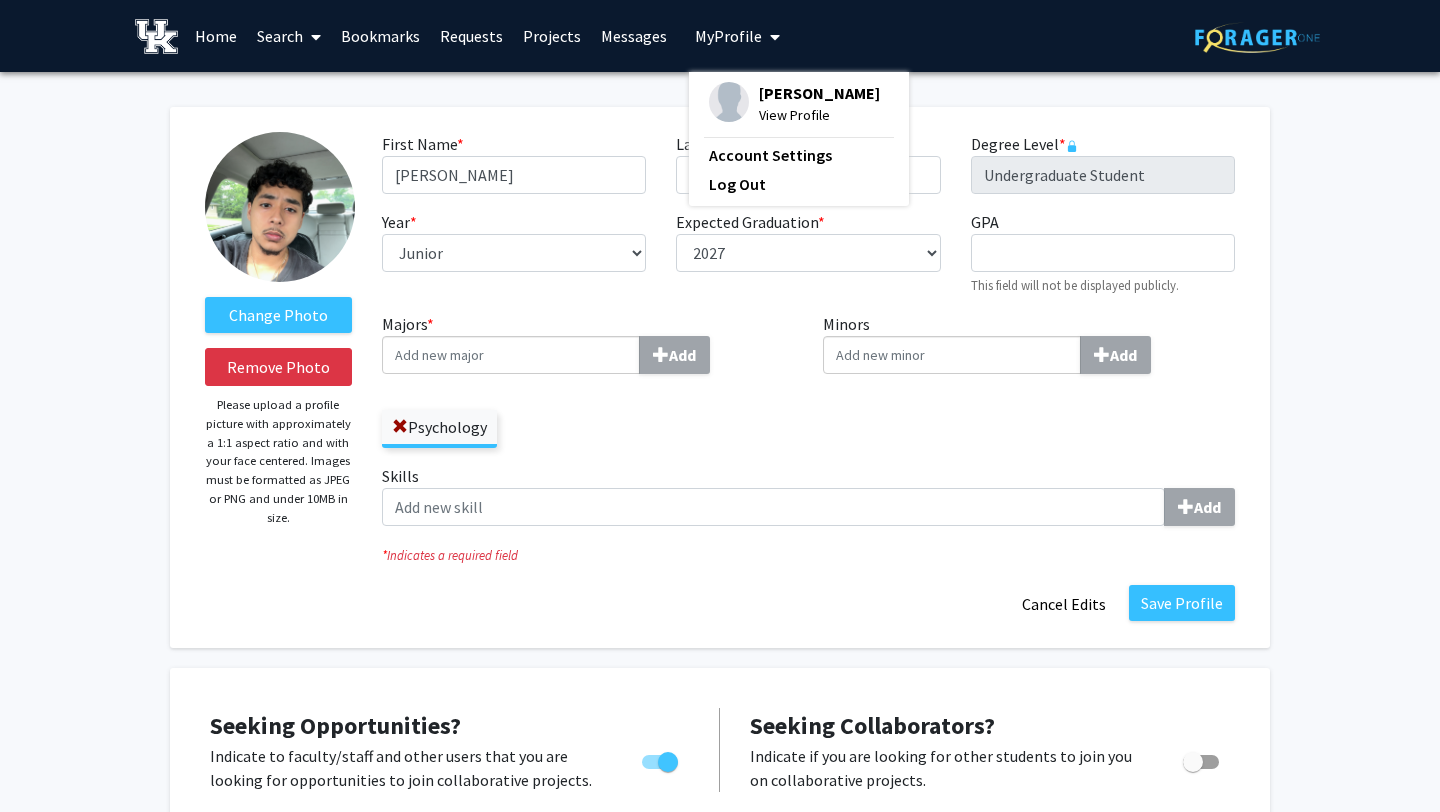 click on "View Profile" at bounding box center [819, 115] 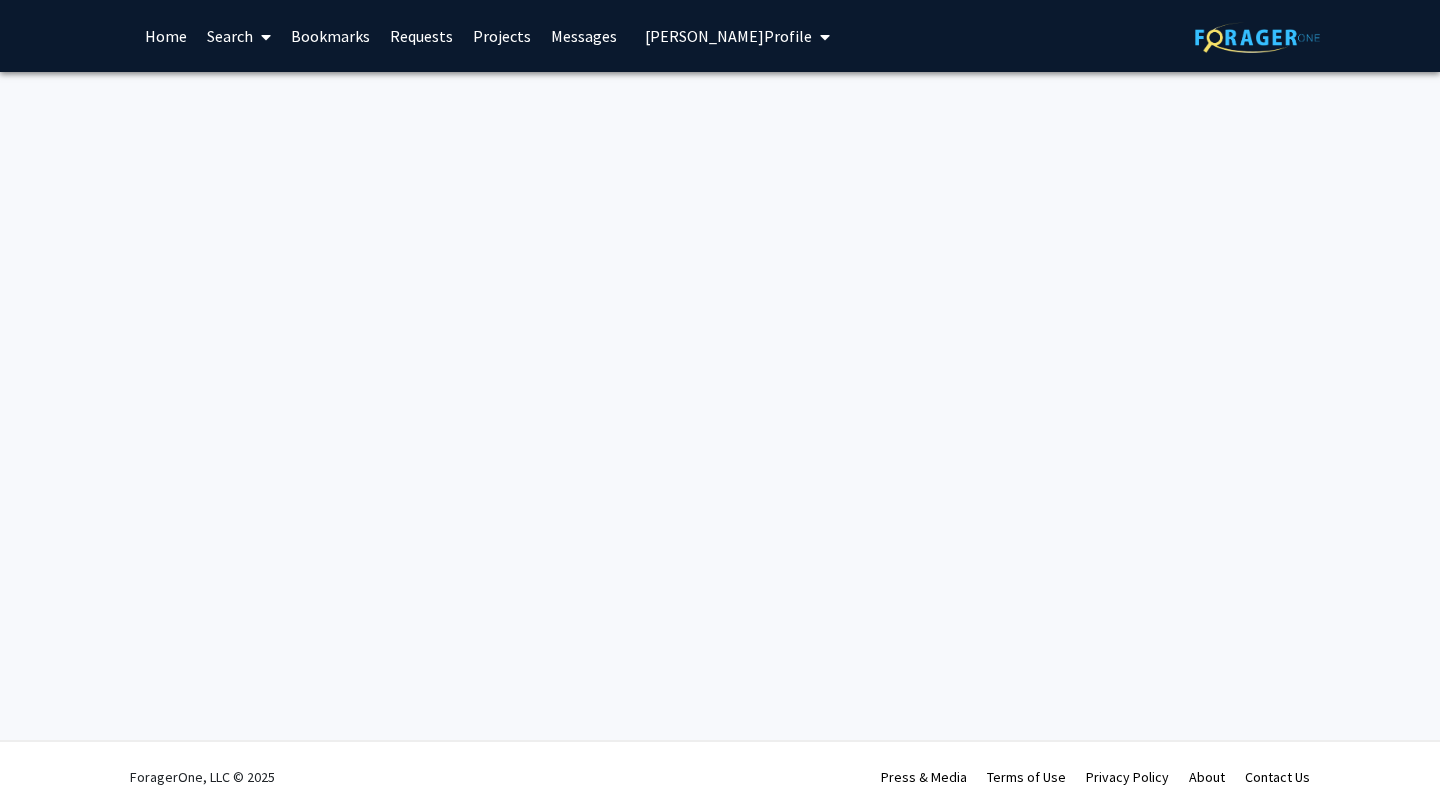 scroll, scrollTop: 0, scrollLeft: 0, axis: both 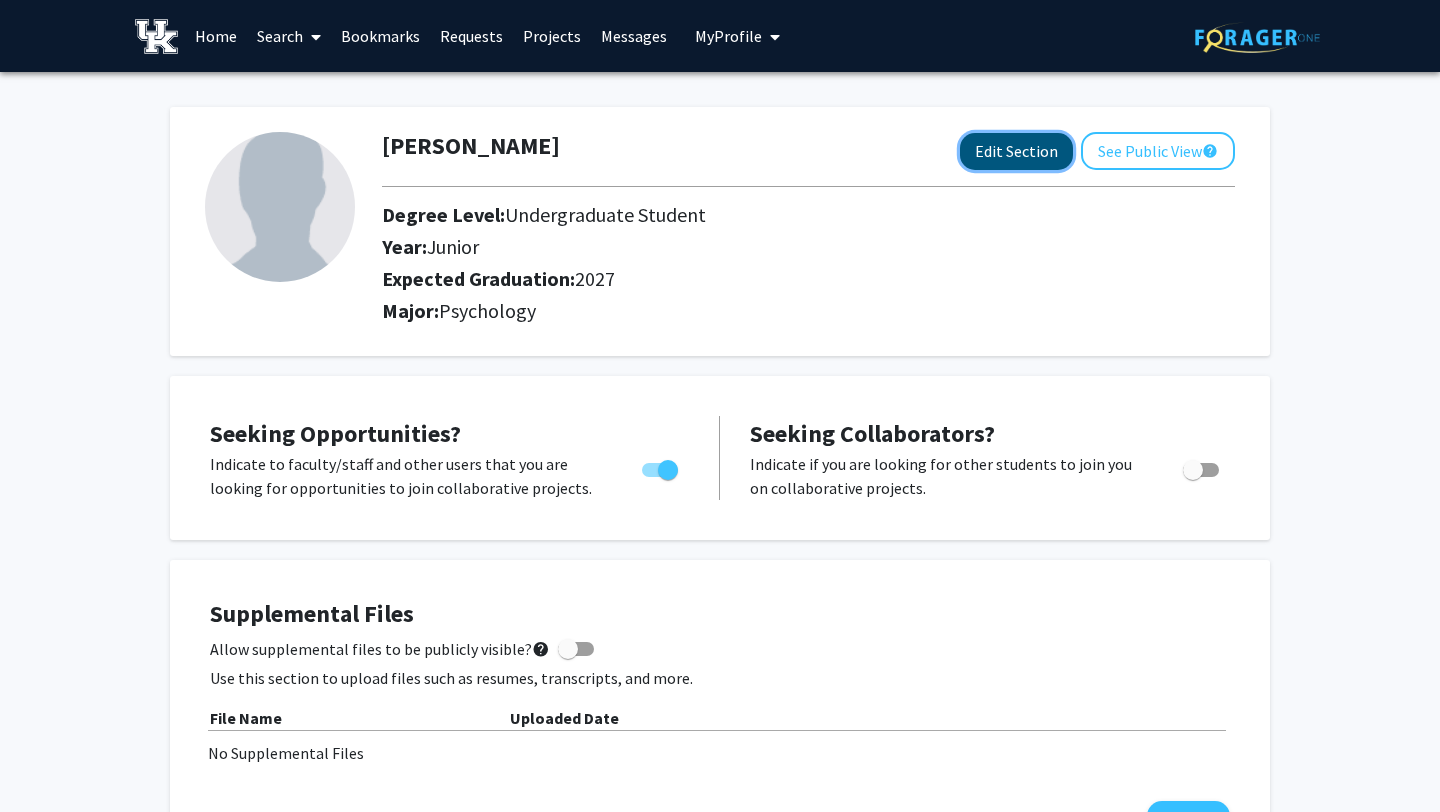 click on "Edit Section" 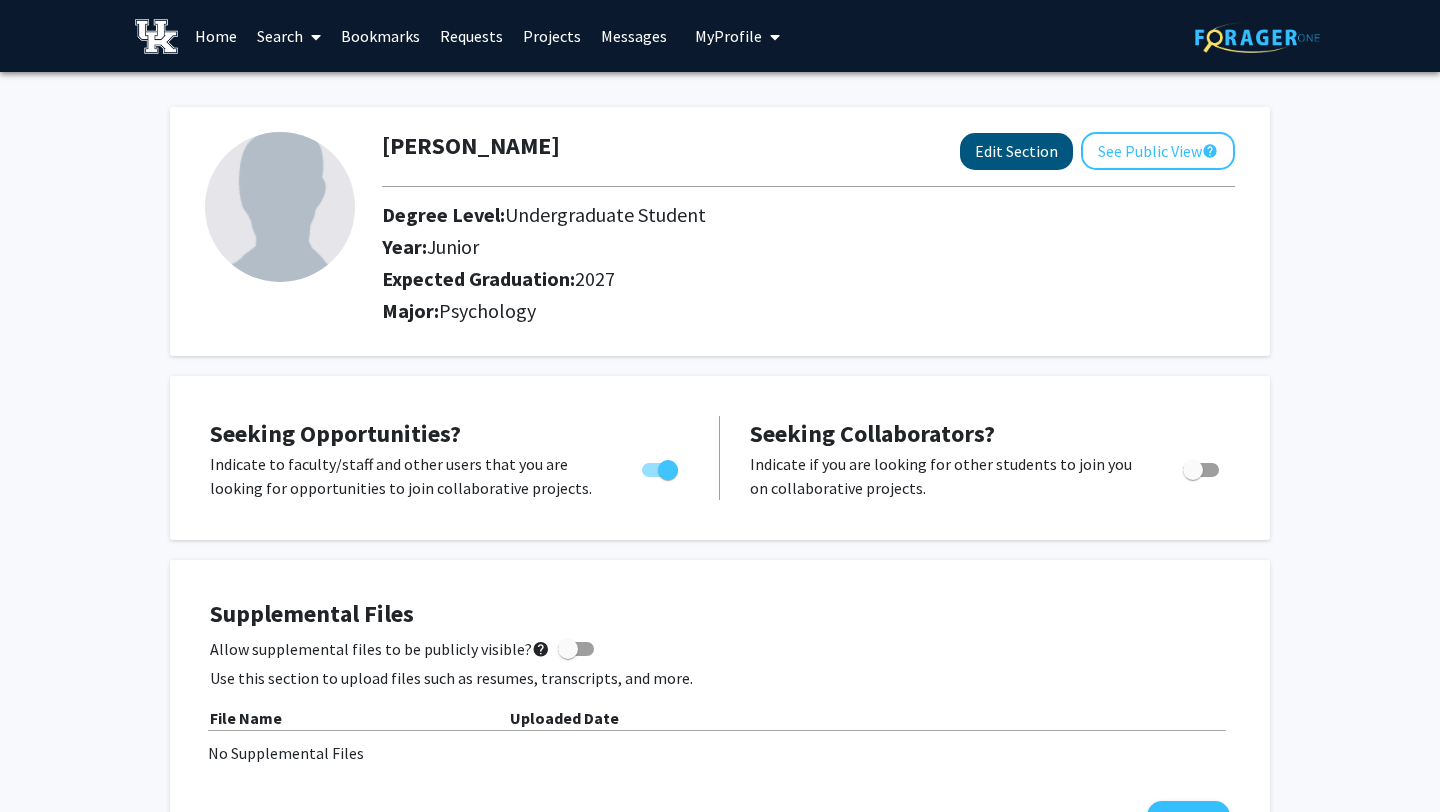 select on "junior" 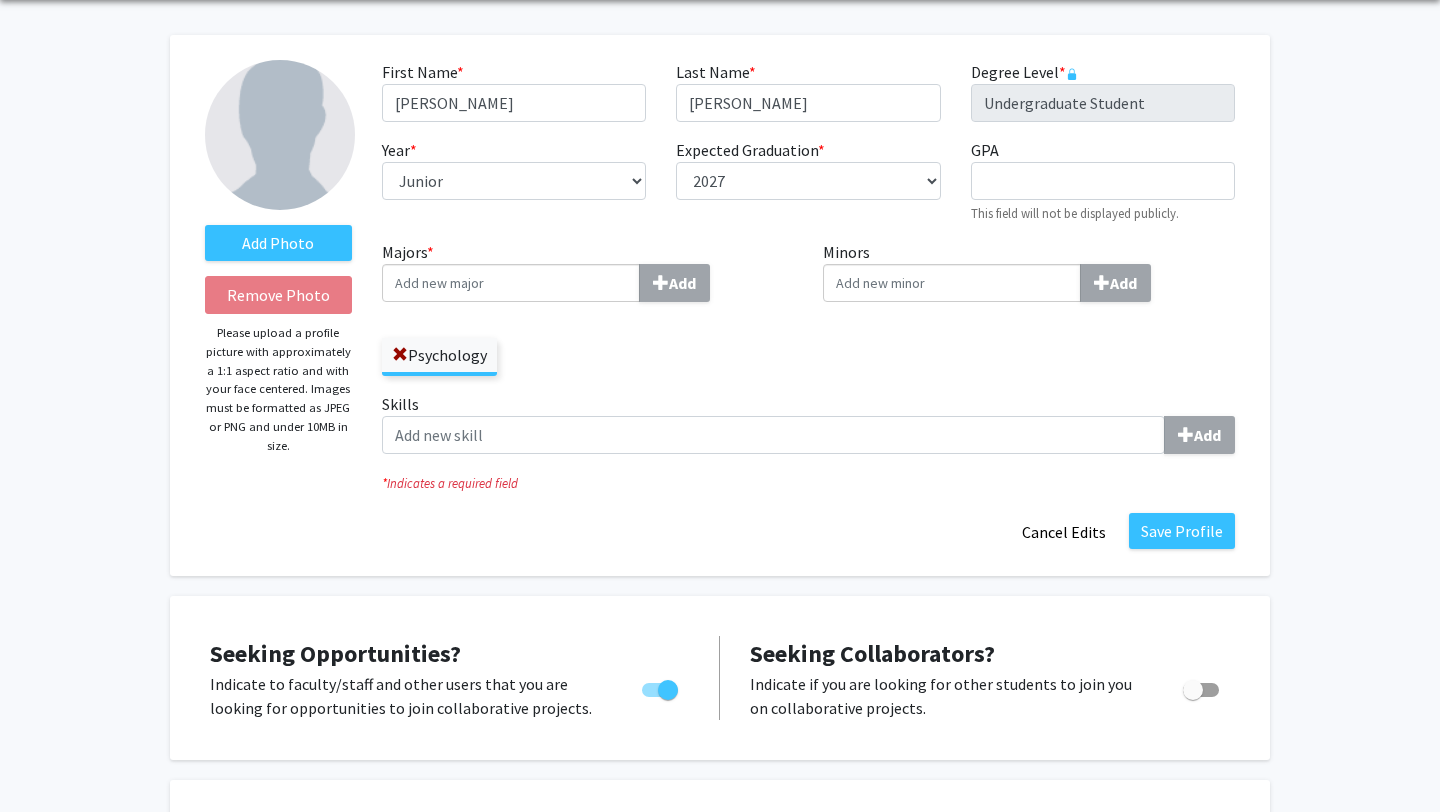 scroll, scrollTop: 0, scrollLeft: 0, axis: both 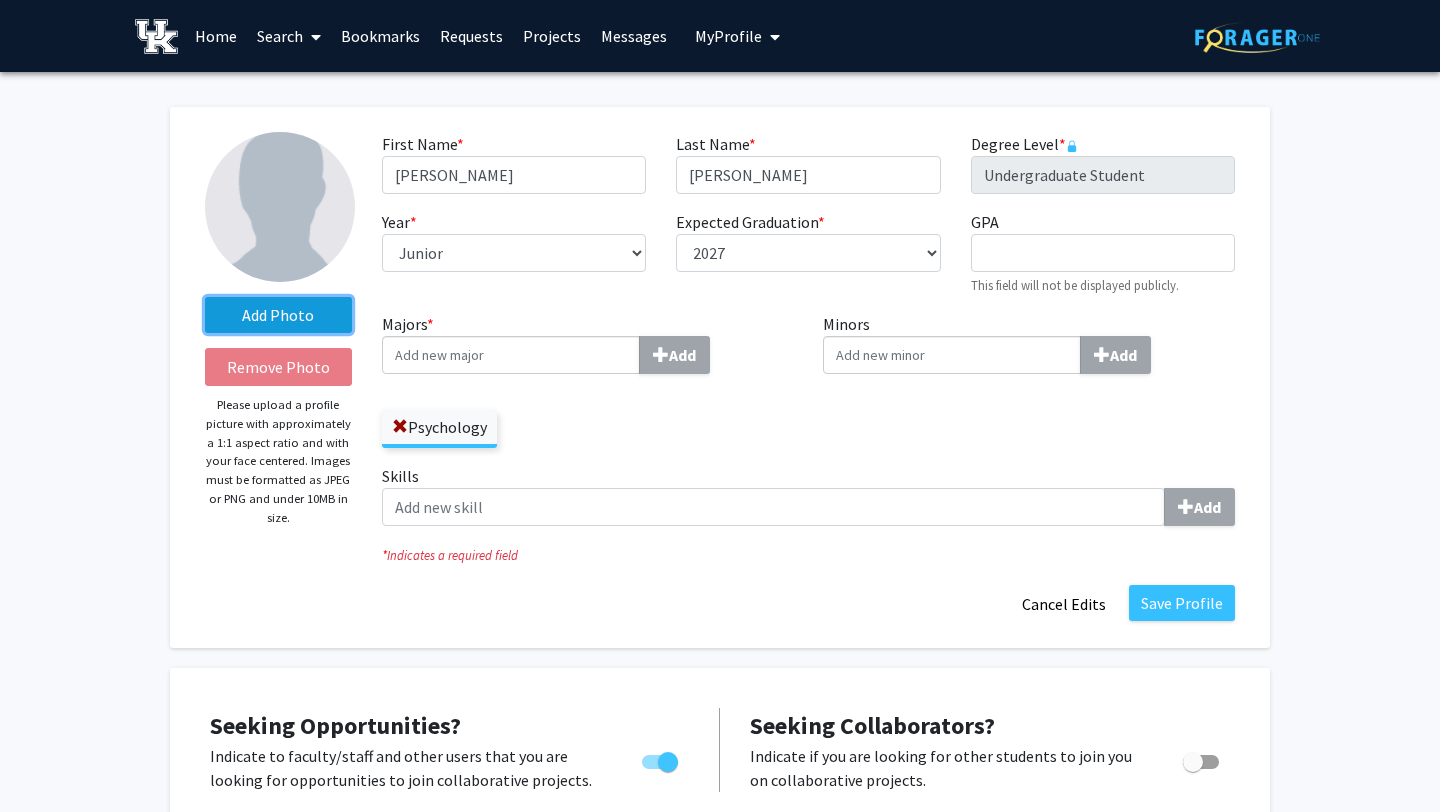 click on "Add Photo" 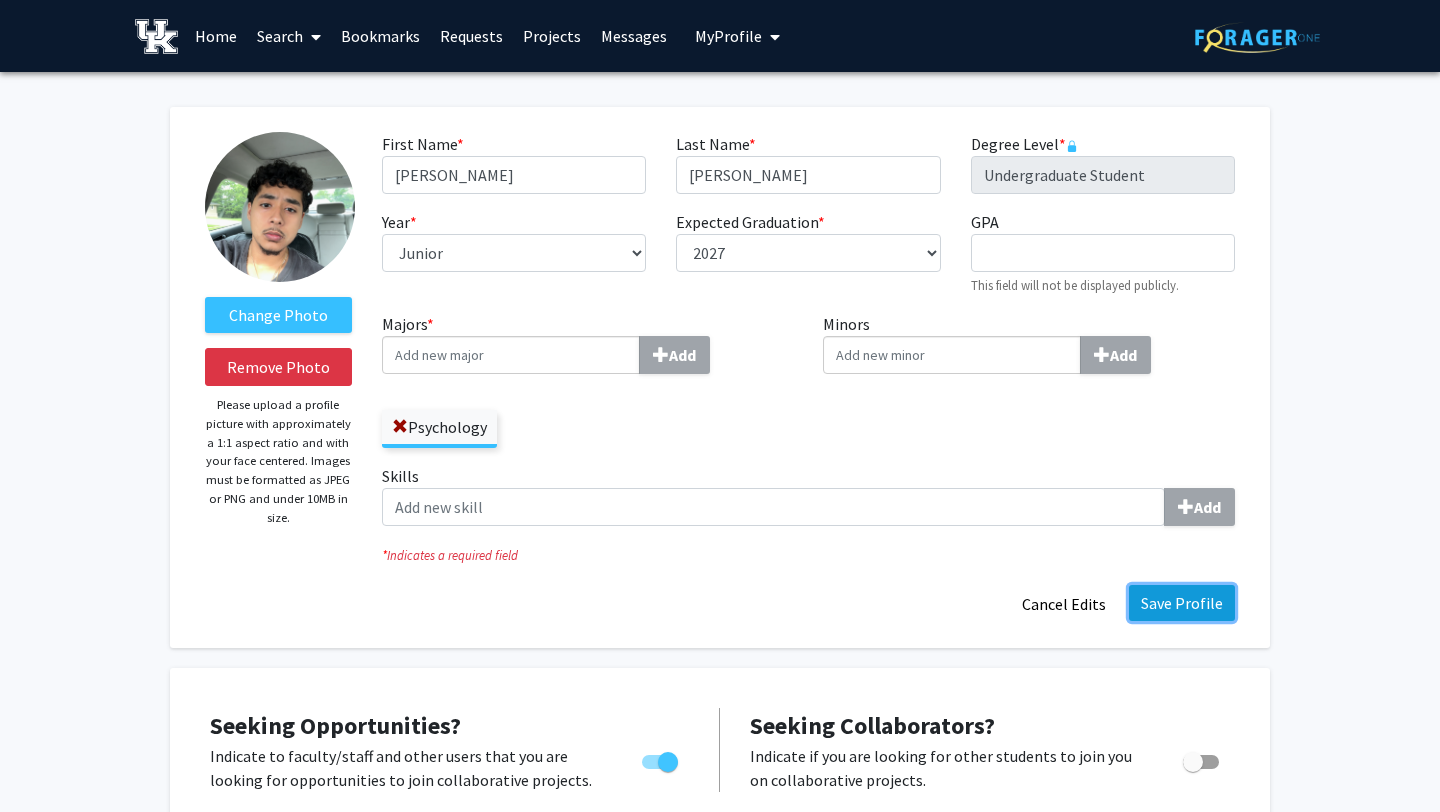 click on "Save Profile" 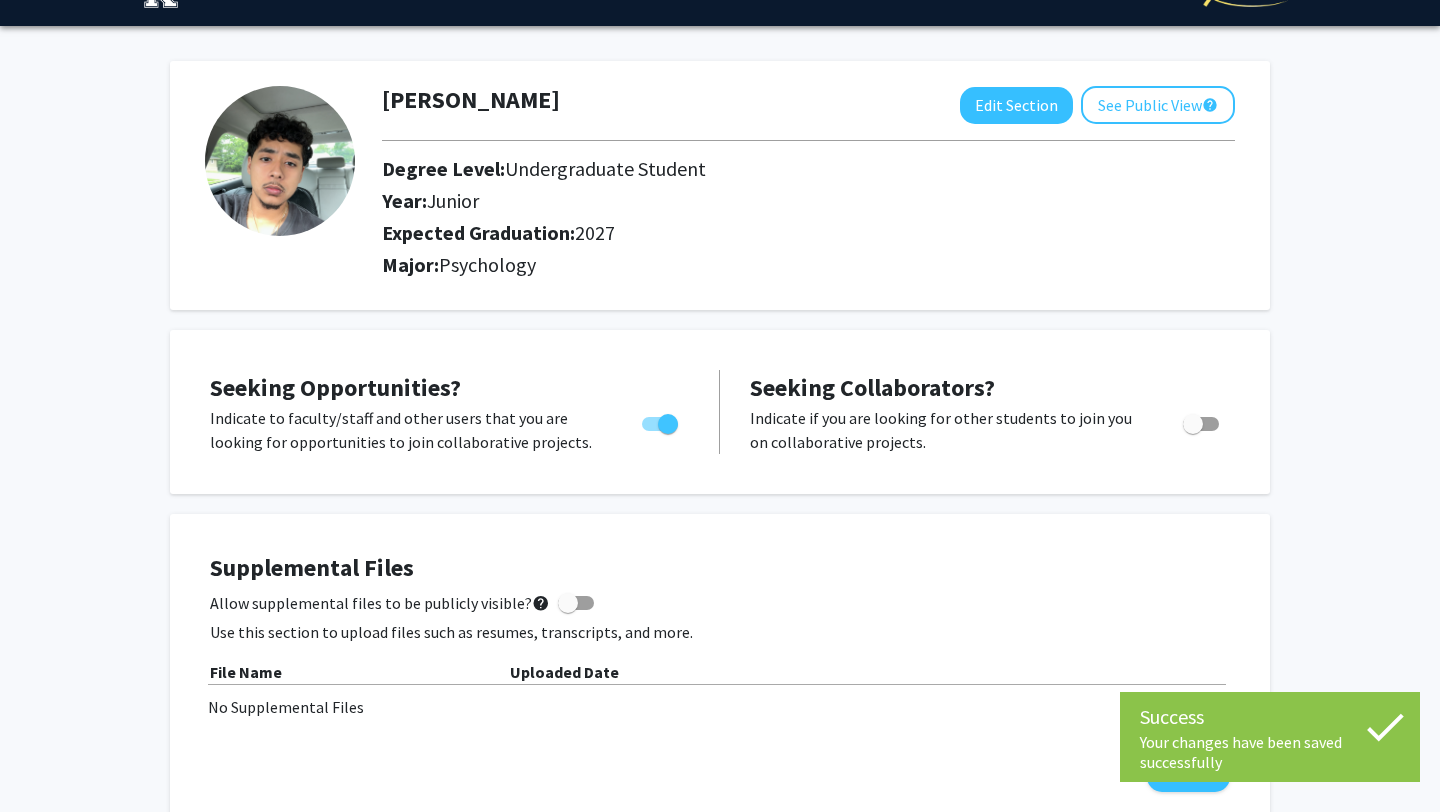 scroll, scrollTop: 0, scrollLeft: 0, axis: both 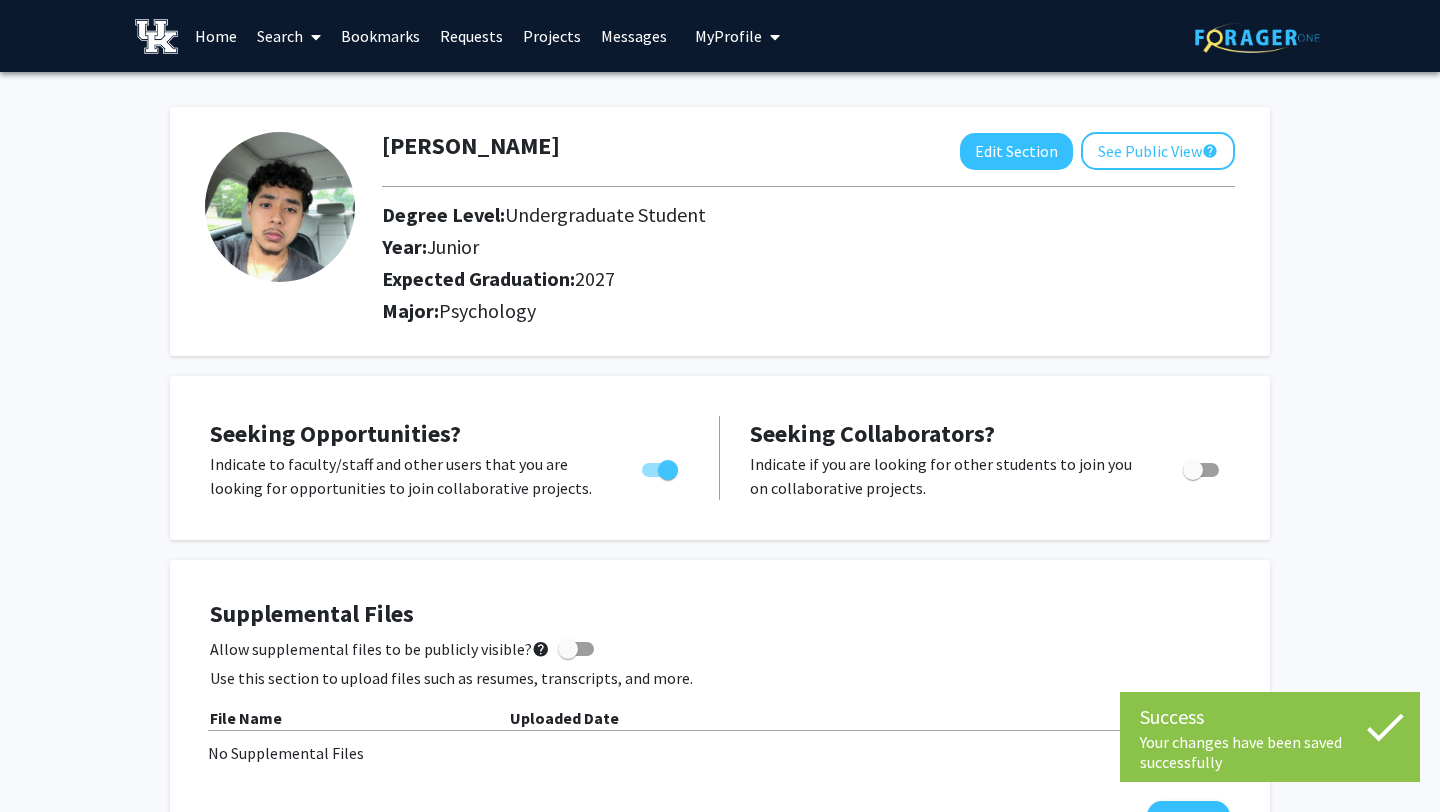click on "Search" at bounding box center (289, 36) 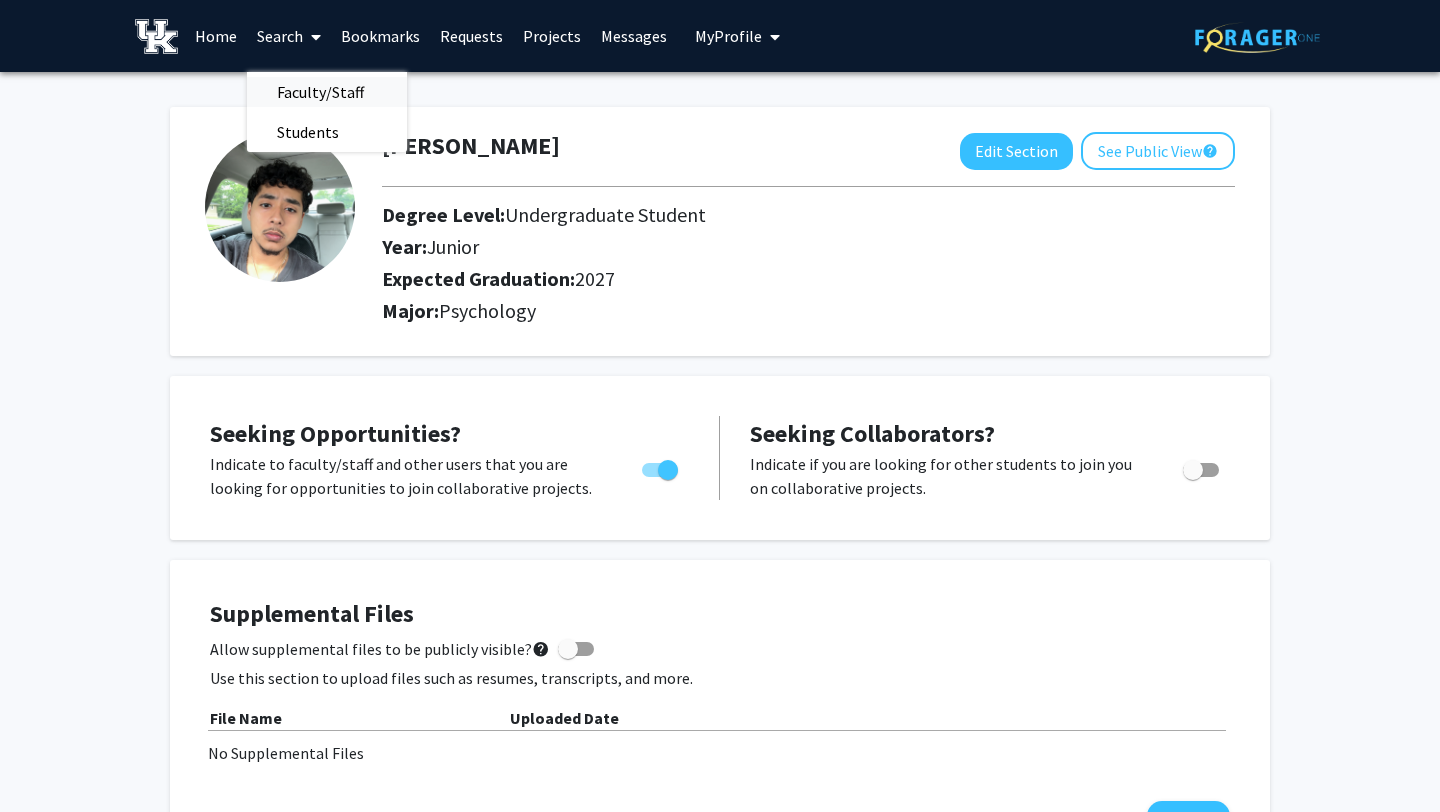 click on "Faculty/Staff" at bounding box center (320, 92) 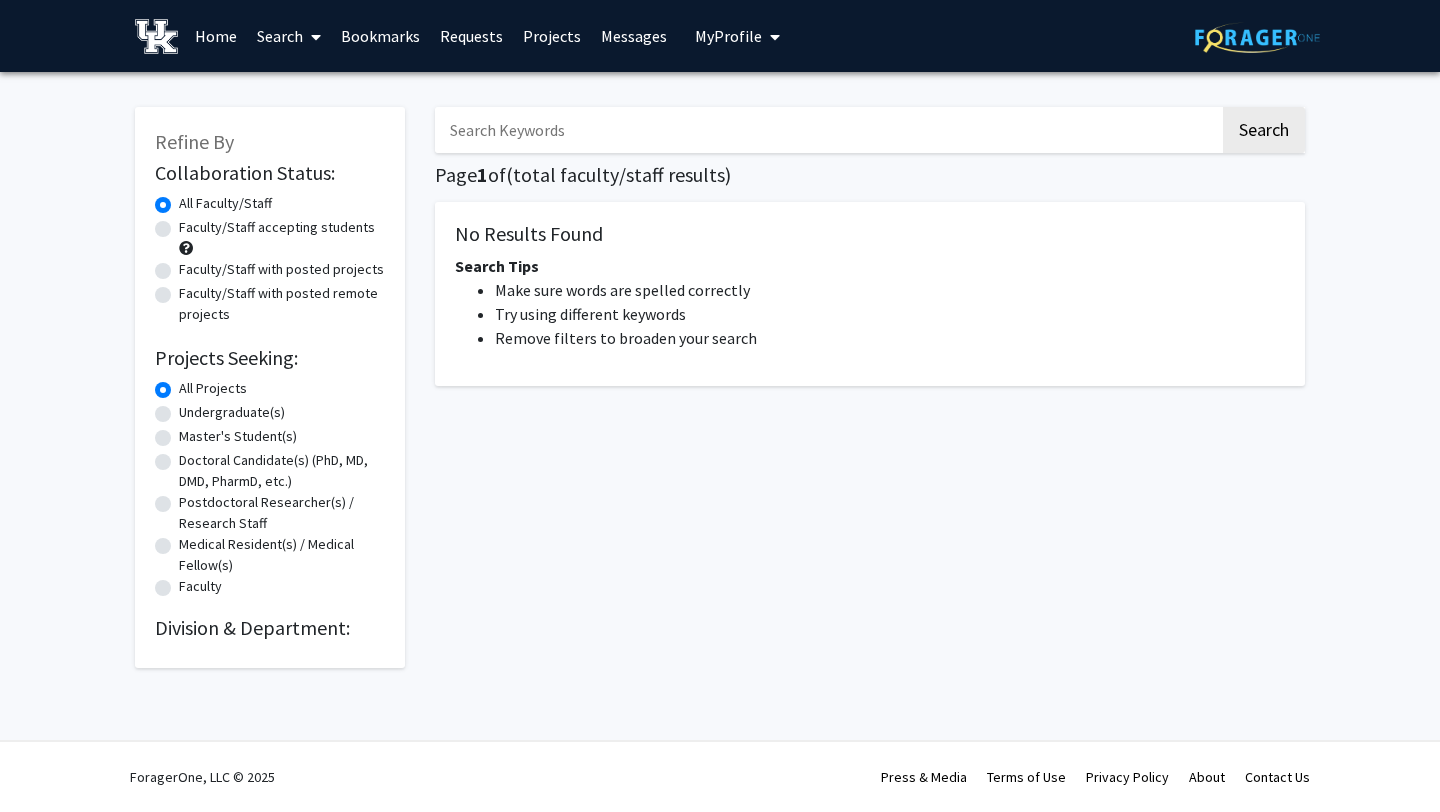 click on "Faculty/Staff accepting students" 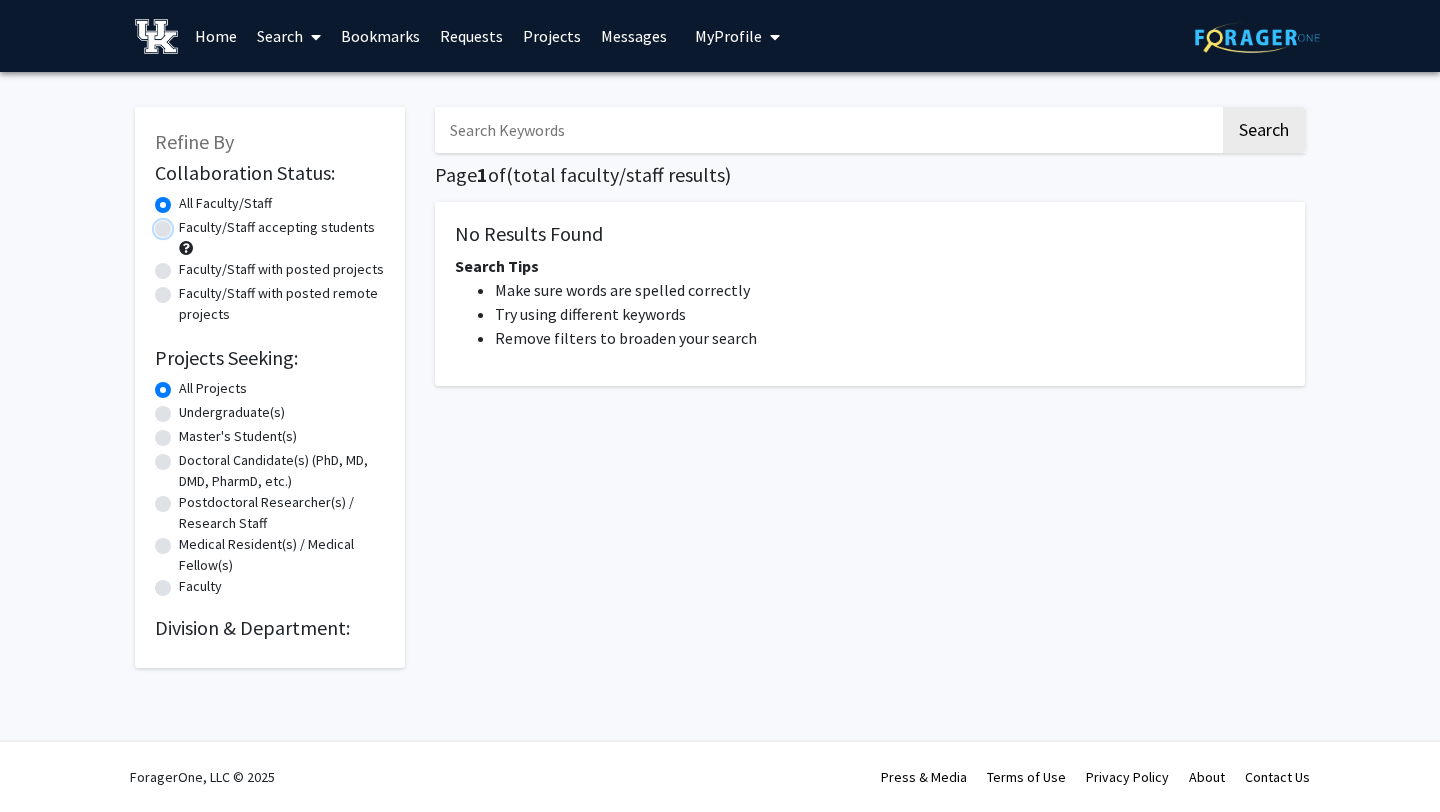 click on "Faculty/Staff accepting students" at bounding box center [185, 223] 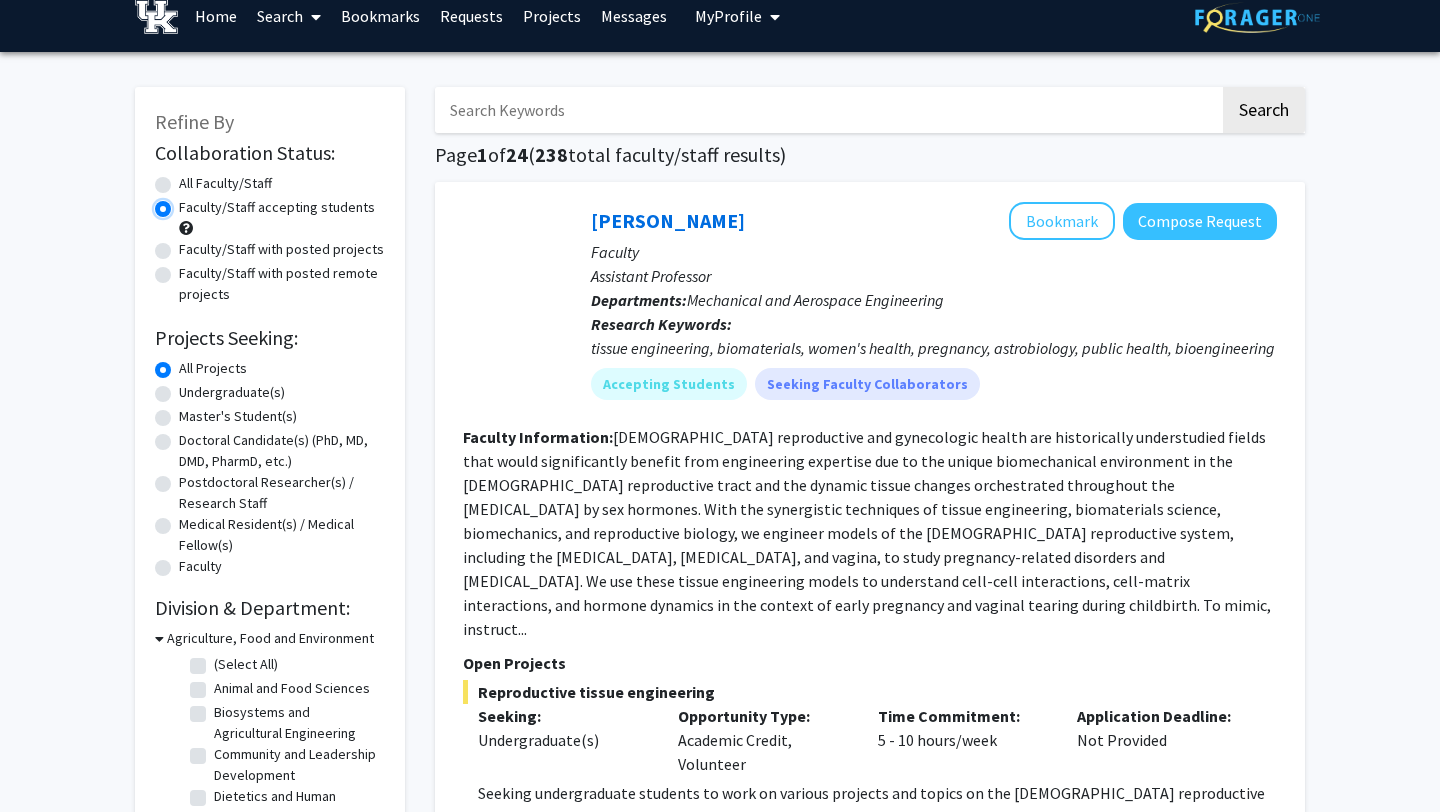 scroll, scrollTop: 25, scrollLeft: 0, axis: vertical 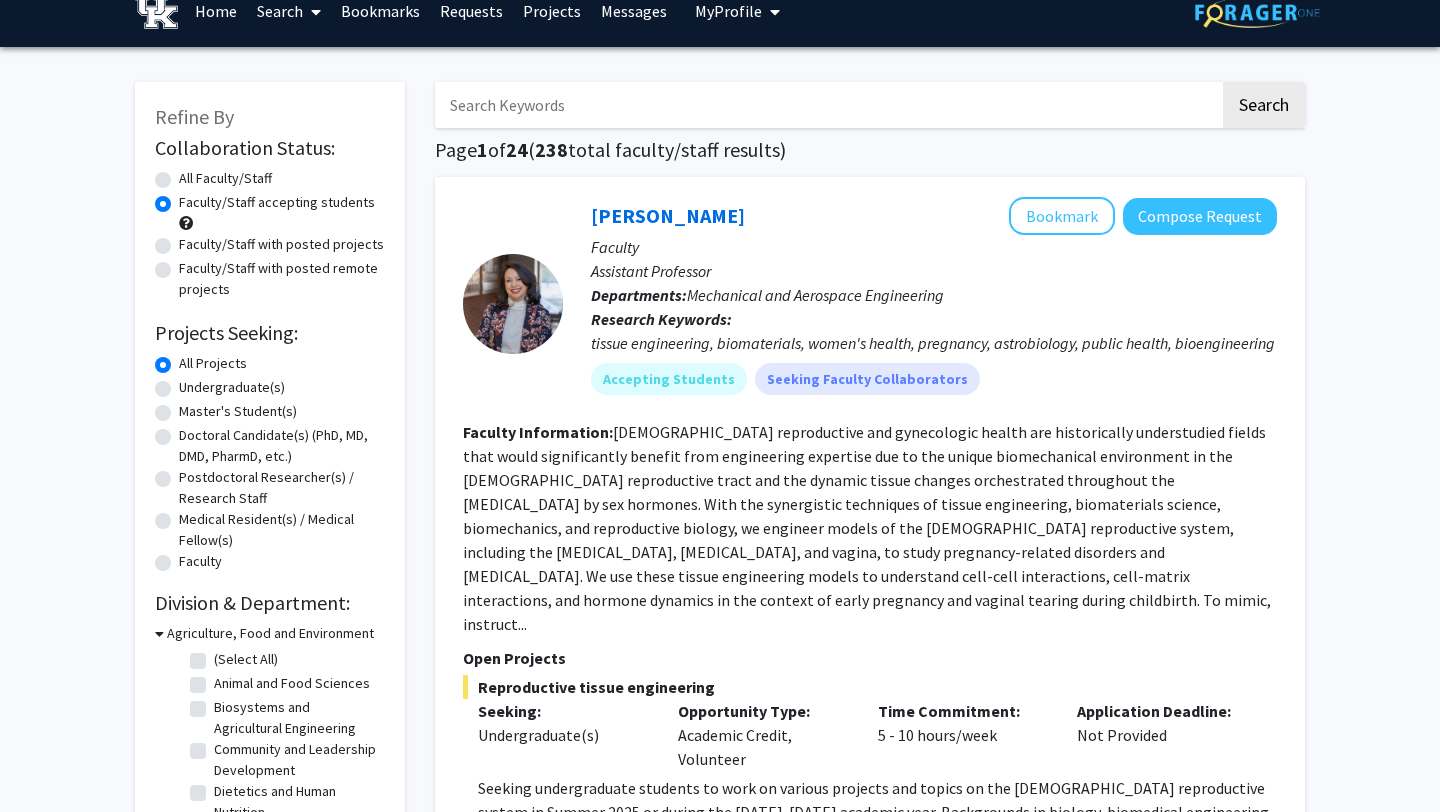 click on "All Faculty/Staff" 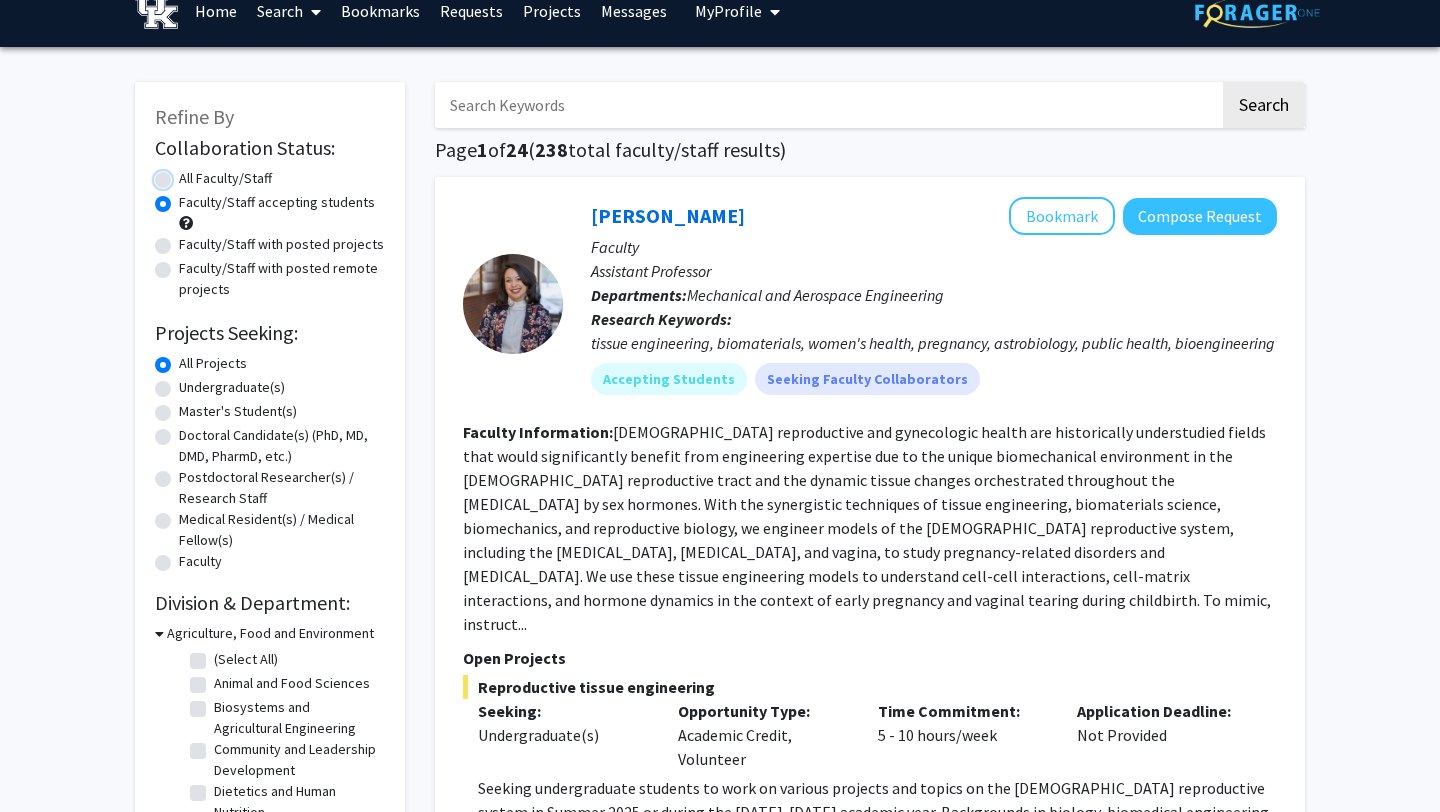 click on "All Faculty/Staff" at bounding box center [185, 174] 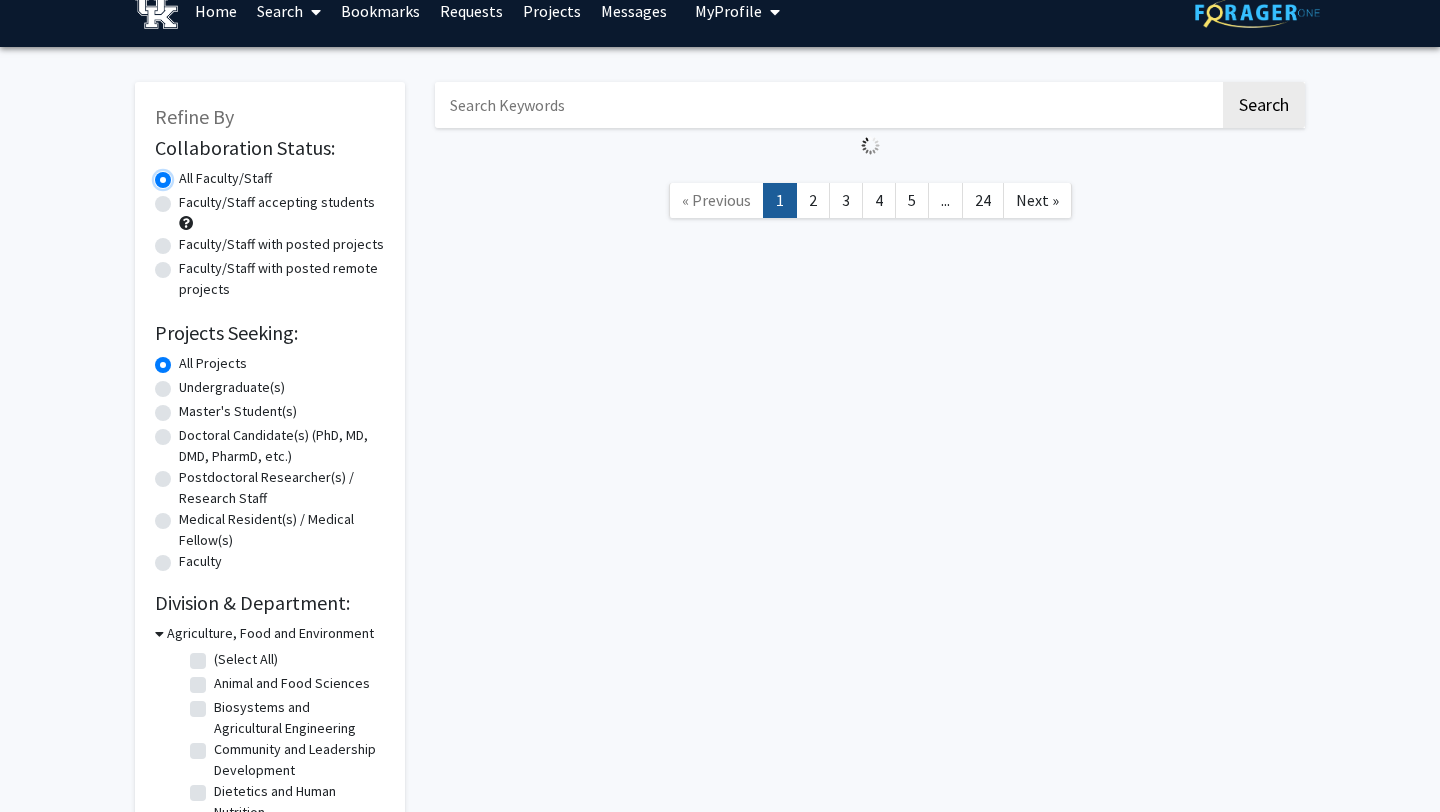 scroll, scrollTop: 0, scrollLeft: 0, axis: both 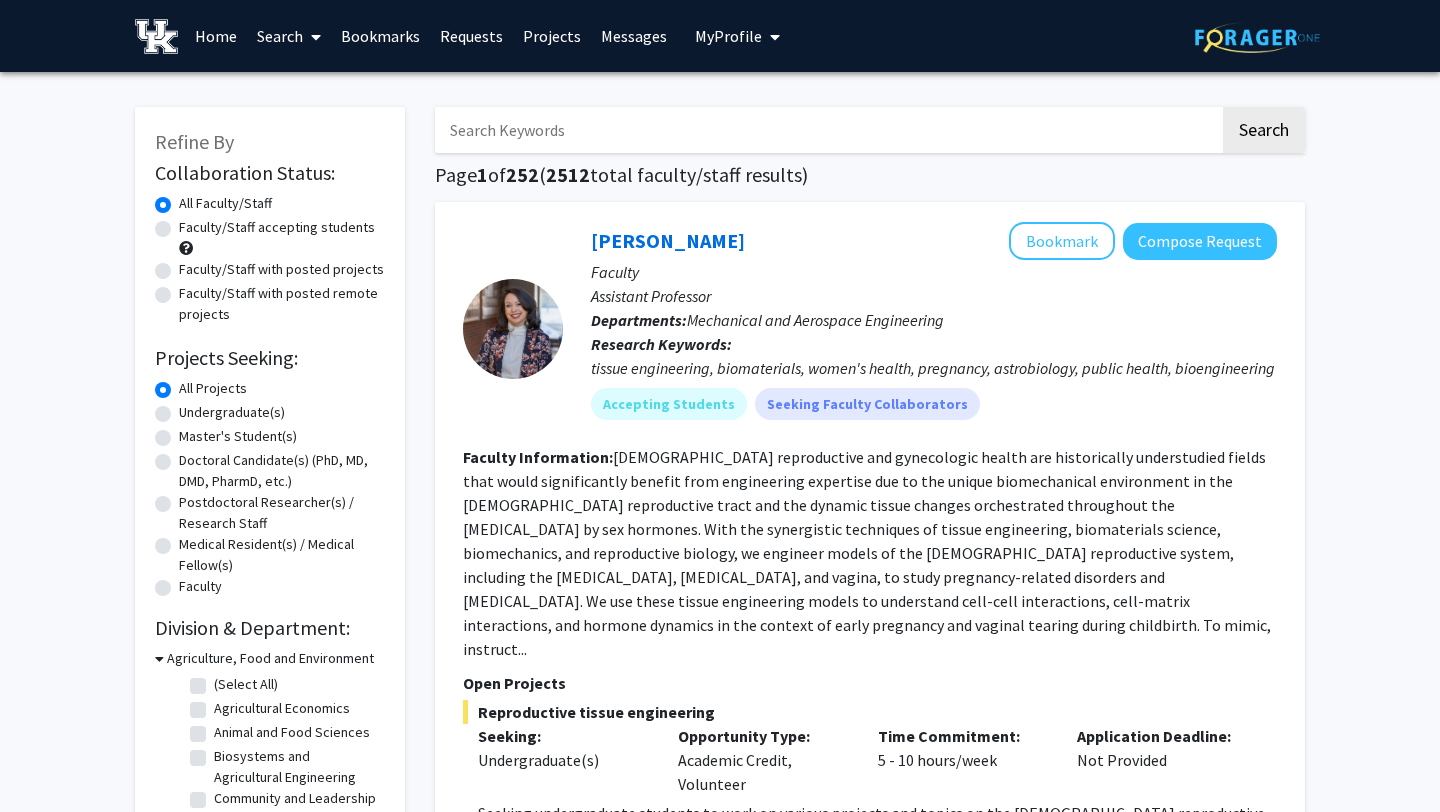 click on "Faculty/Staff accepting students" 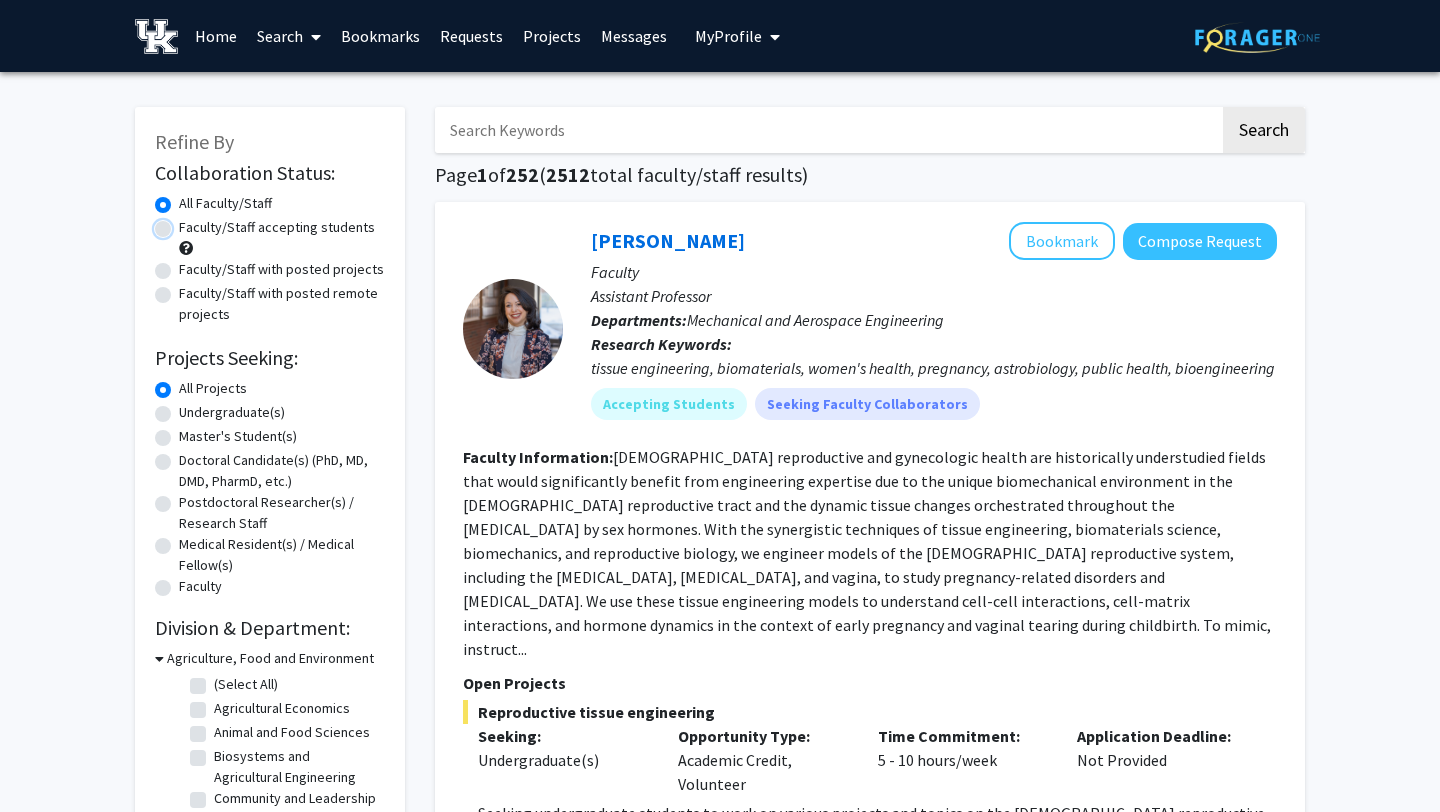 click on "Faculty/Staff accepting students" at bounding box center [185, 223] 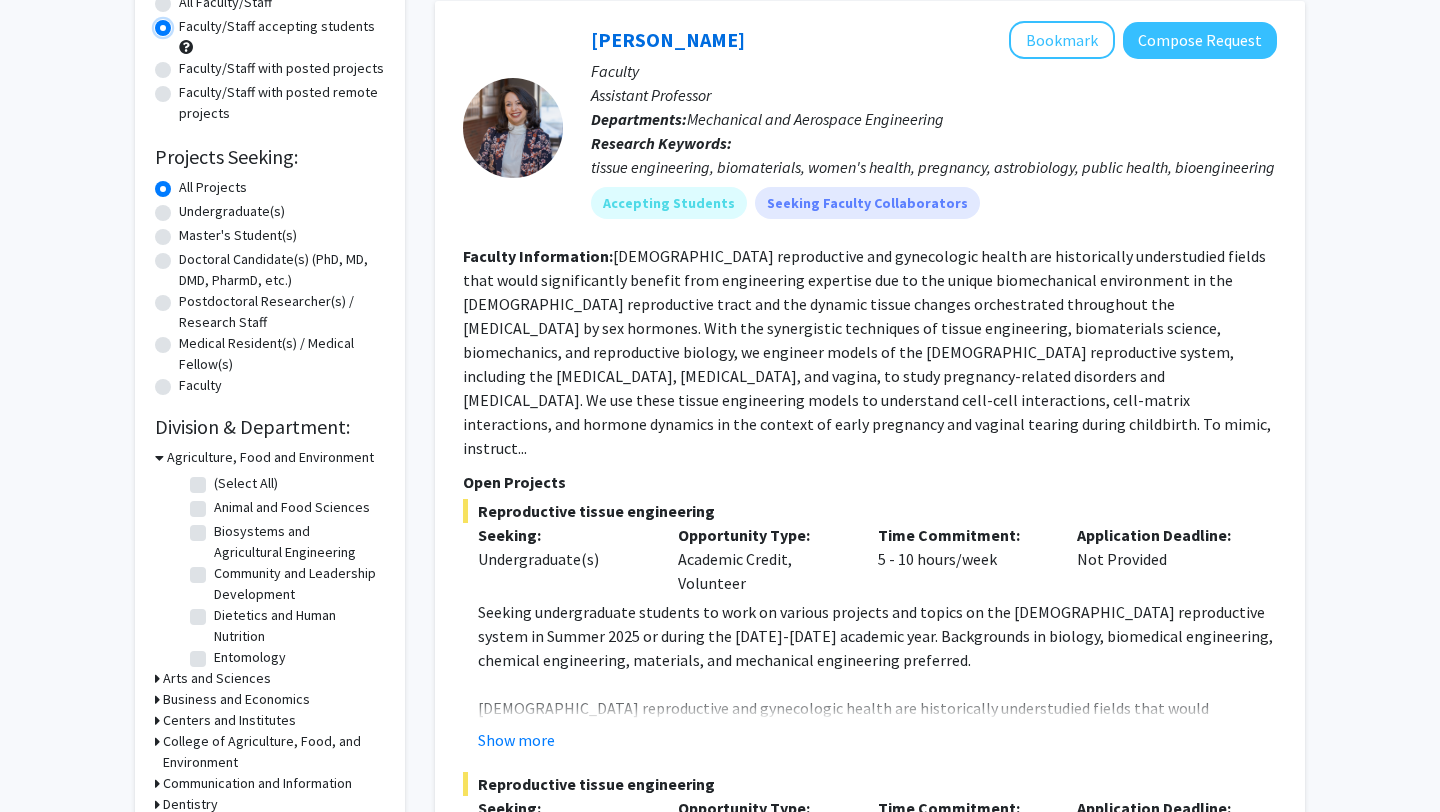 scroll, scrollTop: 0, scrollLeft: 0, axis: both 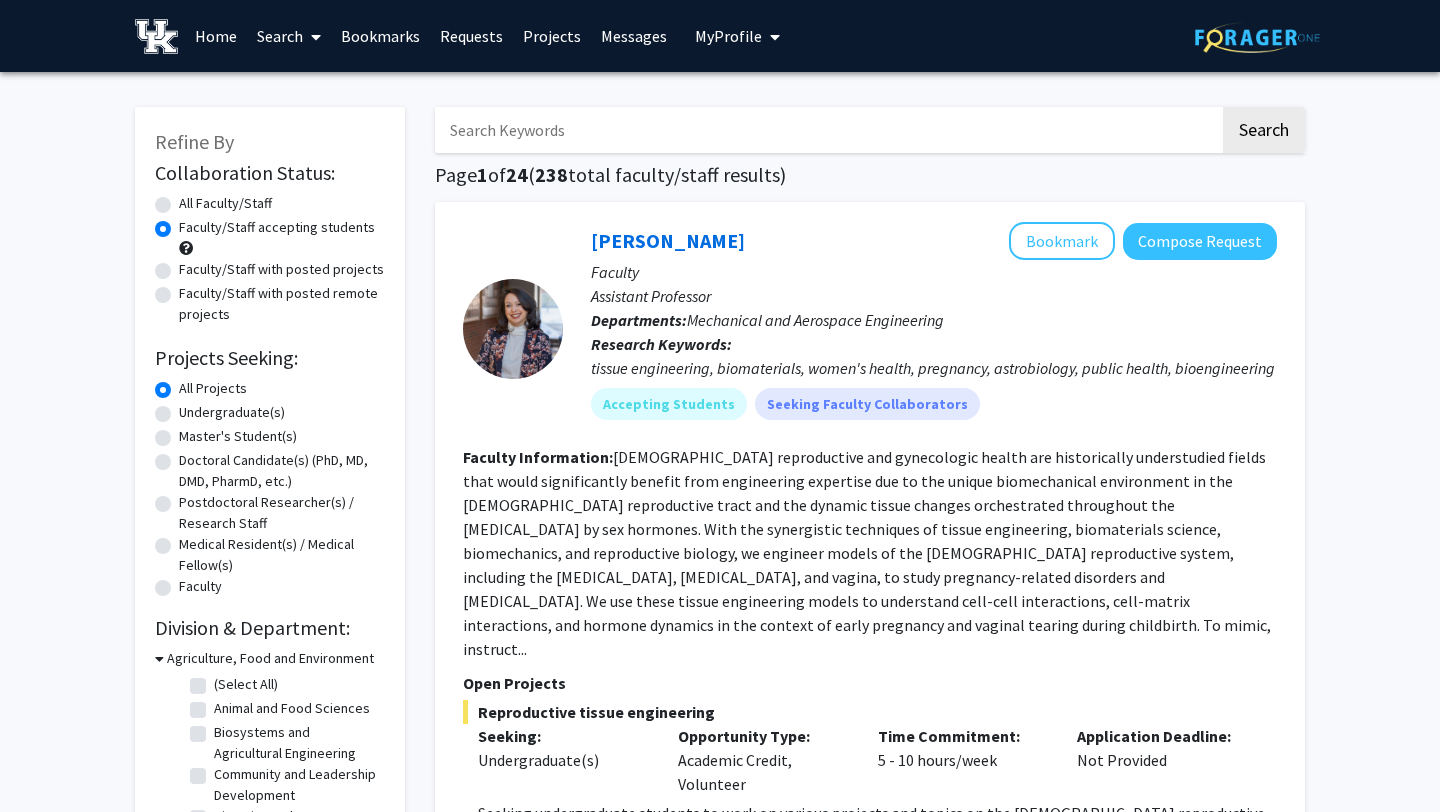 click on "Undergraduate(s)" 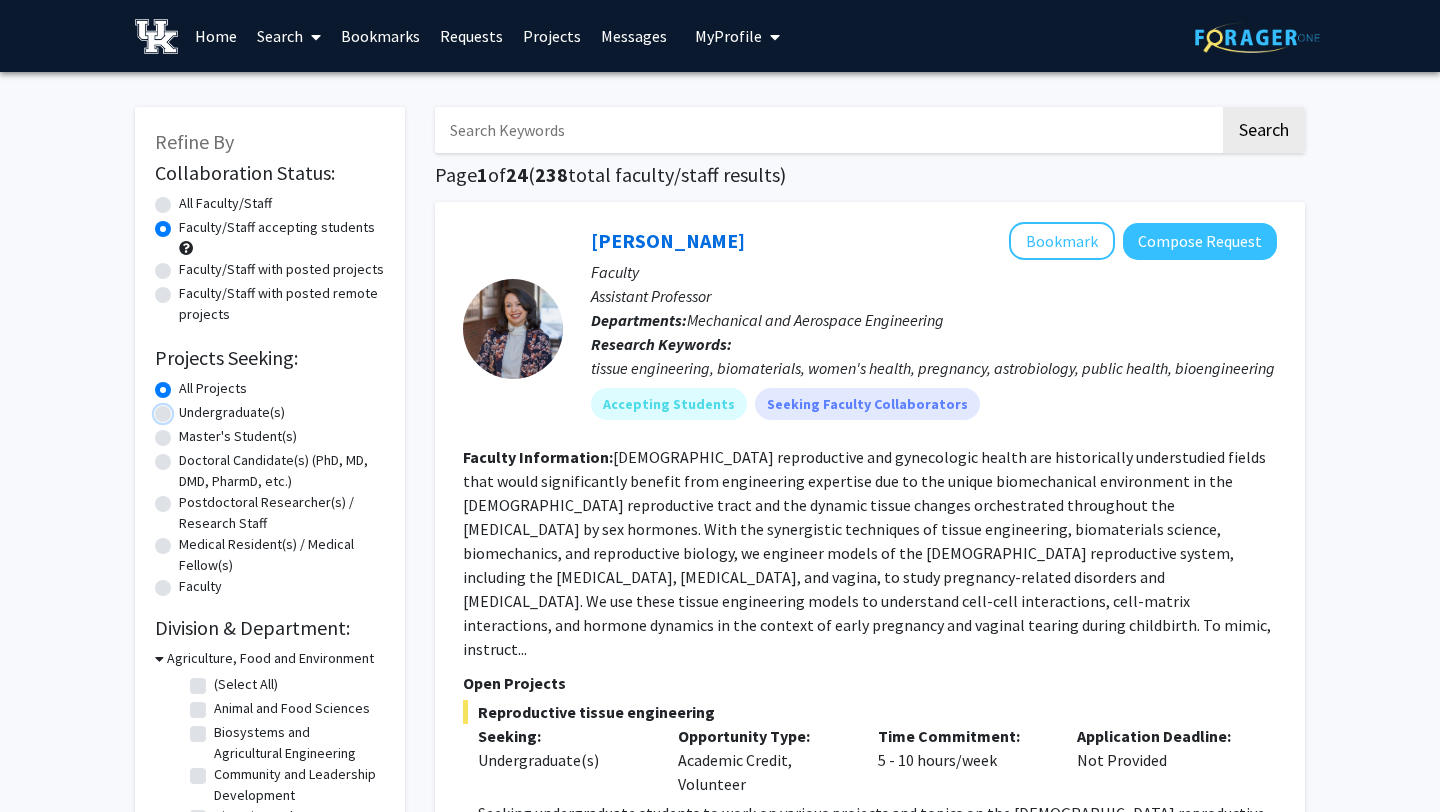 click on "Undergraduate(s)" at bounding box center (185, 408) 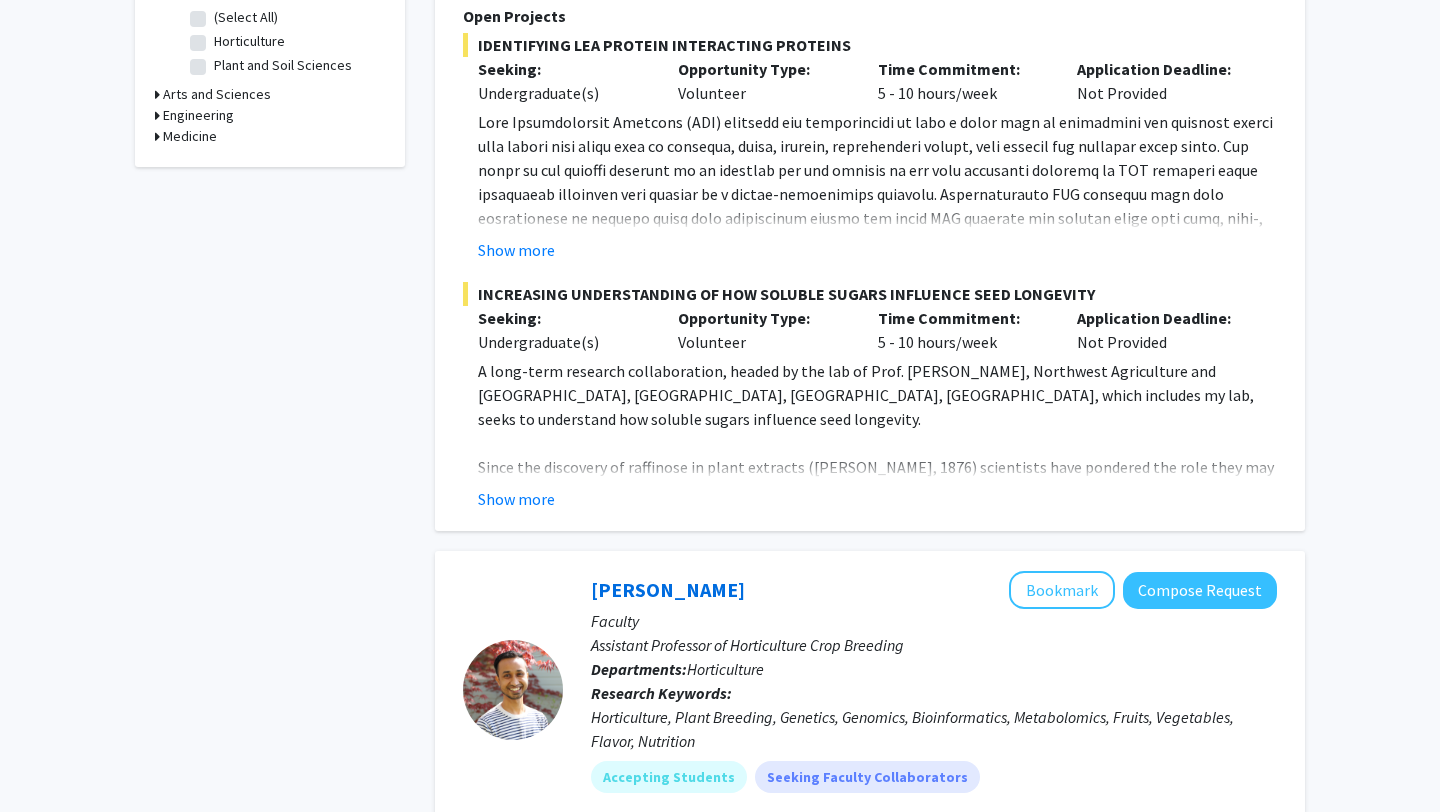 scroll, scrollTop: 674, scrollLeft: 0, axis: vertical 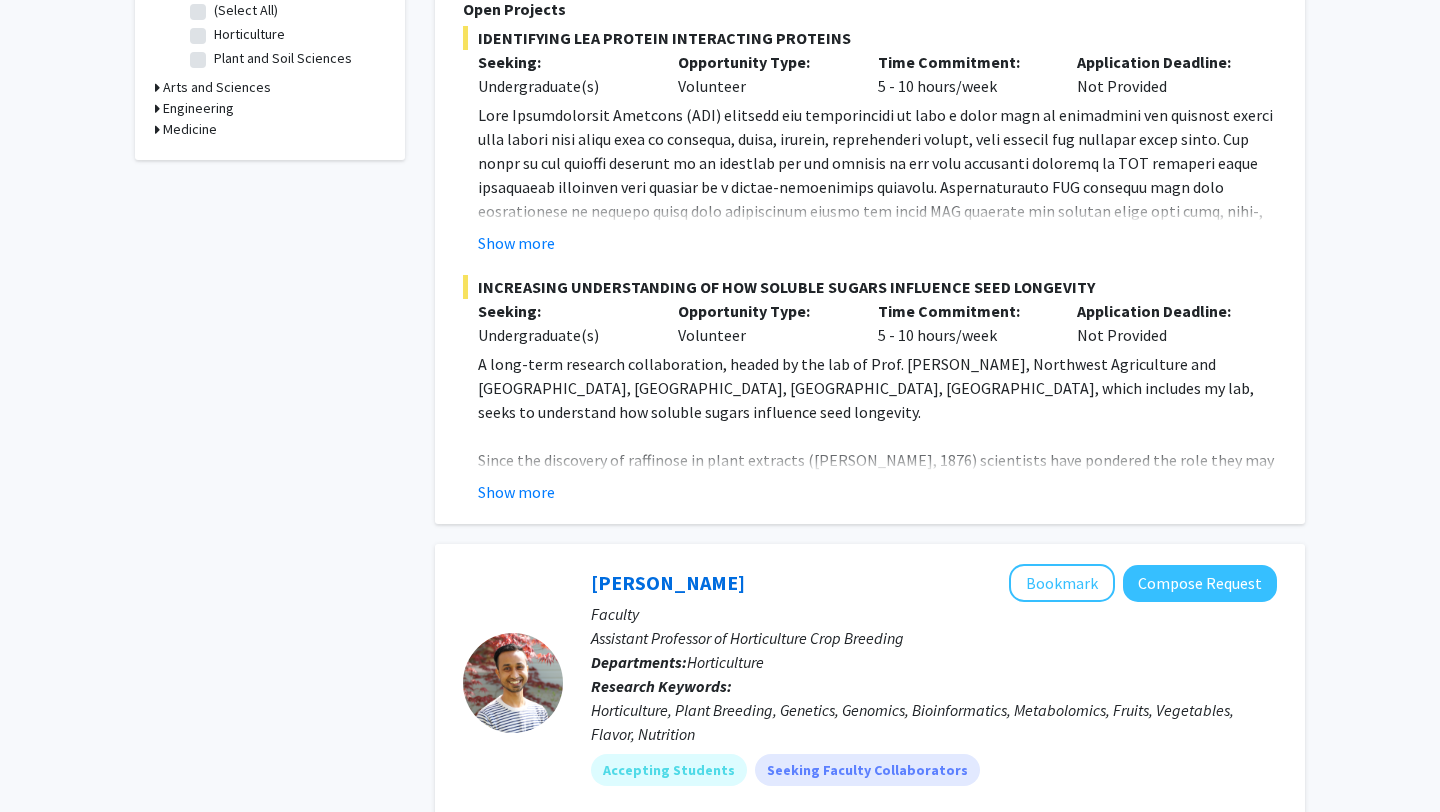 click on "A long-term research collaboration, headed by the lab of Prof. Tianyong Zhao, Northwest Agriculture and Forestry University, Yangling, Shaanxi, China, which includes my lab, seeks to understand how soluble sugars influence seed longevity.  GALACTINOL SYNTHASE , the gene encoding the committed enzyme in the RFO biosynthetic pathway, has been documented to increase RFO amounts and to enhance plant survival of a variety of abiotic stresses. But the reason for the perceived improvement in stress tolerance is not currently known or even attributable to the accumulation of RFO. Using transposon interrupted raffinose synthase mutants of maize ( Zea mays M.D. Loiseau. "Sur une Nouvelle Substance Organique Cristallisée, Appellée Raffinose."  Comptes Rendus Hebdomadaires des Séances de l'Académie des Sciences . 1876/01 (82) 1058. Show more" 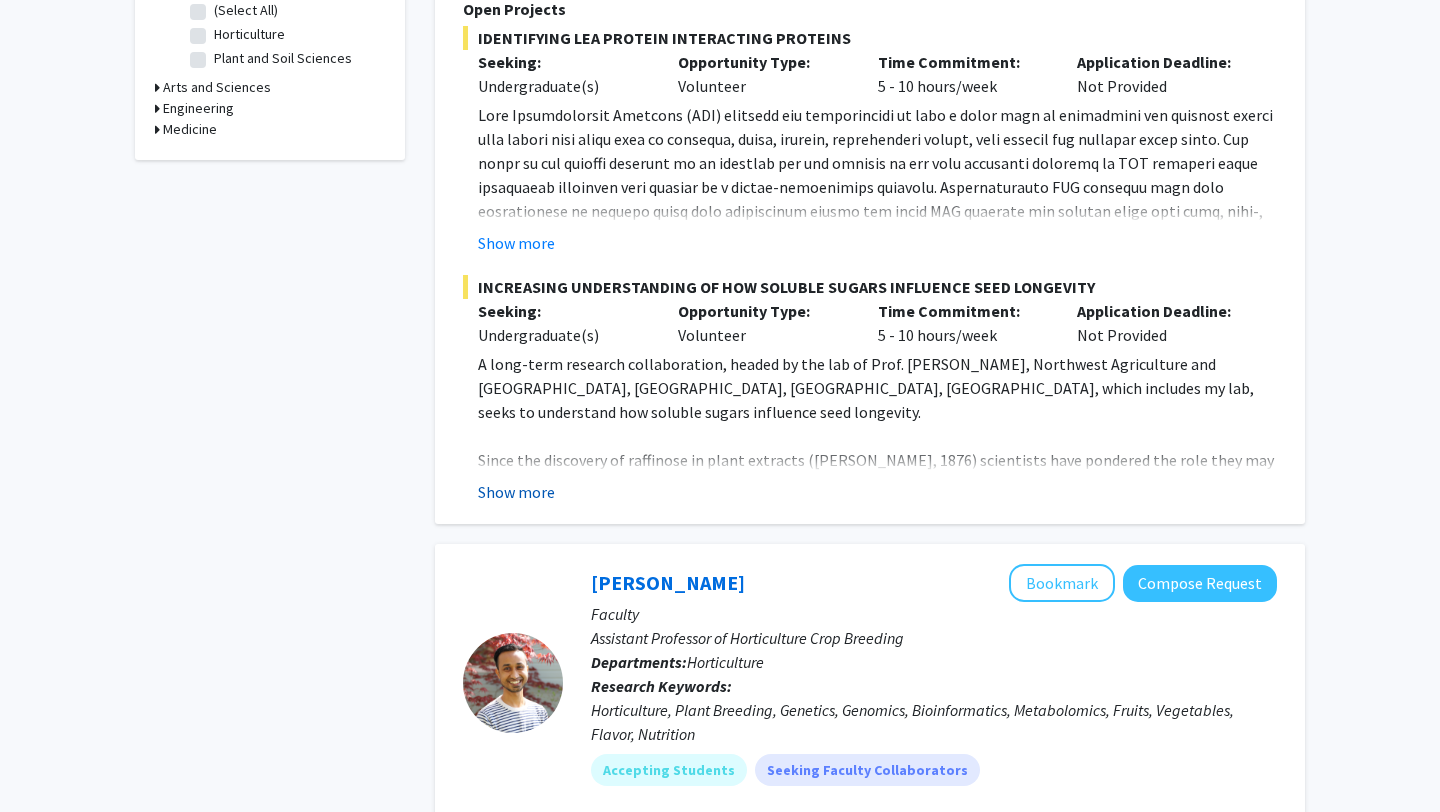 click on "Show more" 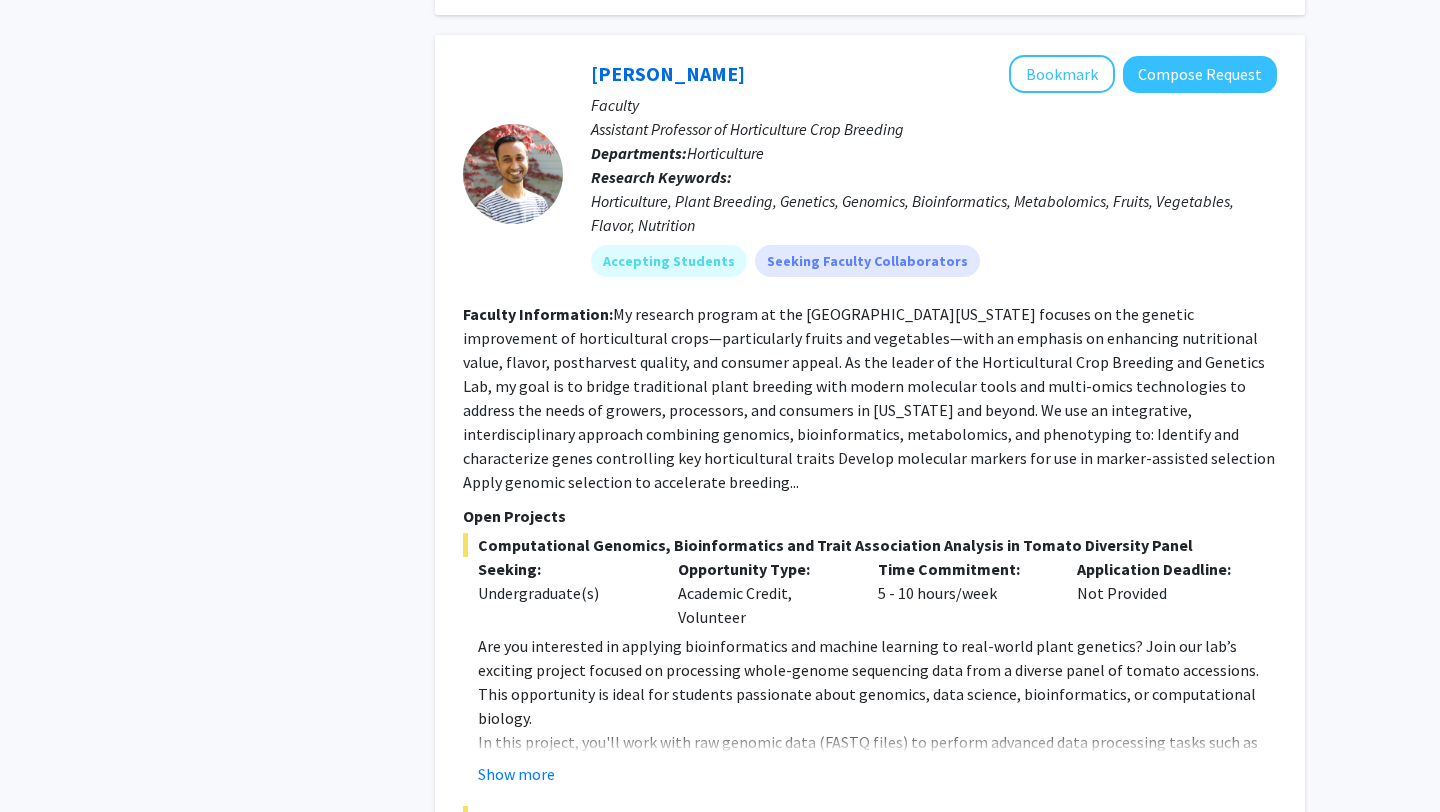 scroll, scrollTop: 1616, scrollLeft: 0, axis: vertical 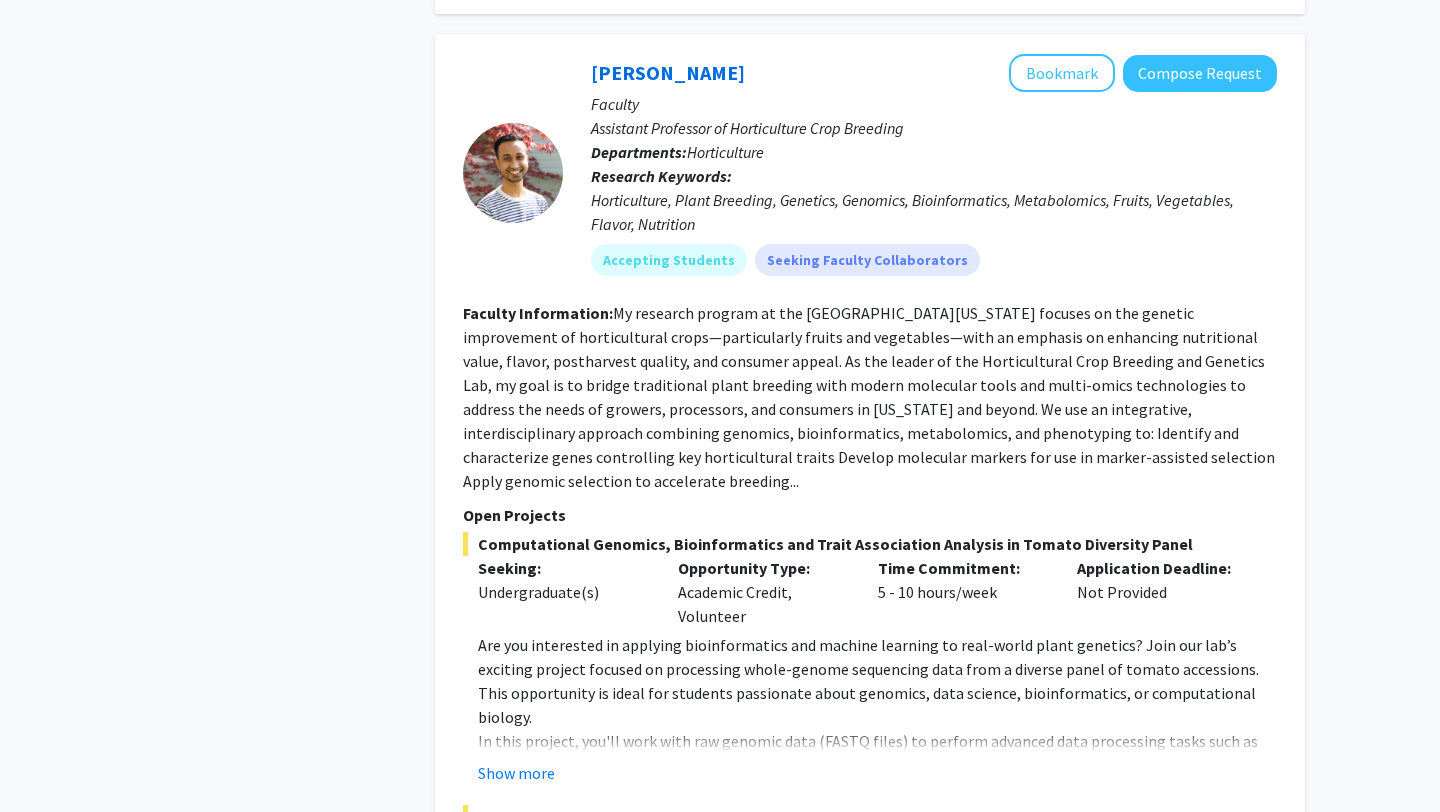 click on "My research program at the [GEOGRAPHIC_DATA][US_STATE] focuses on the genetic improvement of horticultural crops—particularly fruits and vegetables—with an emphasis on enhancing nutritional value, flavor, postharvest quality, and consumer appeal. As the leader of the Horticultural Crop Breeding and Genetics Lab, my goal is to bridge traditional plant breeding with modern molecular tools and multi-omics technologies to address the needs of growers, processors, and consumers in [US_STATE] and beyond.  We use an integrative, interdisciplinary approach combining genomics, bioinformatics, metabolomics, and phenotyping to:    Identify and characterize genes controlling key horticultural traits  Develop molecular markers for use in marker-assisted selection  Apply genomic selection to accelerate breeding..." 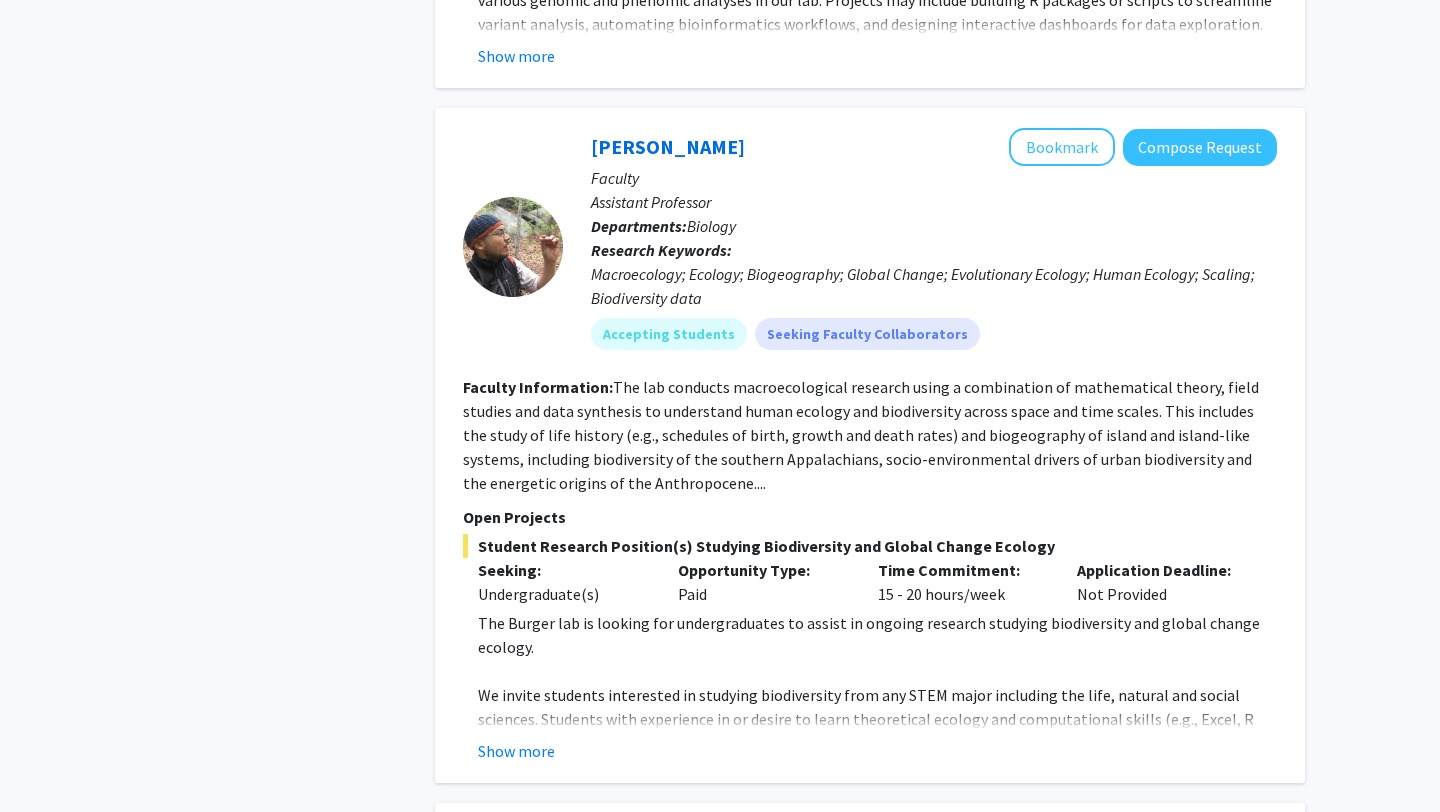scroll, scrollTop: 2619, scrollLeft: 0, axis: vertical 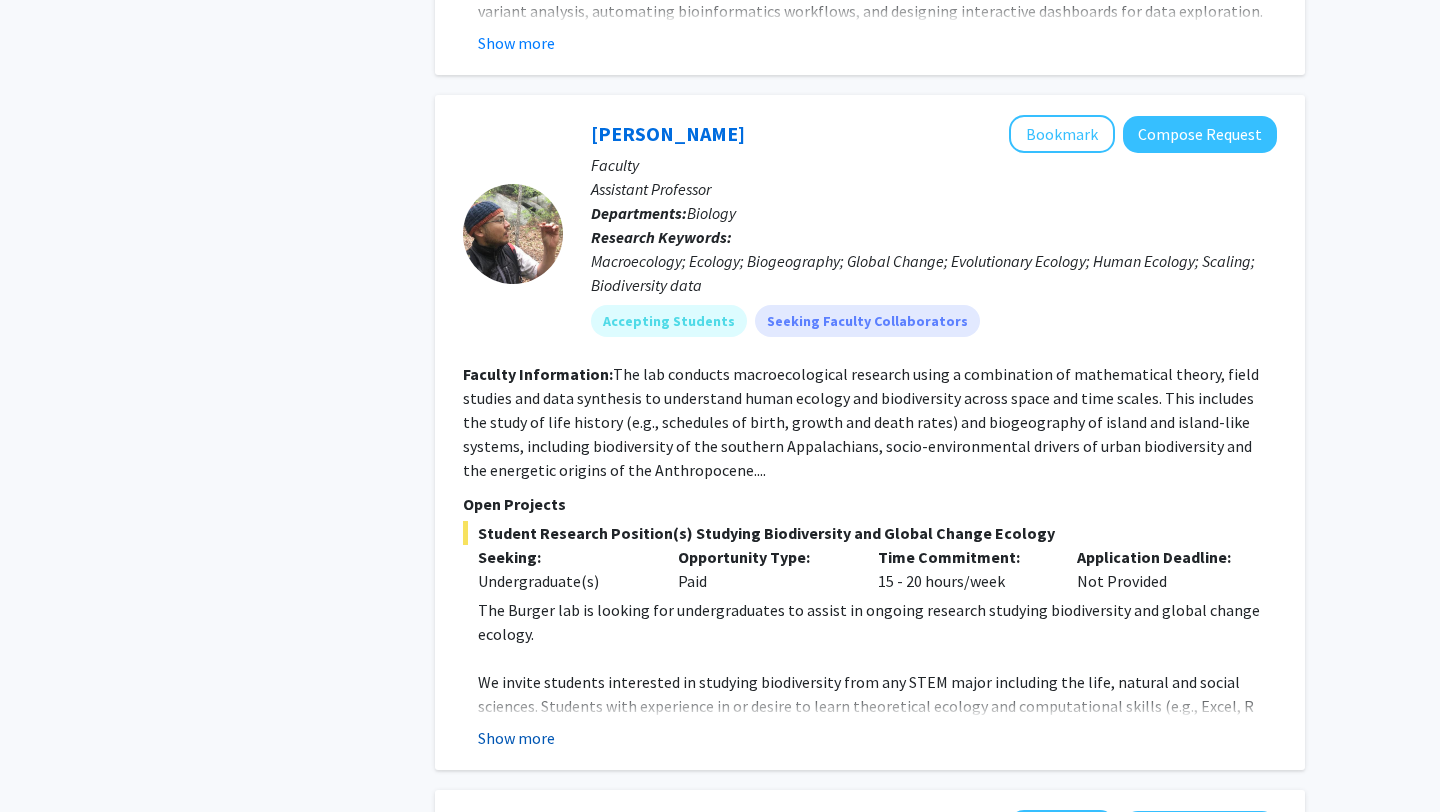 click on "Show more" 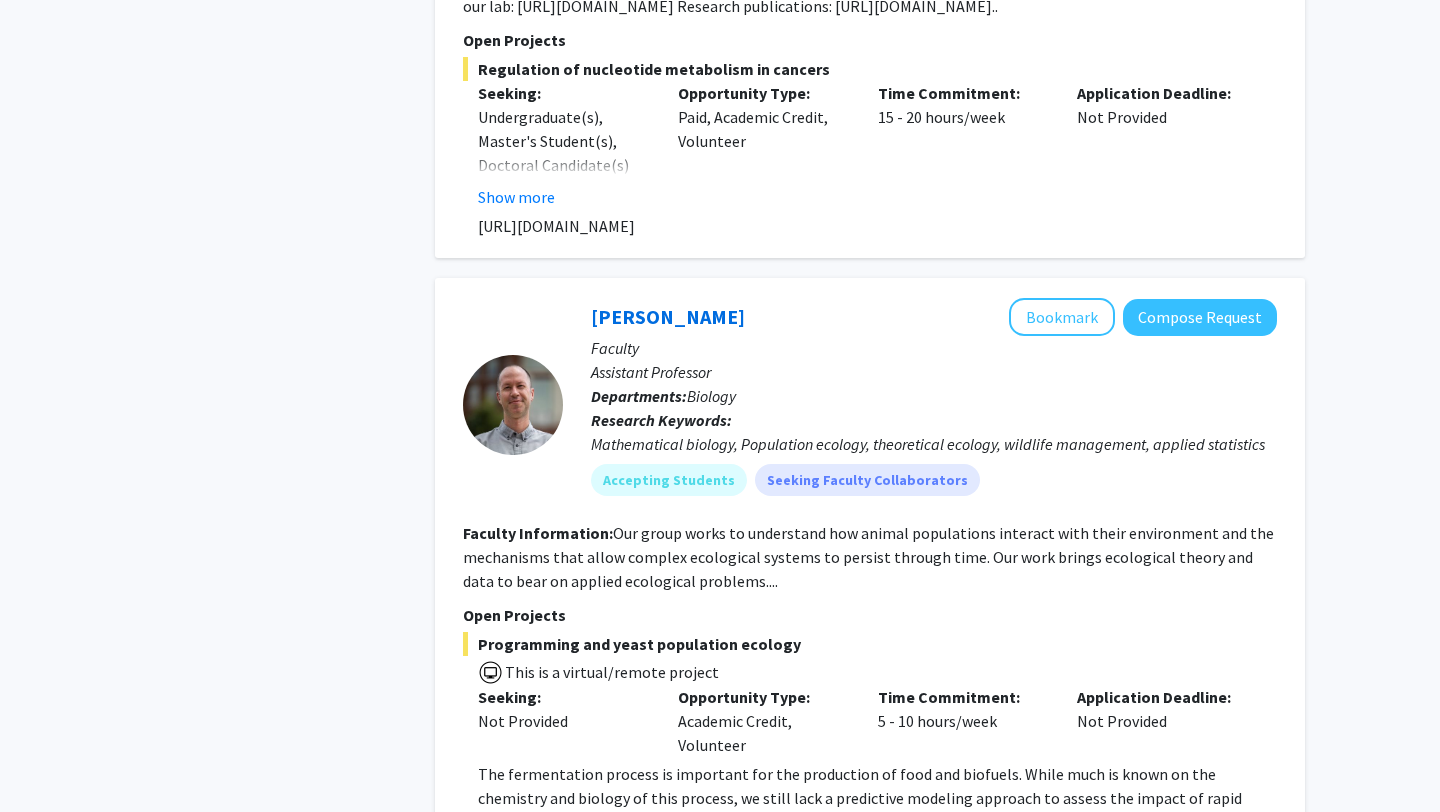 scroll, scrollTop: 4640, scrollLeft: 0, axis: vertical 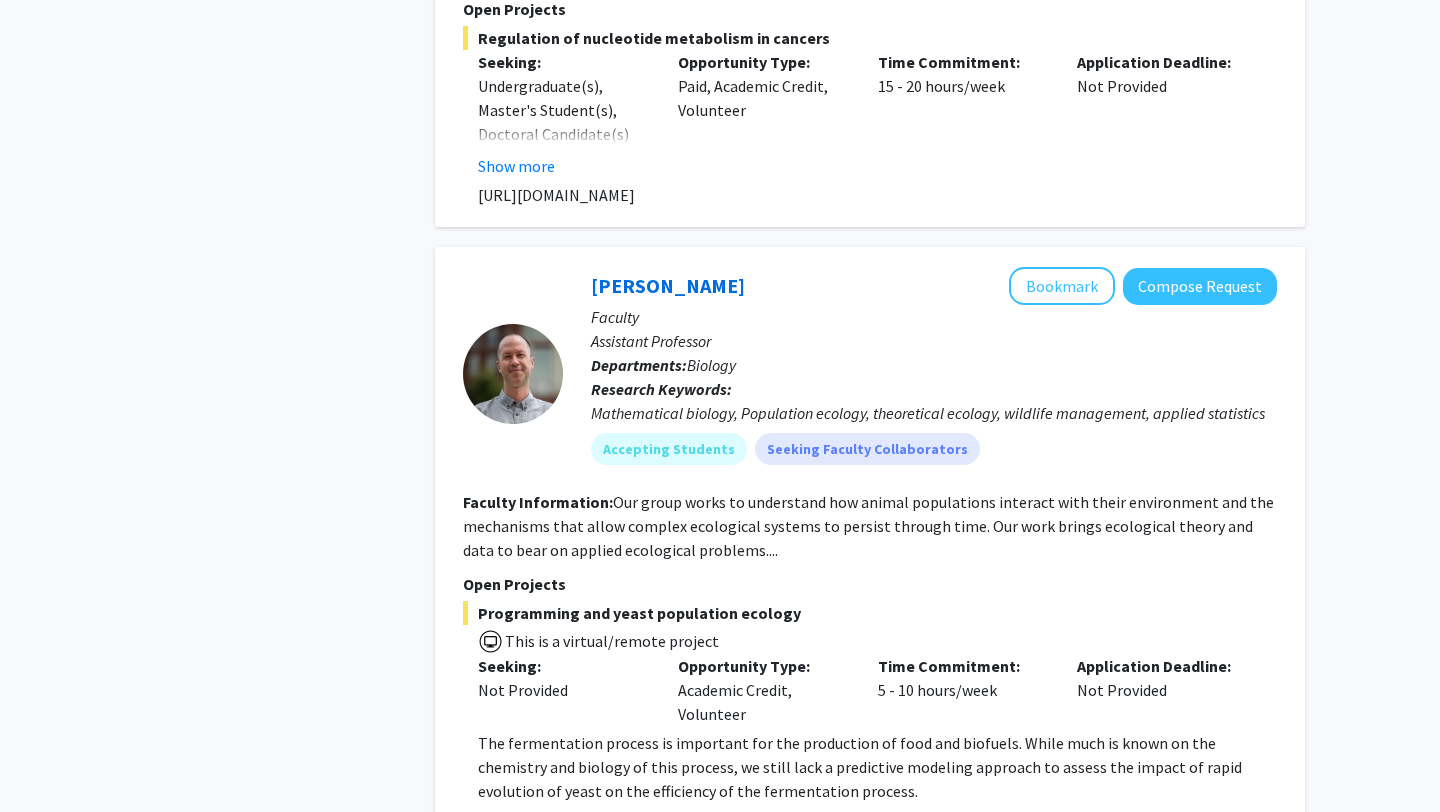 click on "Show more" 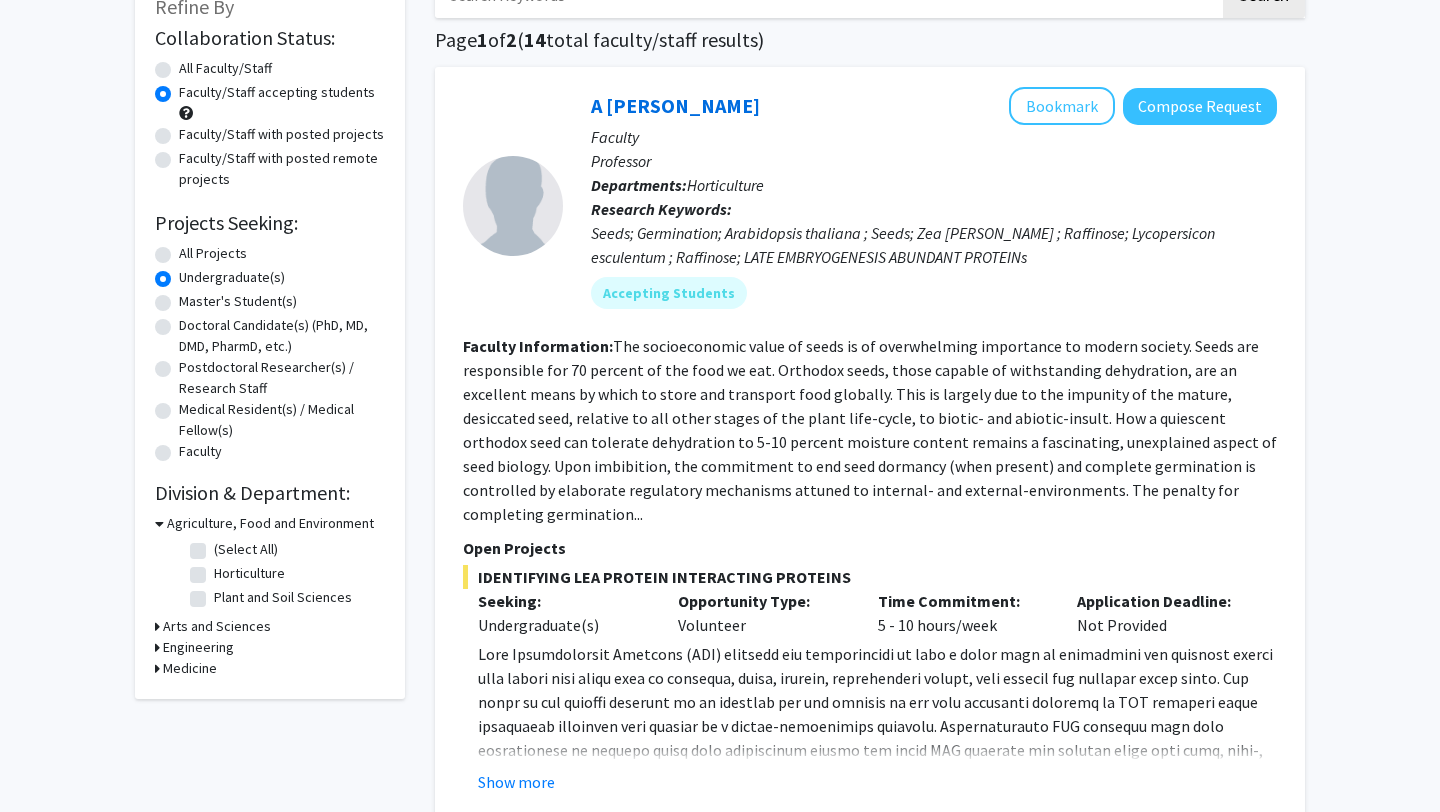 scroll, scrollTop: 237, scrollLeft: 0, axis: vertical 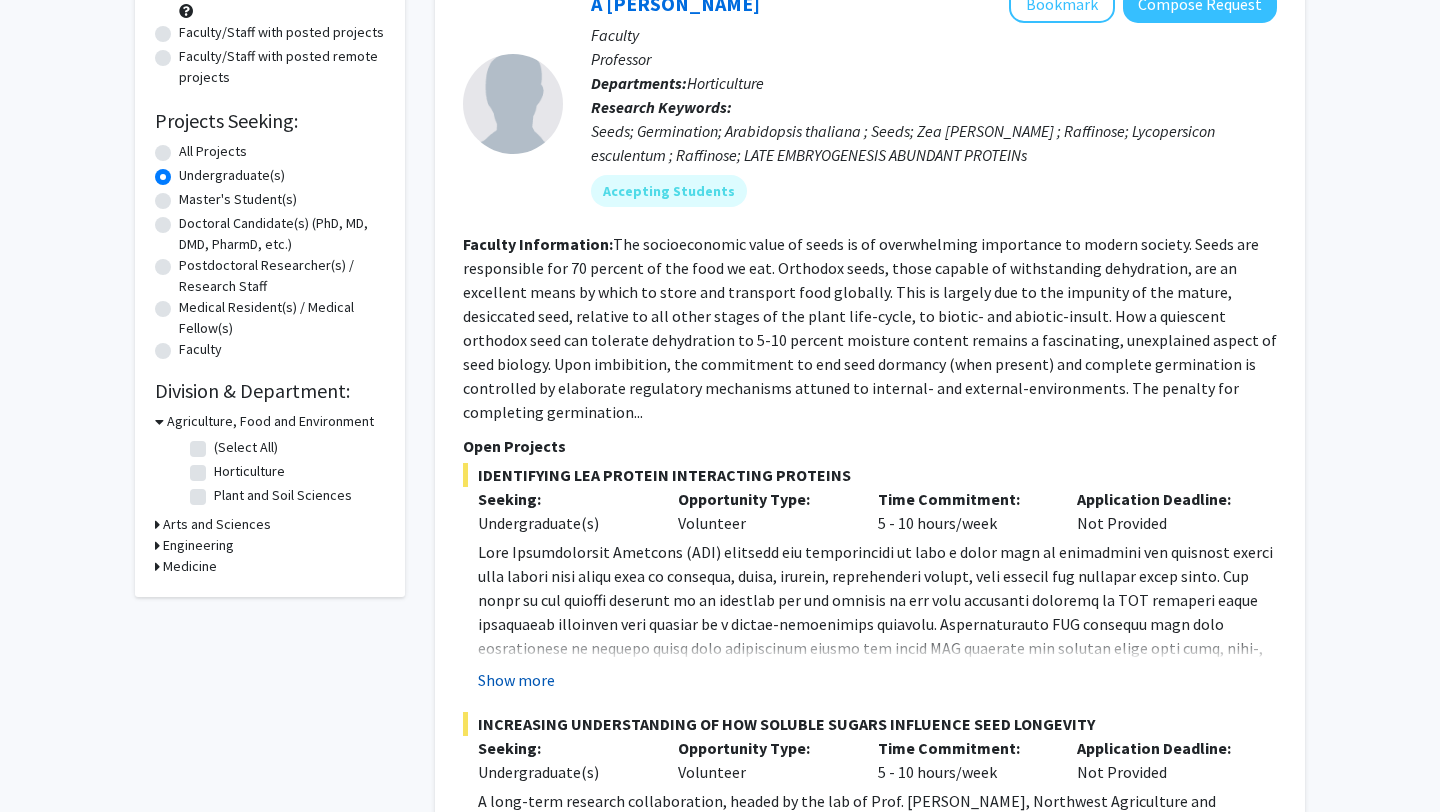 click on "Show more" 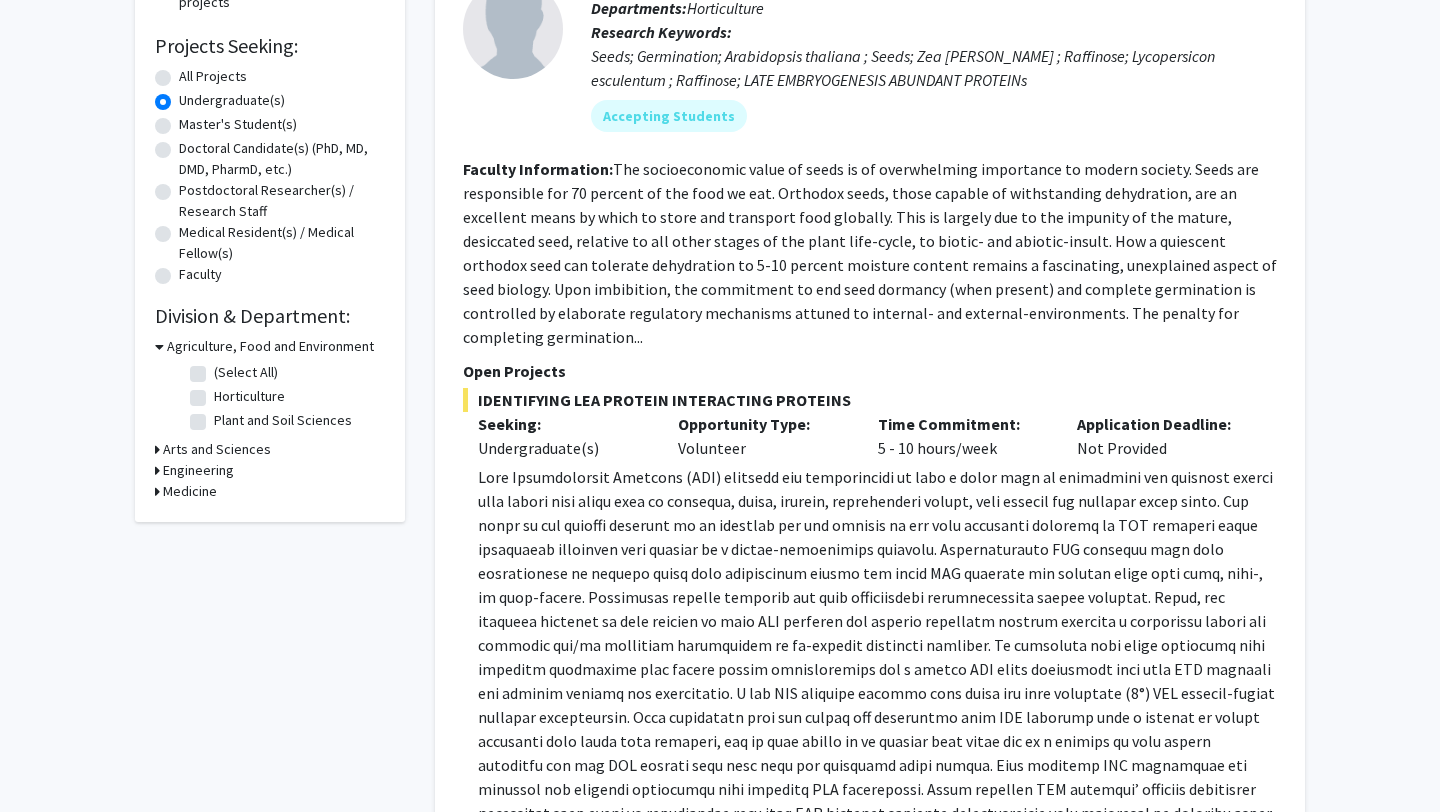 scroll, scrollTop: 0, scrollLeft: 0, axis: both 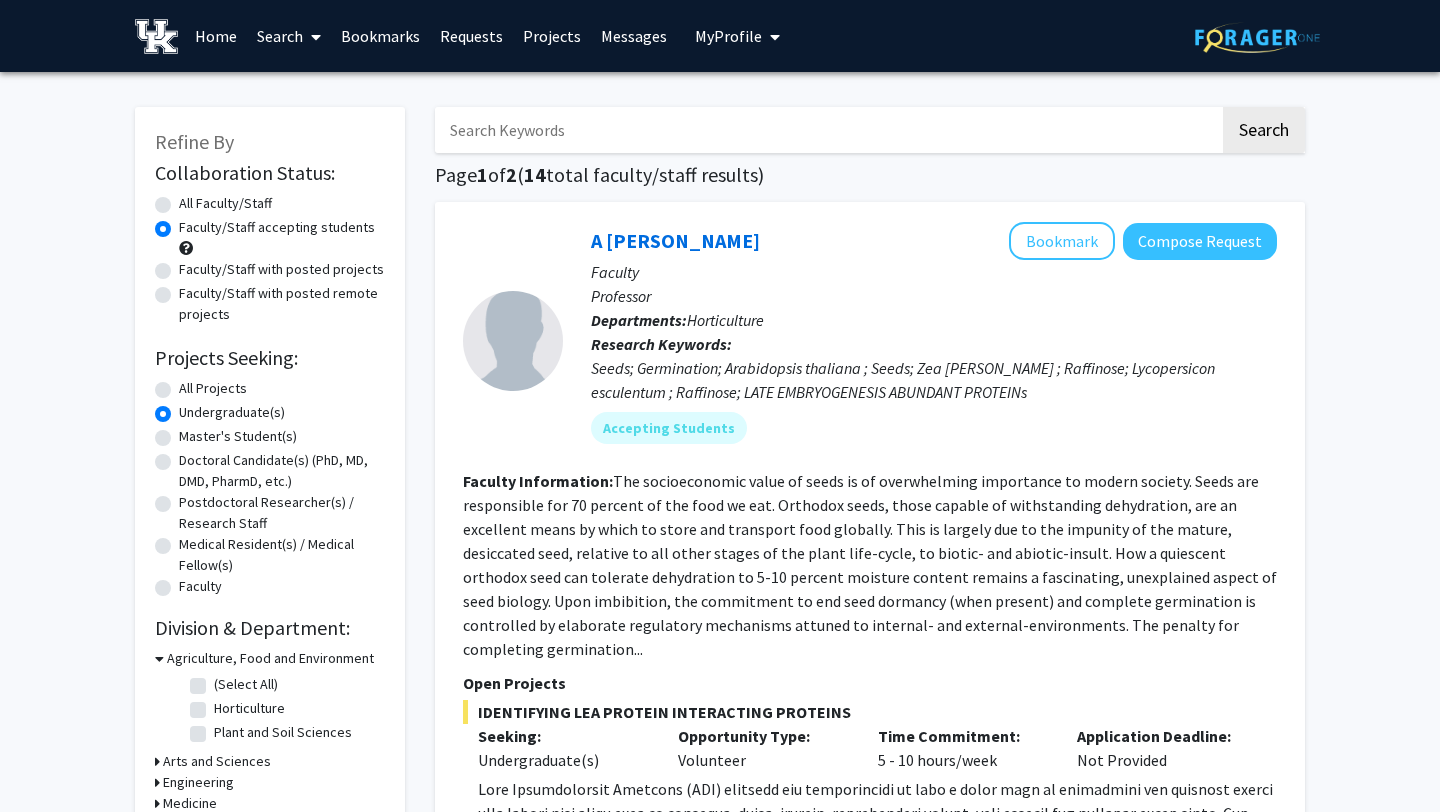 click on "Projects" at bounding box center [552, 36] 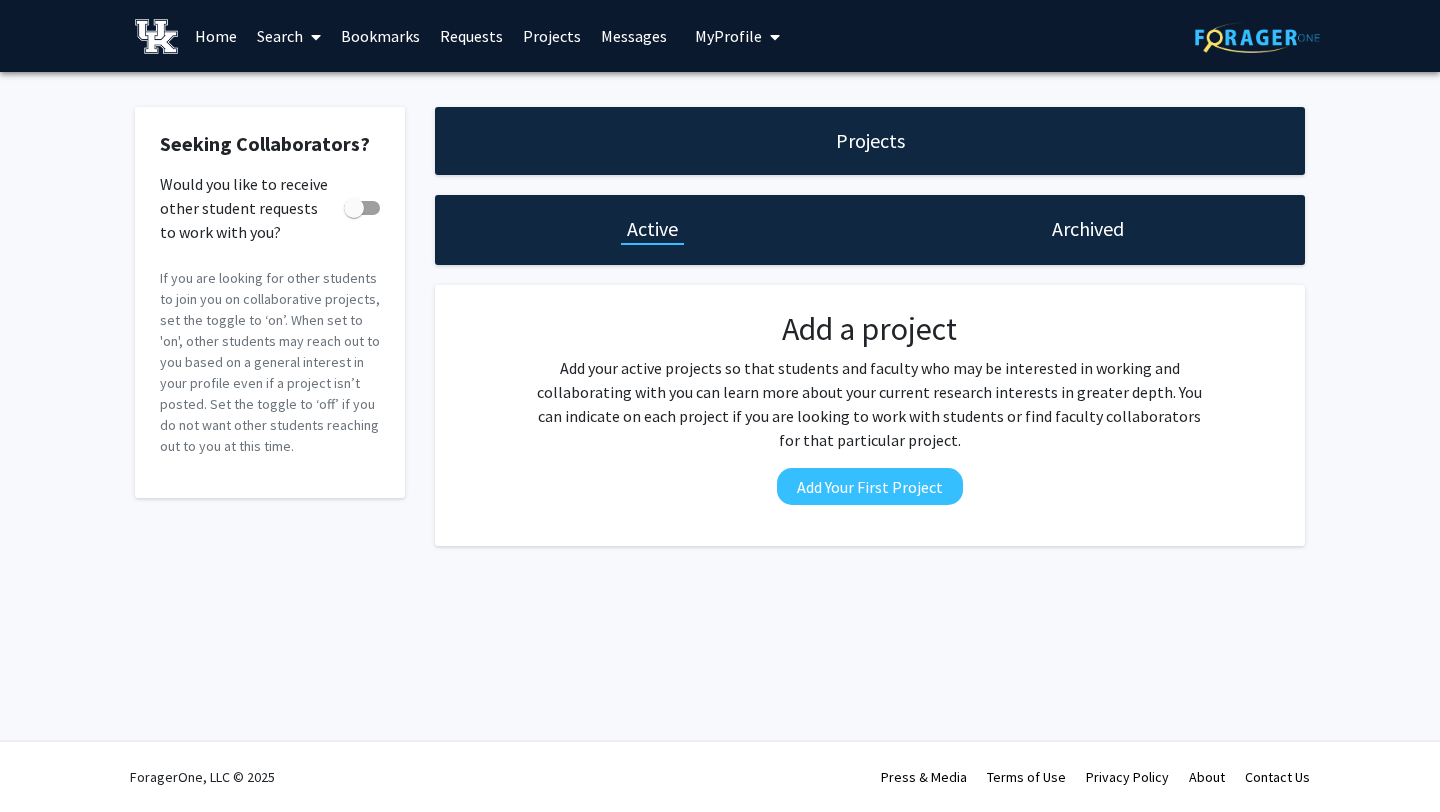 click on "Requests" at bounding box center [471, 36] 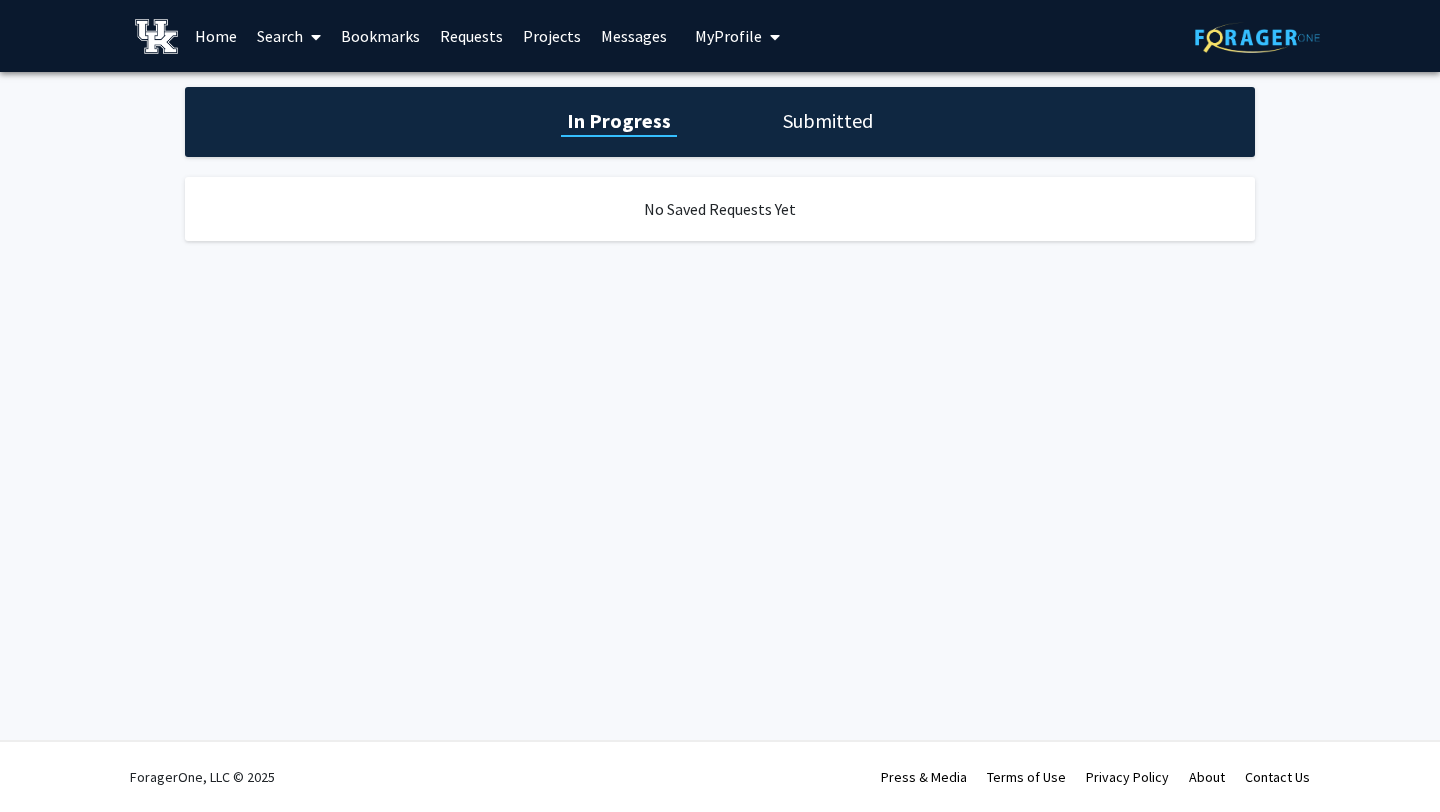 click on "Bookmarks" at bounding box center [380, 36] 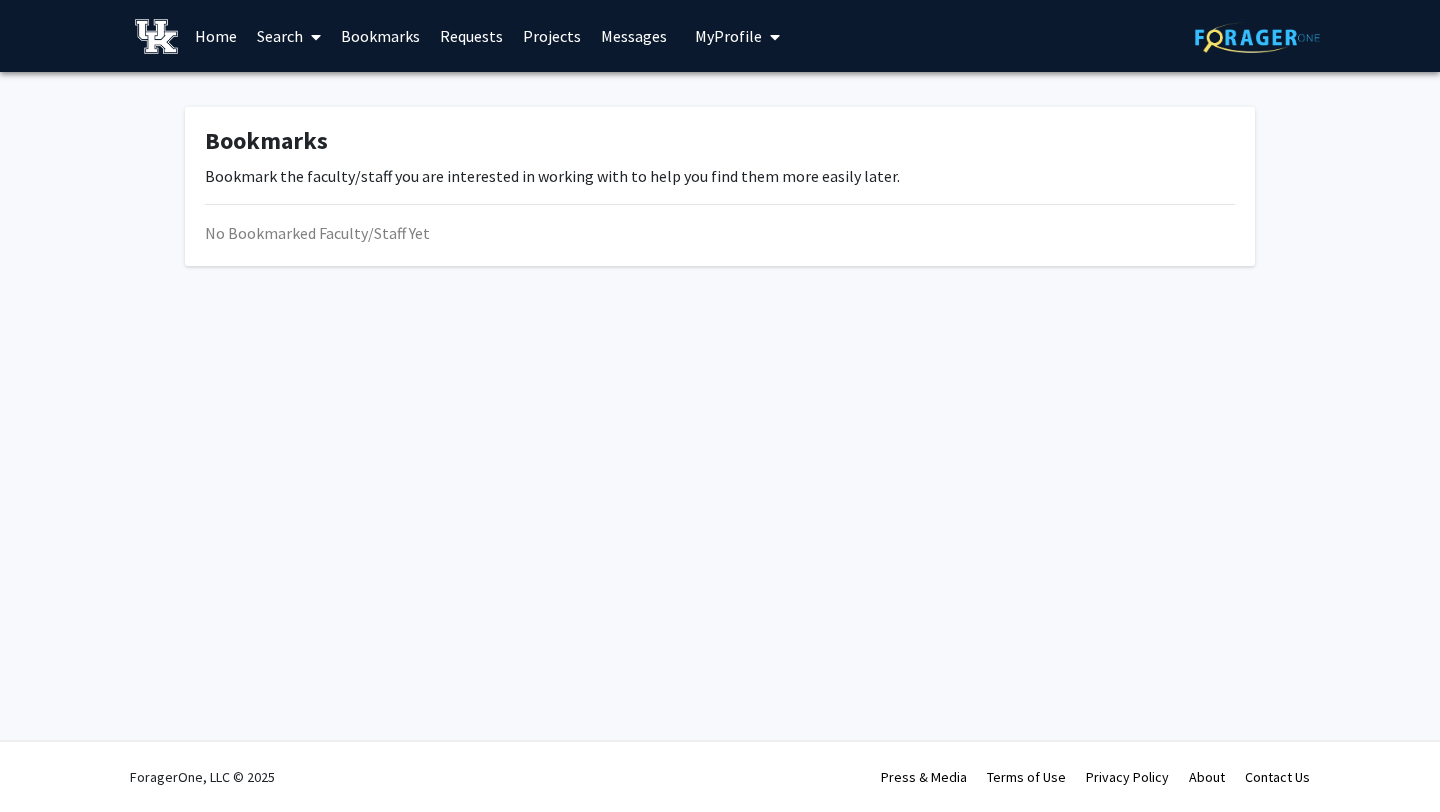 click on "Search" at bounding box center [289, 36] 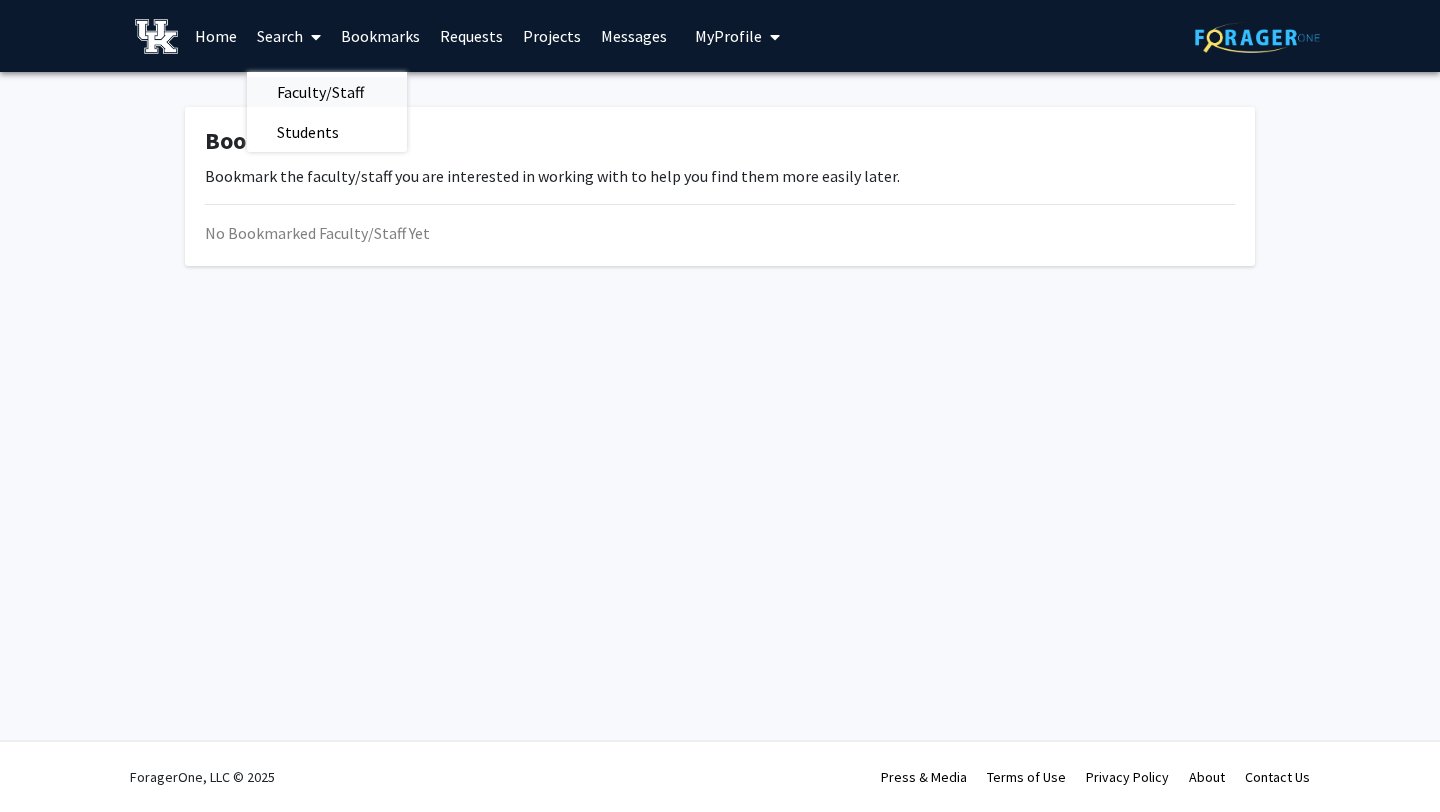 click on "Faculty/Staff" at bounding box center (320, 92) 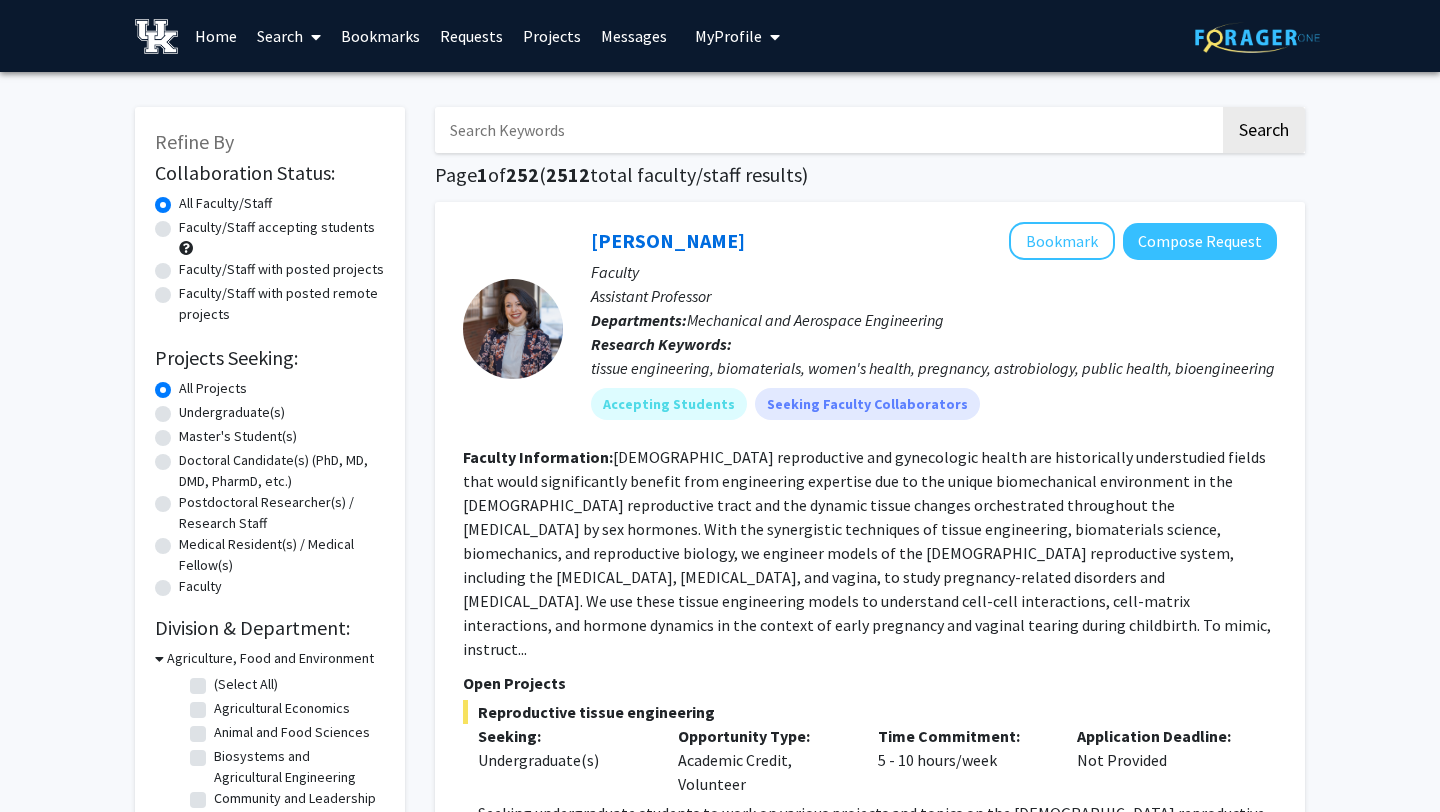 click on "Faculty/Staff accepting students" 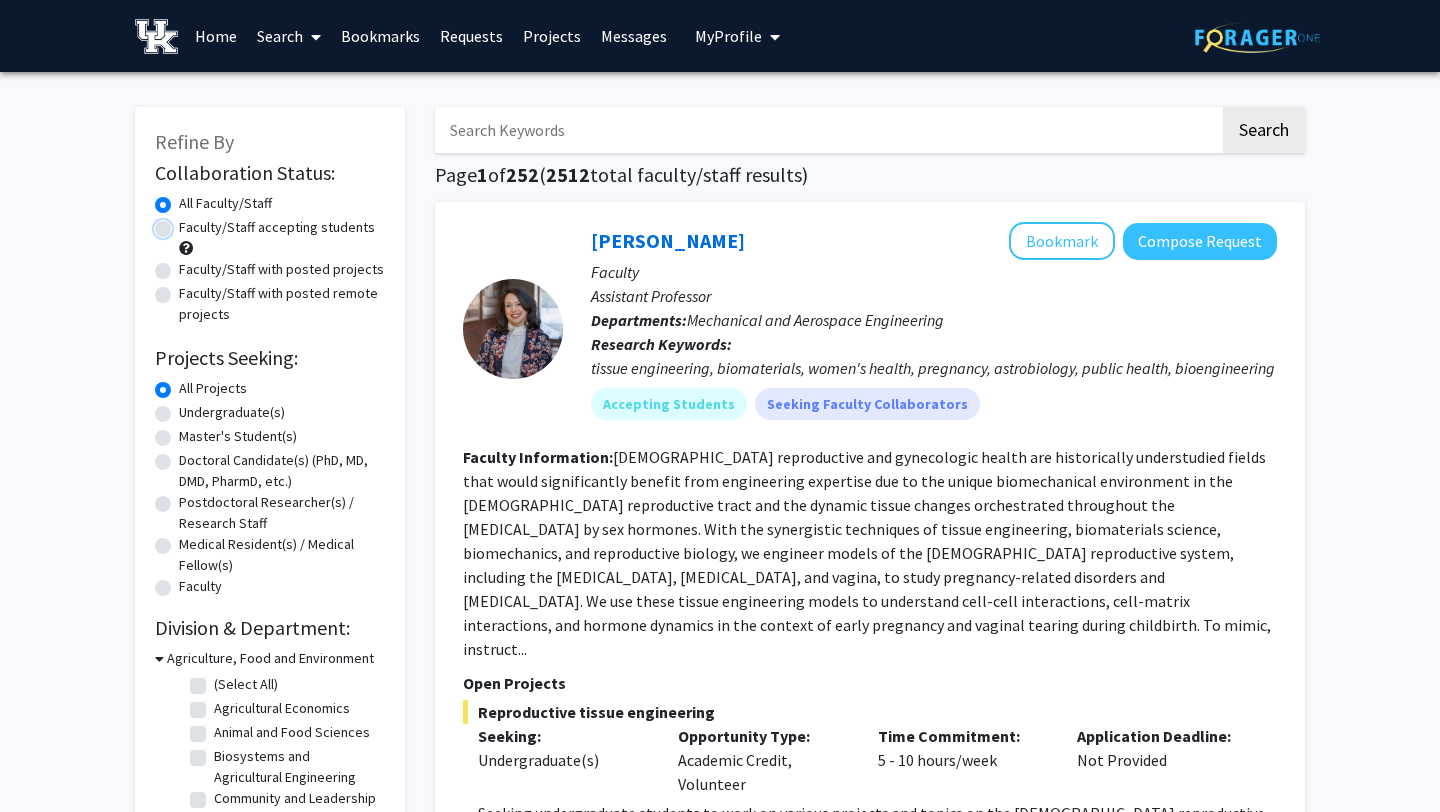 click on "Faculty/Staff accepting students" at bounding box center [185, 223] 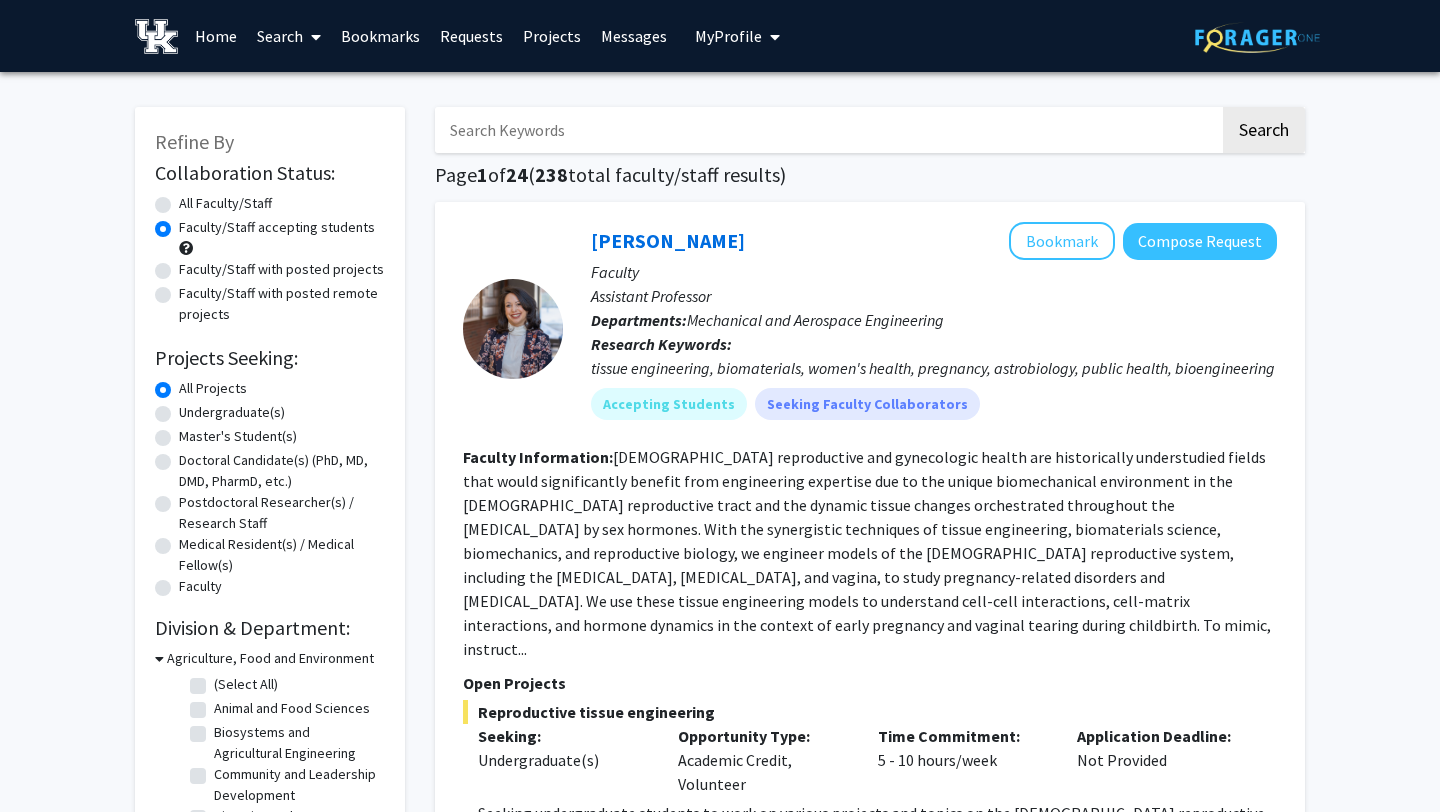 click on "Undergraduate(s)" 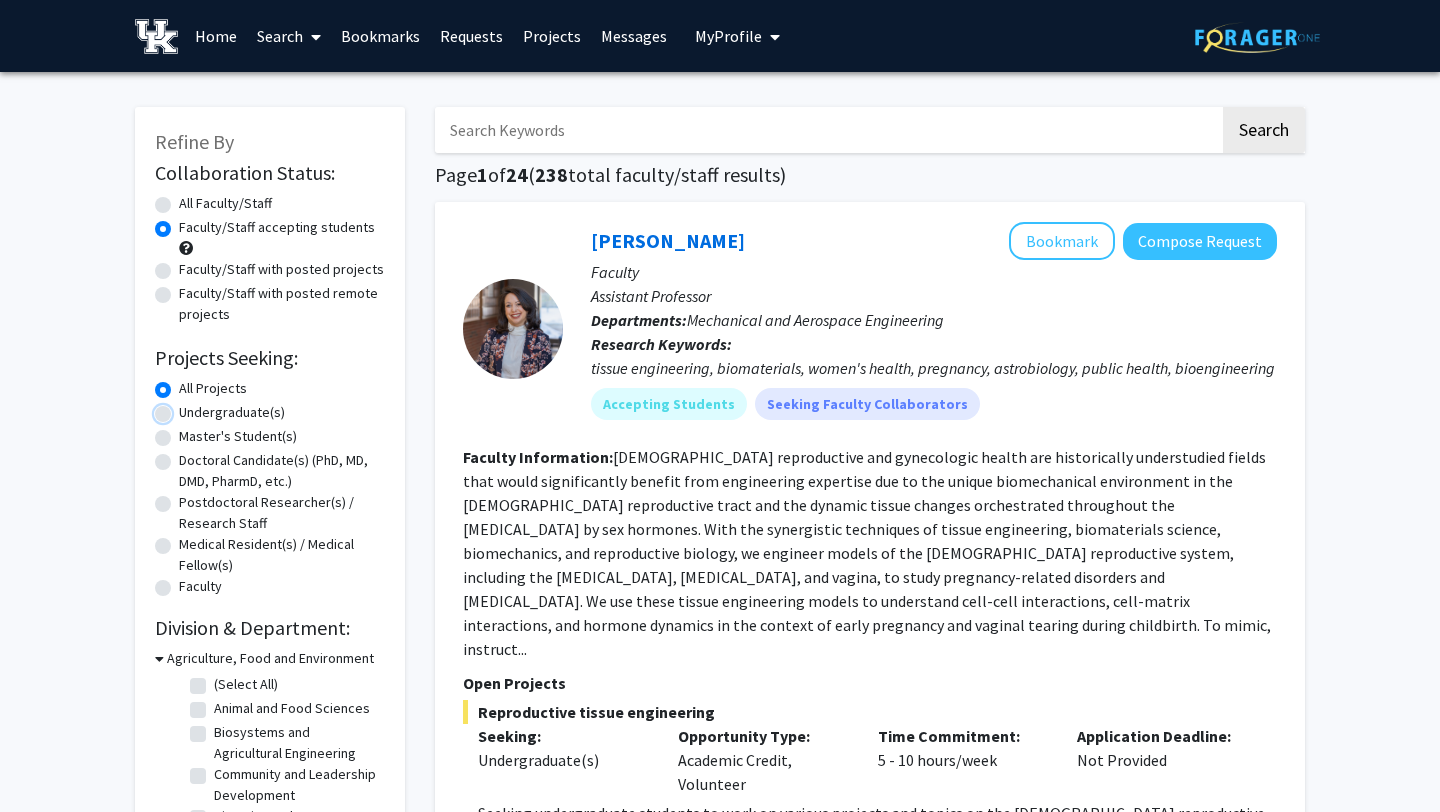 click on "Undergraduate(s)" at bounding box center (185, 408) 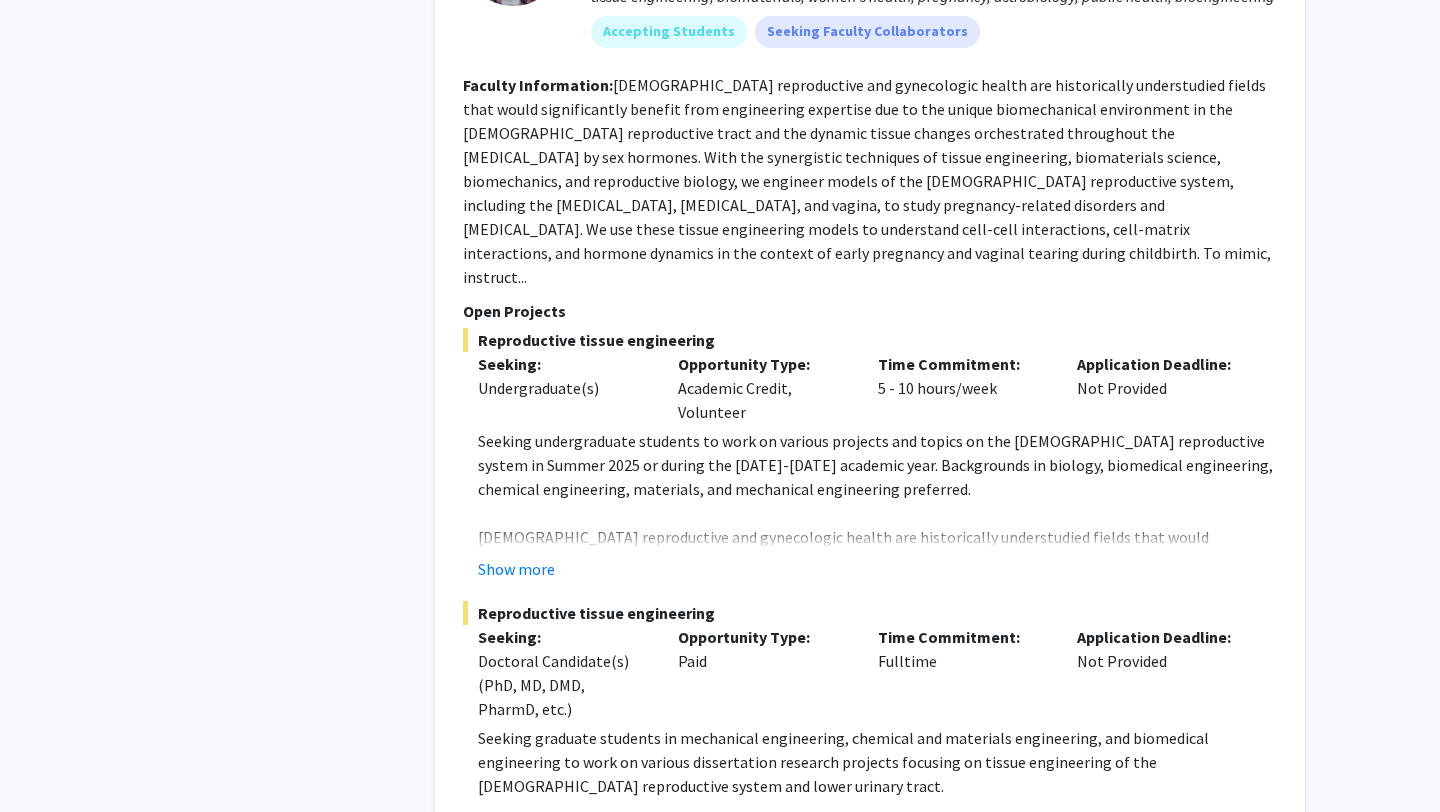 scroll, scrollTop: 9284, scrollLeft: 0, axis: vertical 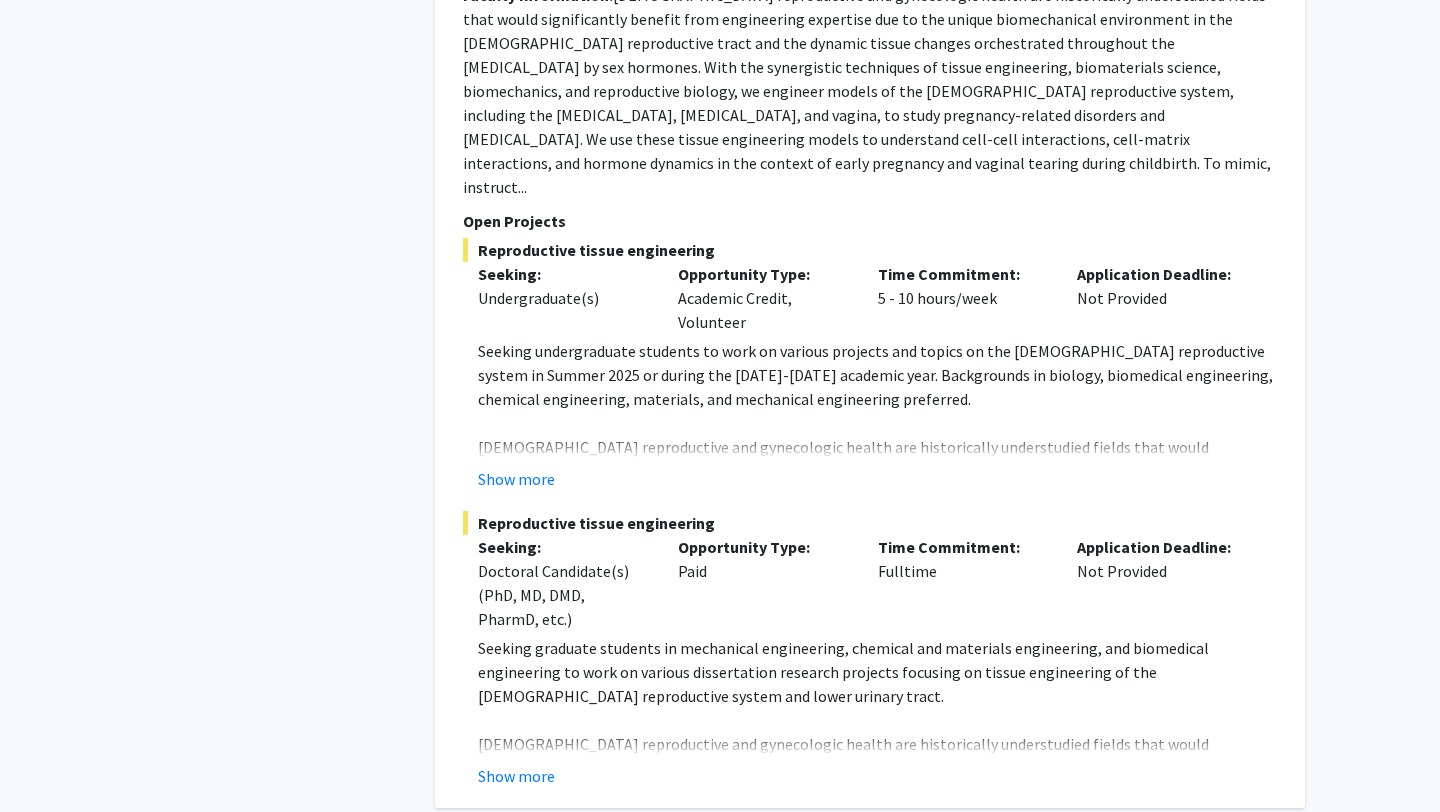 click on "2" 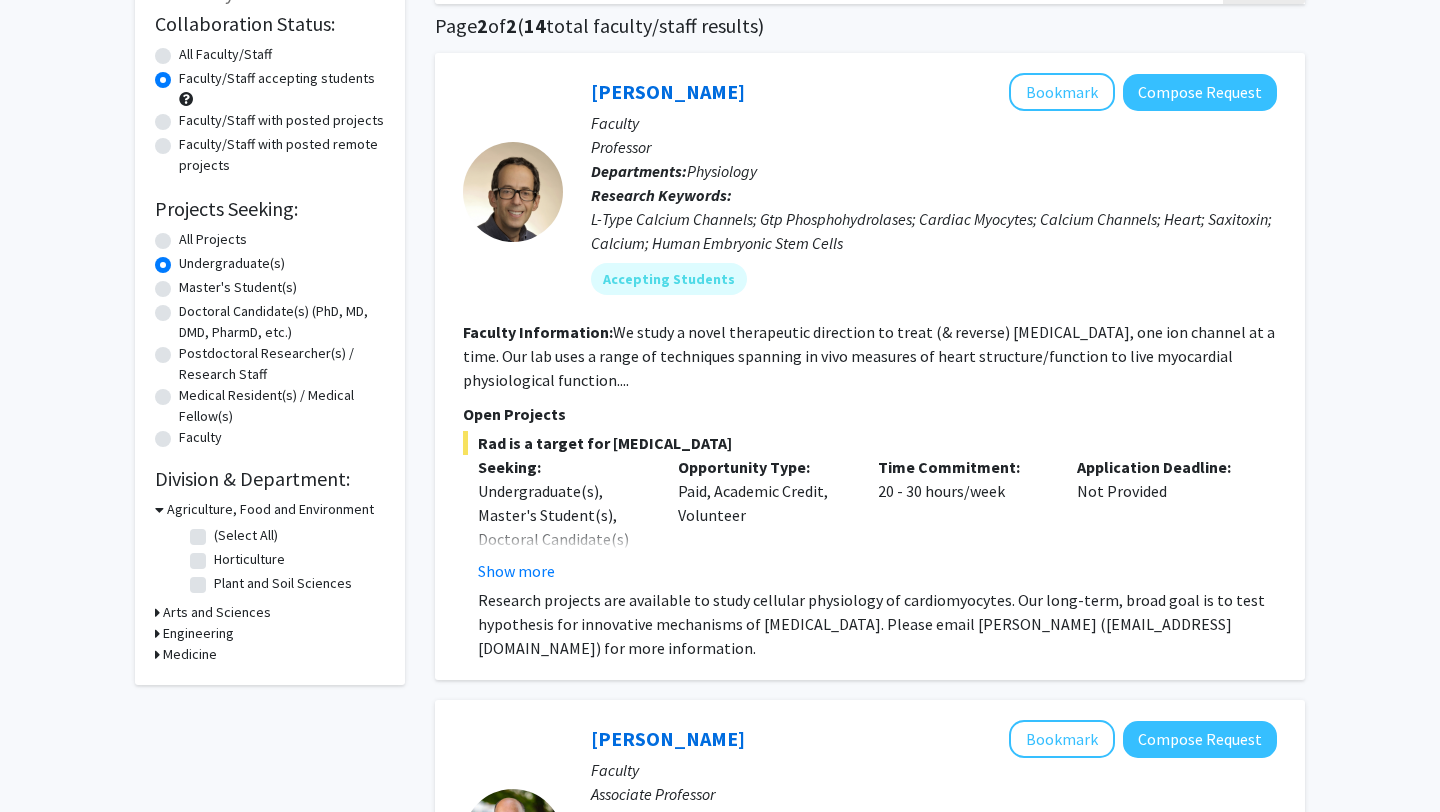 scroll, scrollTop: 150, scrollLeft: 0, axis: vertical 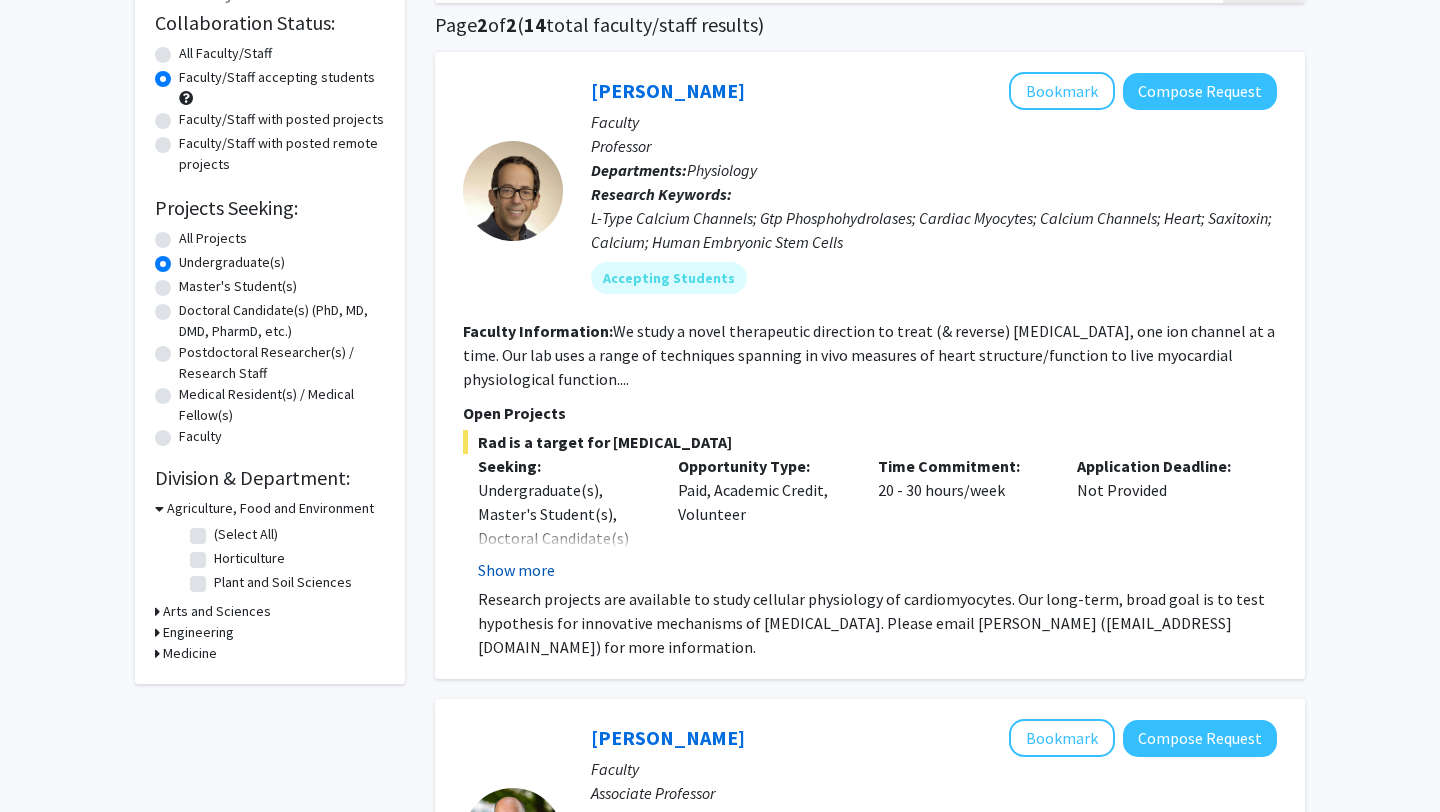 click on "Show more" 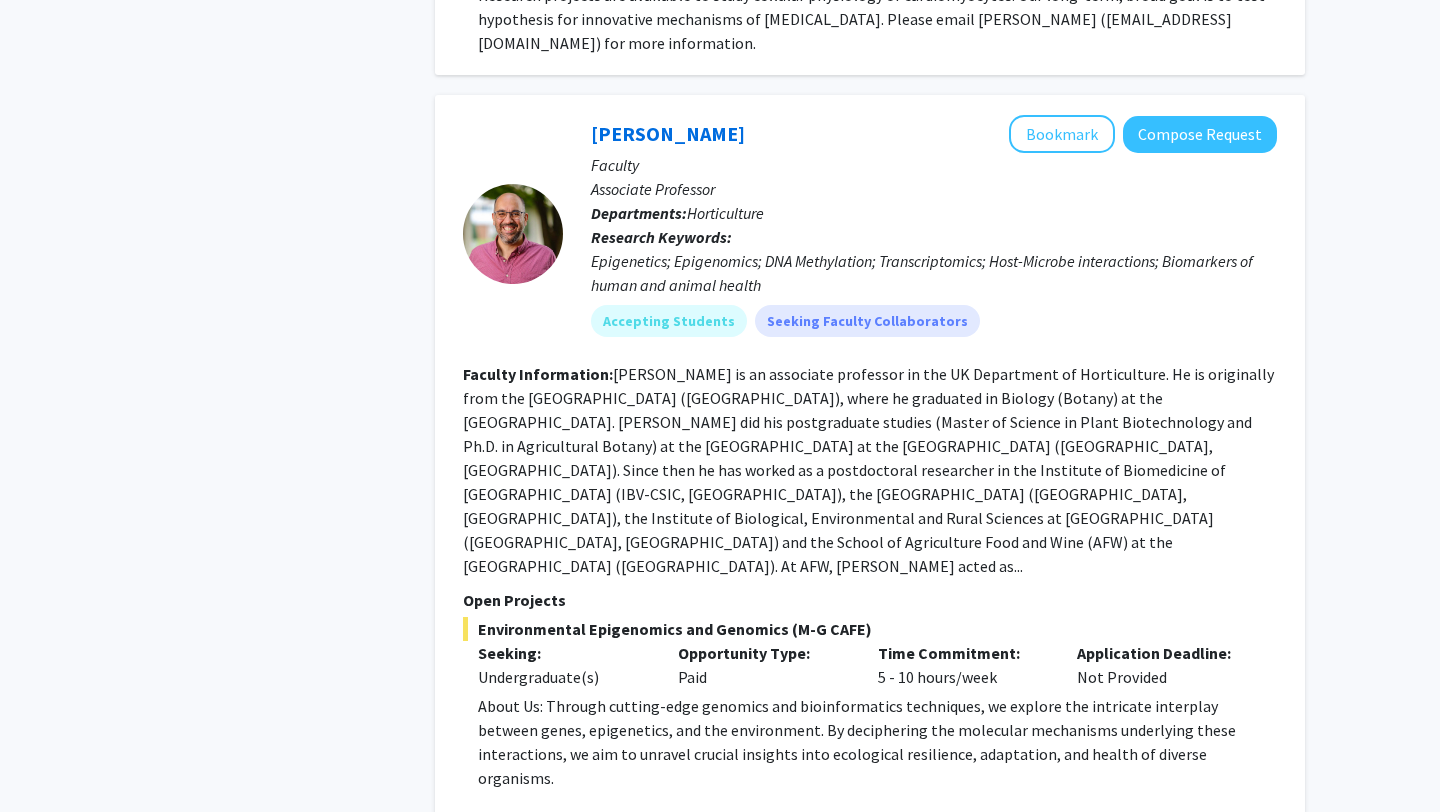 scroll, scrollTop: 882, scrollLeft: 0, axis: vertical 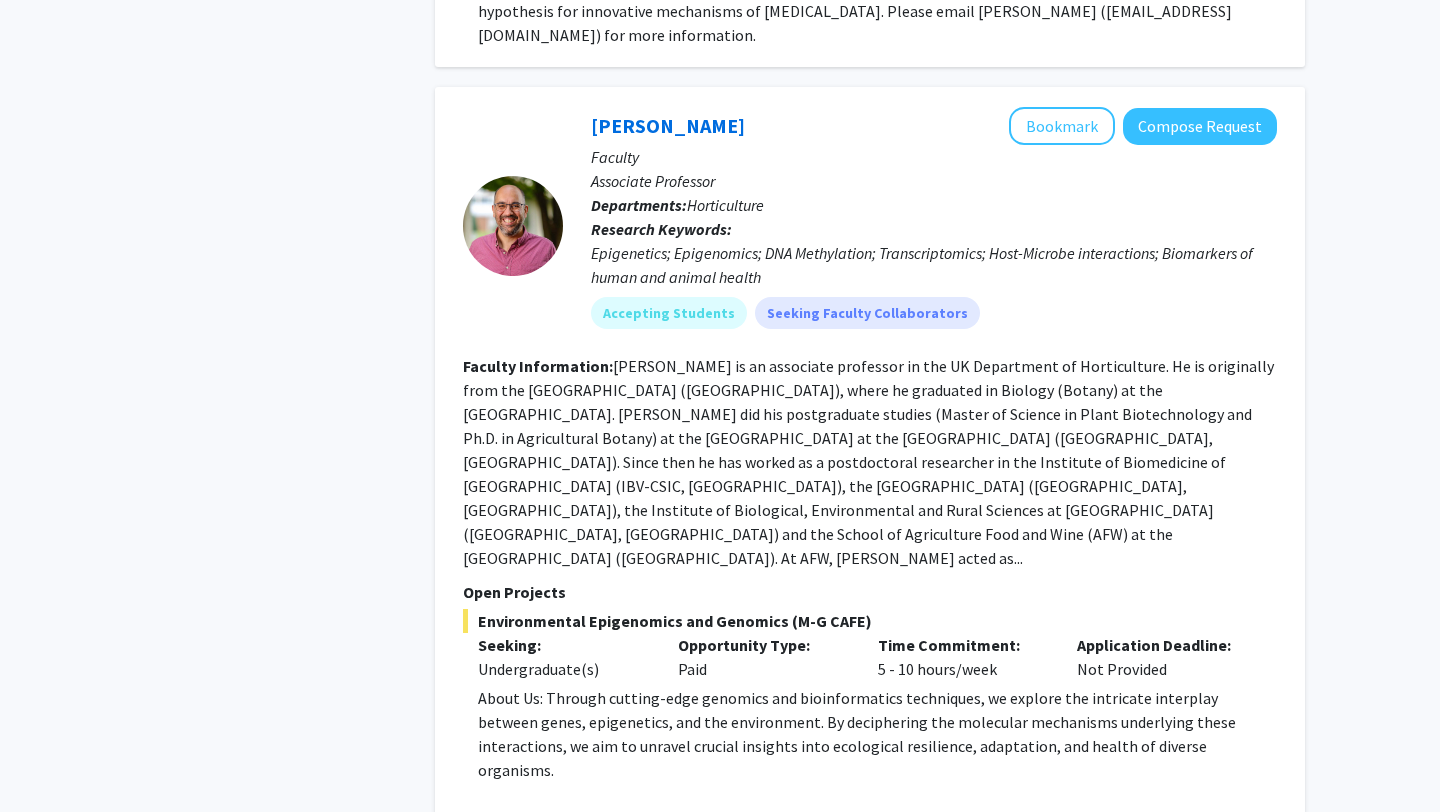 click on "Show more" 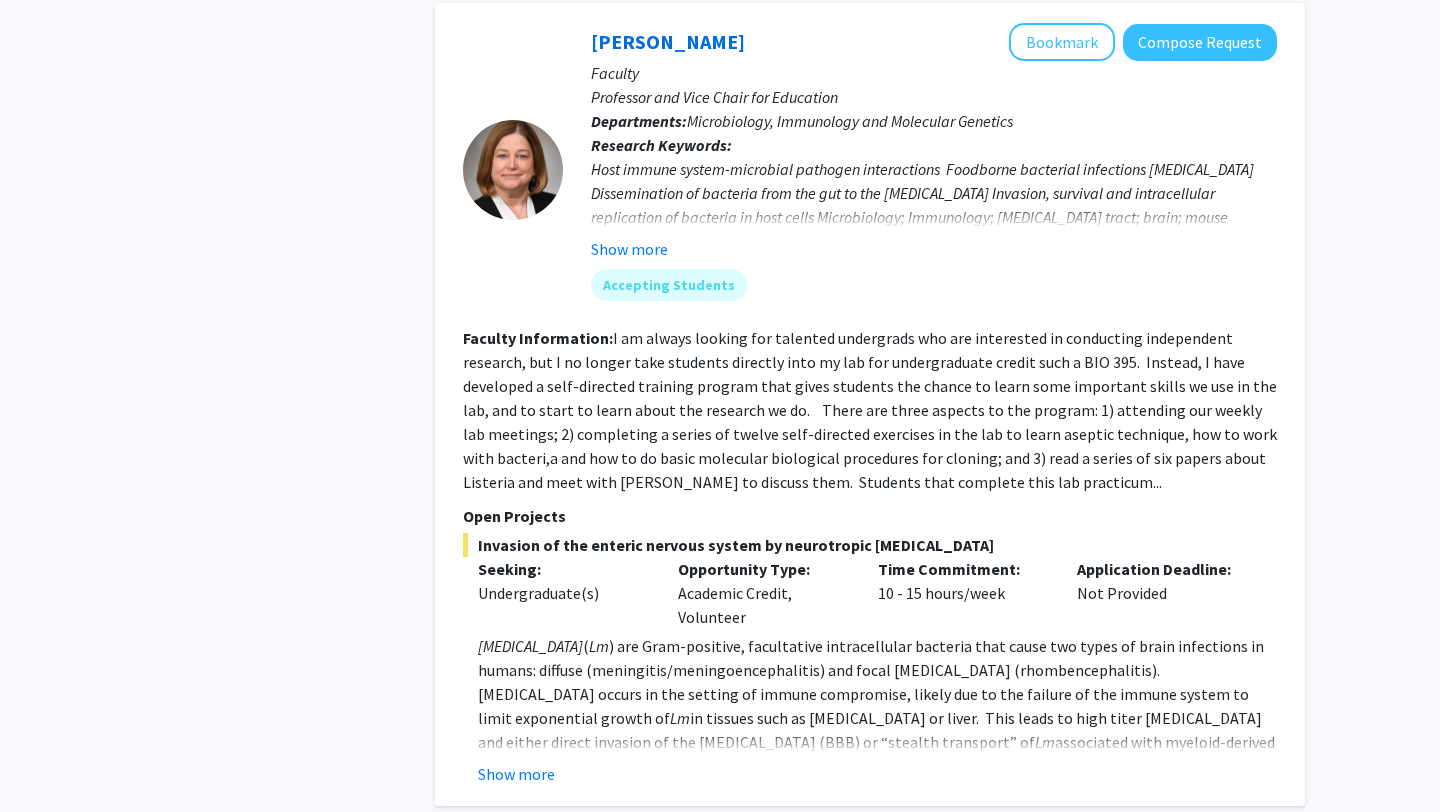 scroll, scrollTop: 2735, scrollLeft: 0, axis: vertical 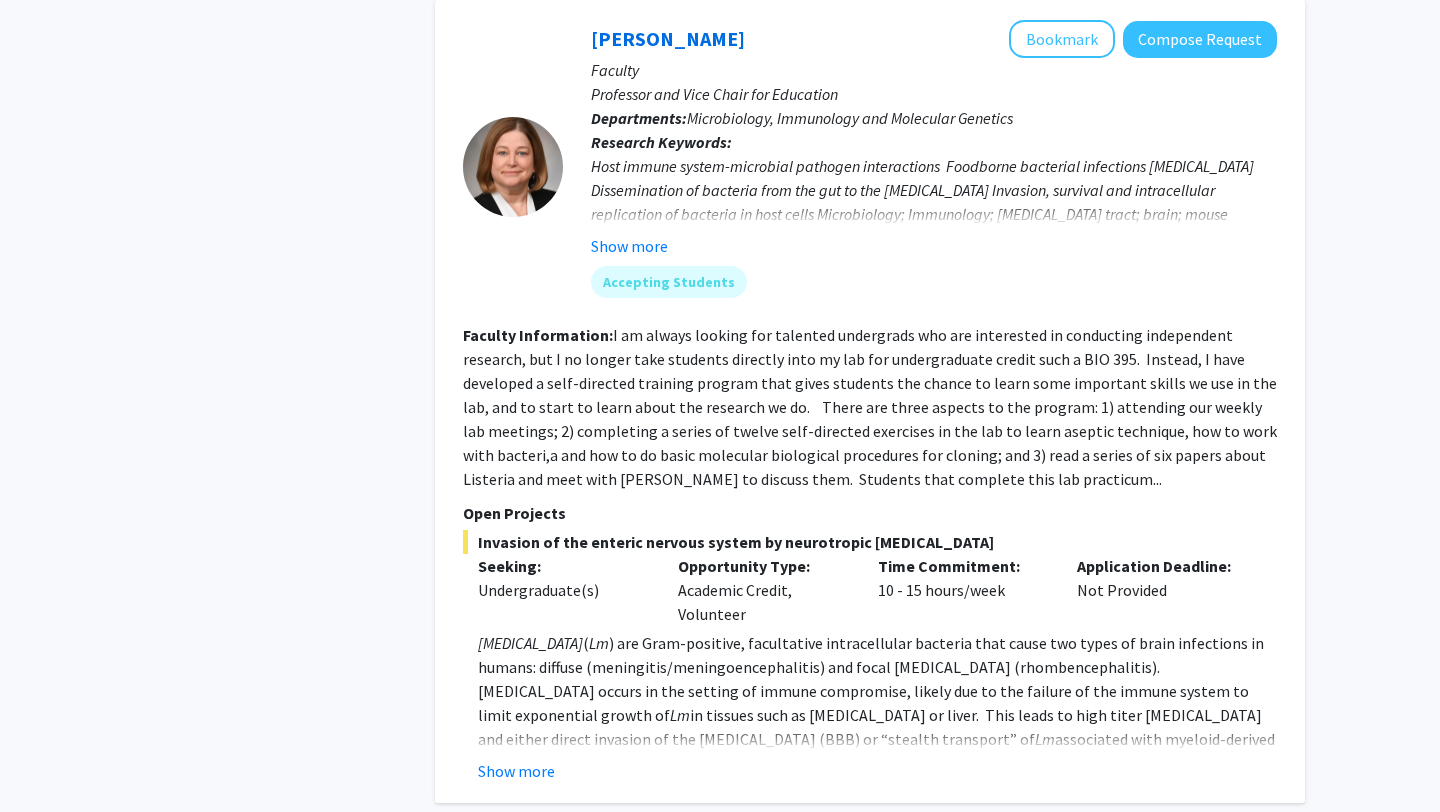 click on "I am always looking for talented undergrads who are interested in conducting independent research, but I no longer take students directly into my lab for undergraduate credit such a BIO 395.  Instead, I have developed a self-directed training program that gives students the chance to learn some important skills we use in the lab, and to start to learn about the research we do.    There are three aspects to the program: 1) attending our weekly lab meetings; 2) completing a series of twelve self-directed exercises in the lab to learn aseptic technique, how to work with bacteri,a and how to do basic molecular biological procedures for cloning; and 3) read a series of six papers about  Listeria  and meet with Dr. D'Orazio to discuss them.  Students that complete this lab practicum..." 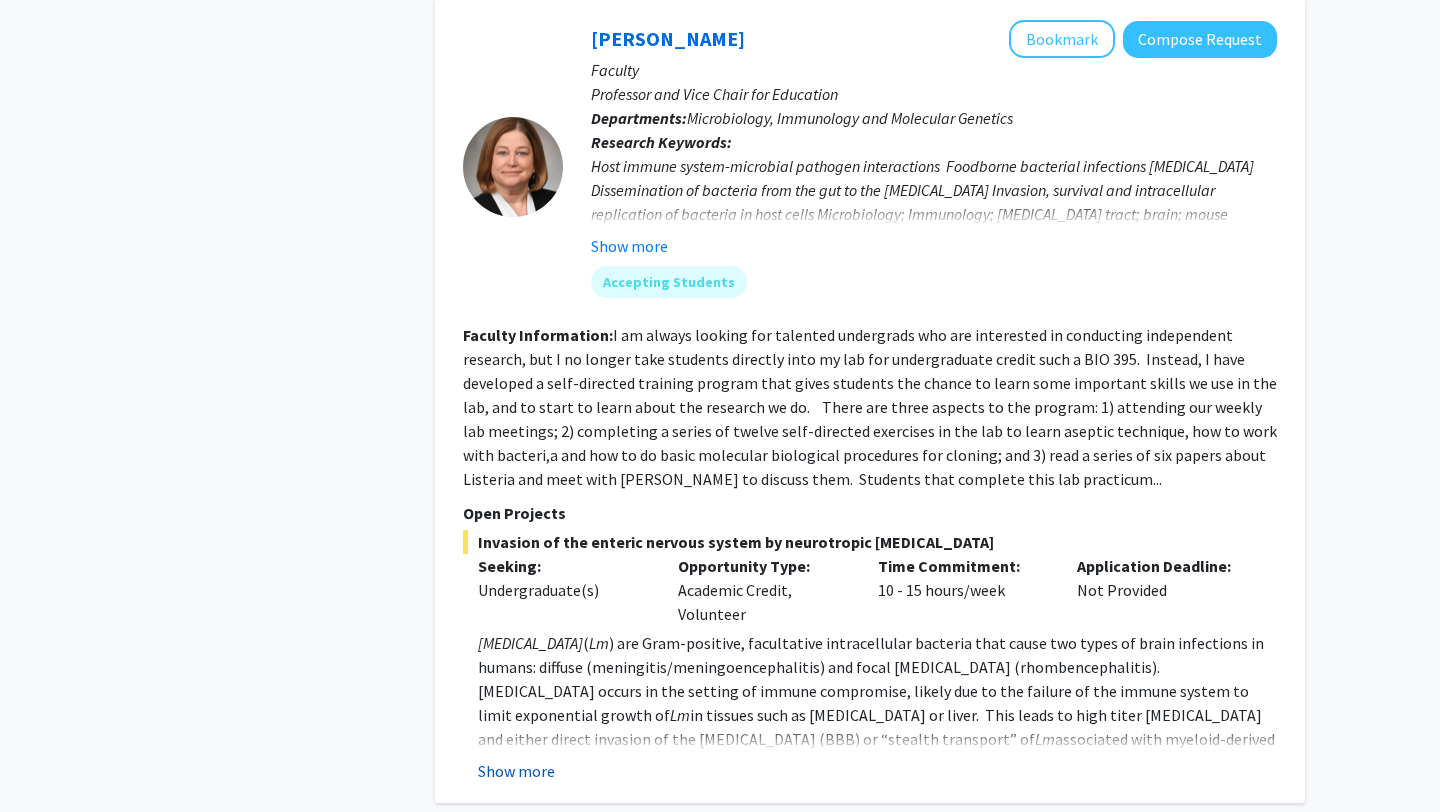 click on "Show more" 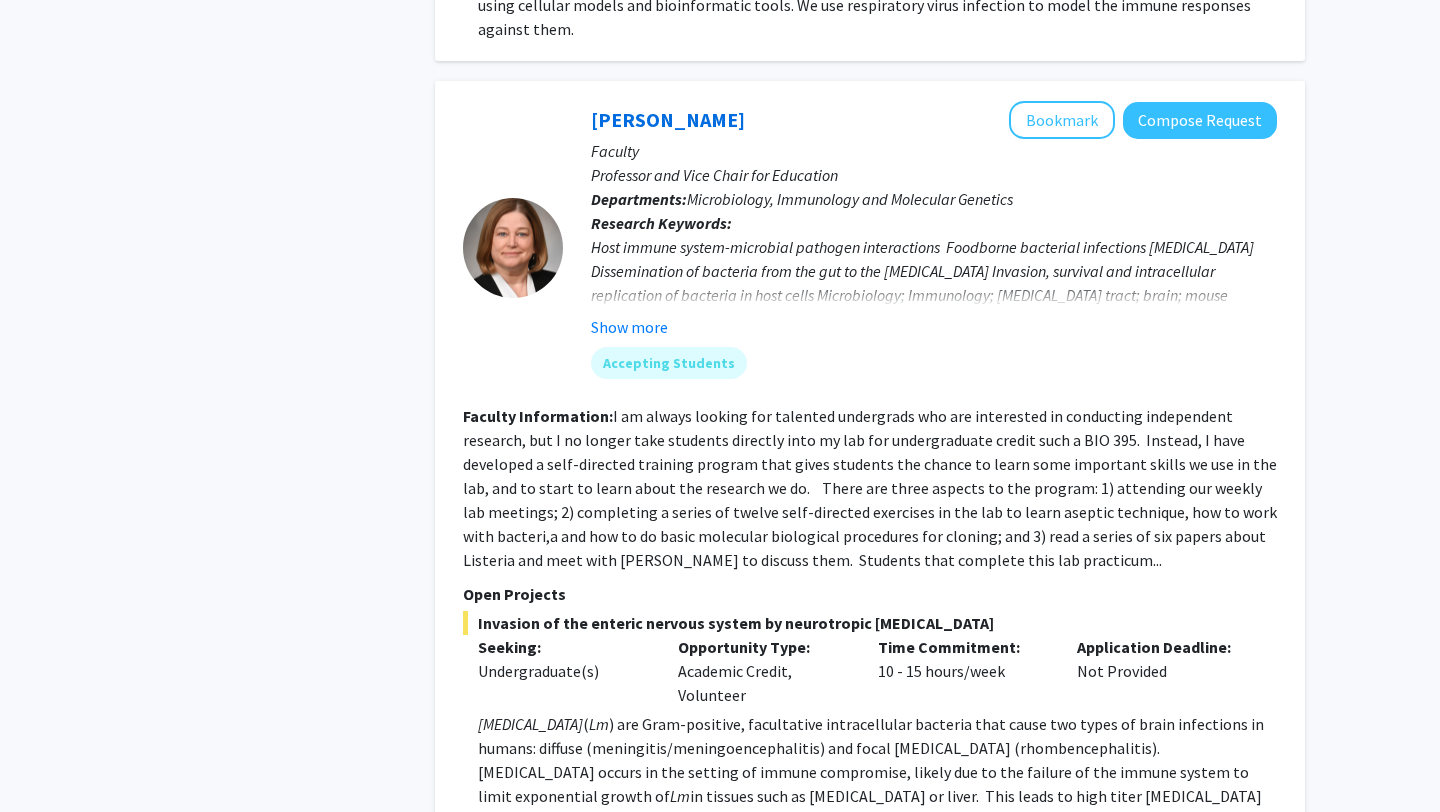 scroll, scrollTop: 2617, scrollLeft: 0, axis: vertical 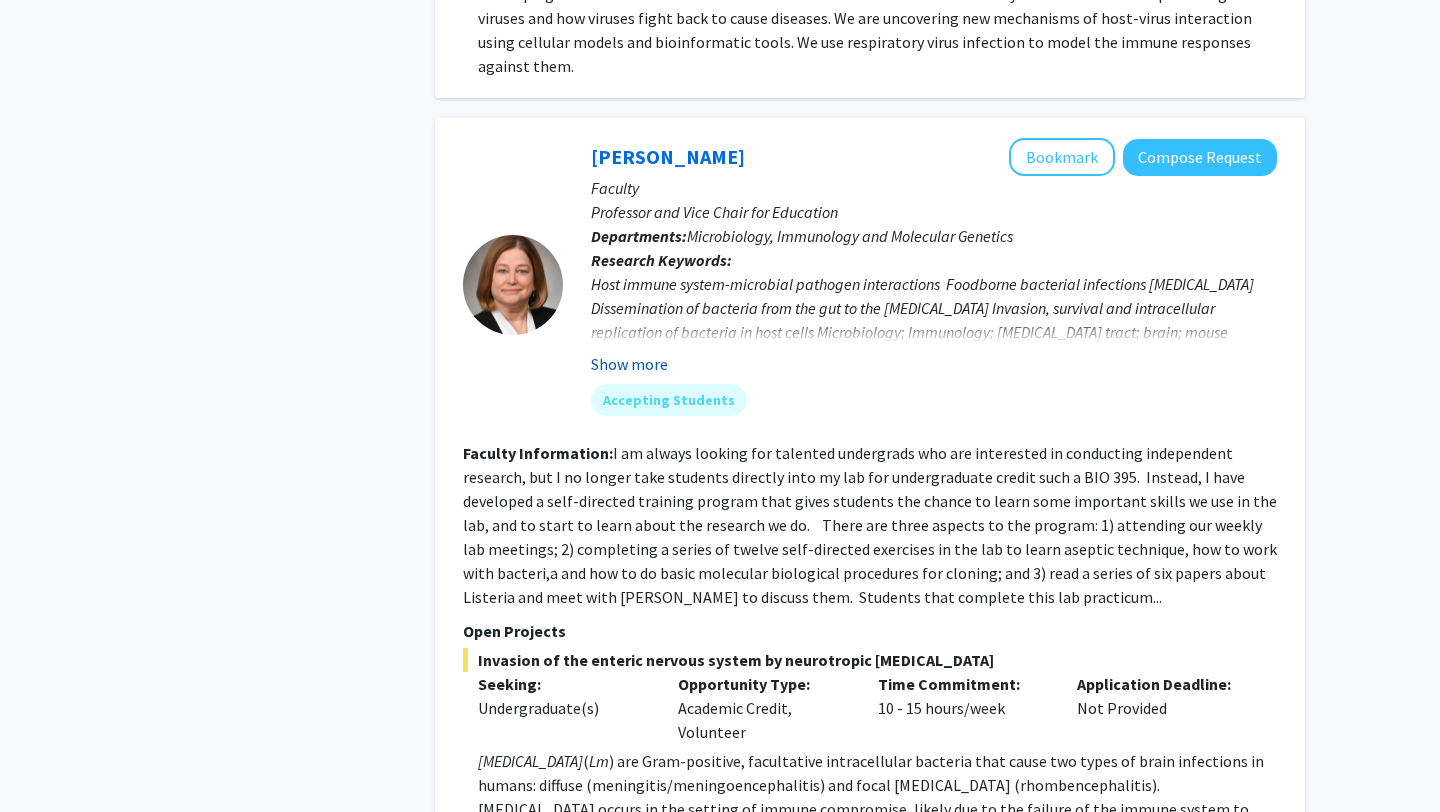 click on "Show more" 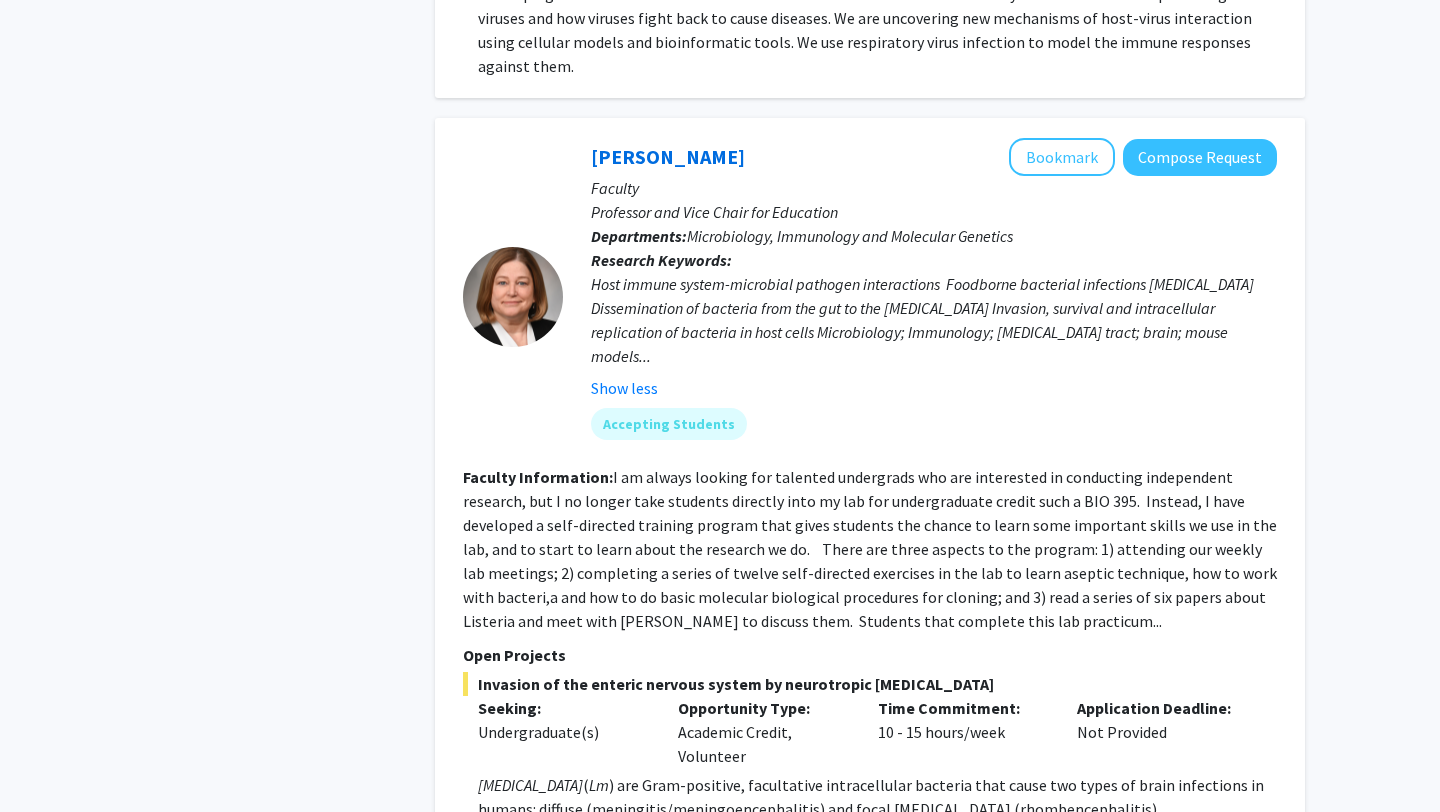 click on "I am always looking for talented undergrads who are interested in conducting independent research, but I no longer take students directly into my lab for undergraduate credit such a BIO 395.  Instead, I have developed a self-directed training program that gives students the chance to learn some important skills we use in the lab, and to start to learn about the research we do.    There are three aspects to the program: 1) attending our weekly lab meetings; 2) completing a series of twelve self-directed exercises in the lab to learn aseptic technique, how to work with bacteri,a and how to do basic molecular biological procedures for cloning; and 3) read a series of six papers about  Listeria  and meet with Dr. D'Orazio to discuss them.  Students that complete this lab practicum..." 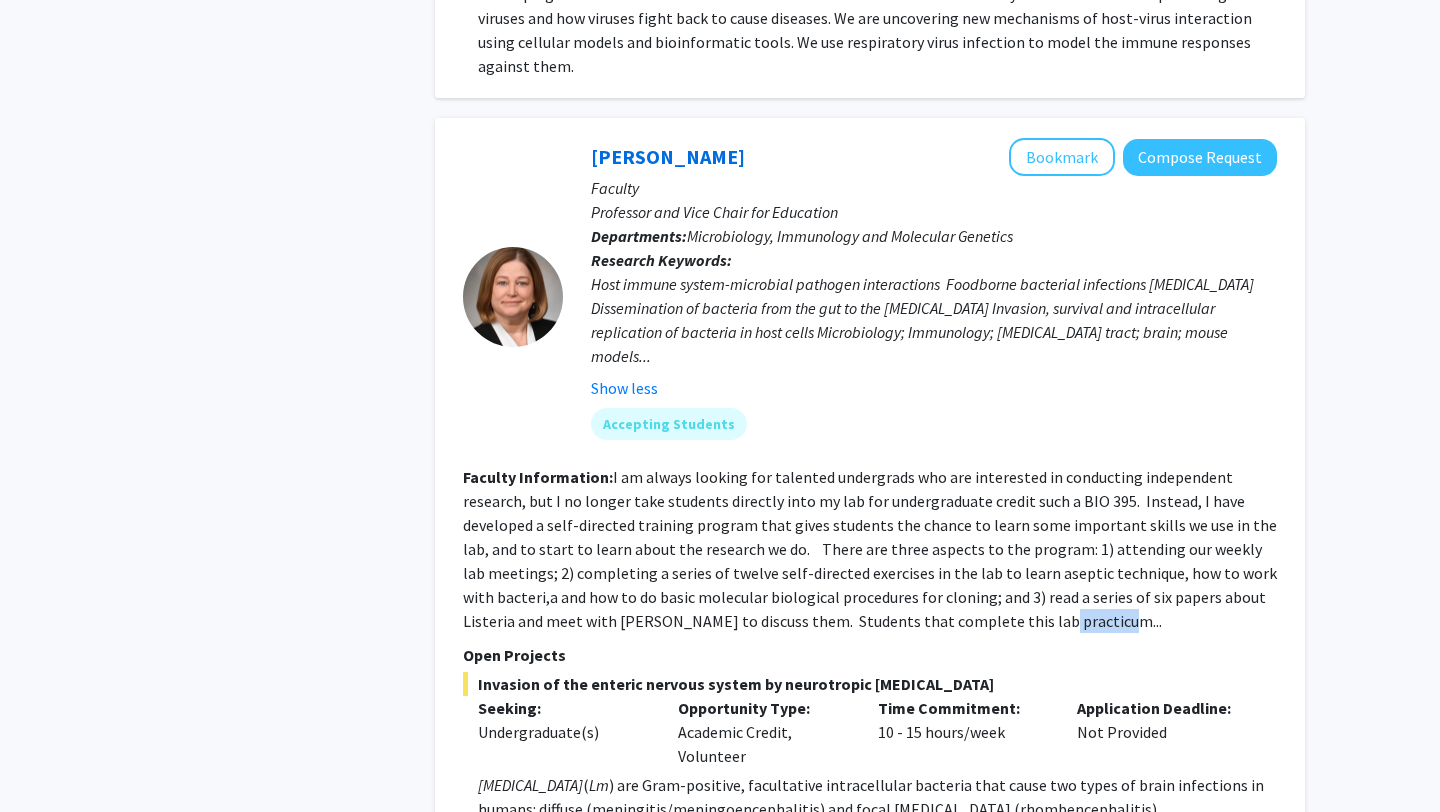 click on "I am always looking for talented undergrads who are interested in conducting independent research, but I no longer take students directly into my lab for undergraduate credit such a BIO 395.  Instead, I have developed a self-directed training program that gives students the chance to learn some important skills we use in the lab, and to start to learn about the research we do.    There are three aspects to the program: 1) attending our weekly lab meetings; 2) completing a series of twelve self-directed exercises in the lab to learn aseptic technique, how to work with bacteri,a and how to do basic molecular biological procedures for cloning; and 3) read a series of six papers about  Listeria  and meet with Dr. D'Orazio to discuss them.  Students that complete this lab practicum..." 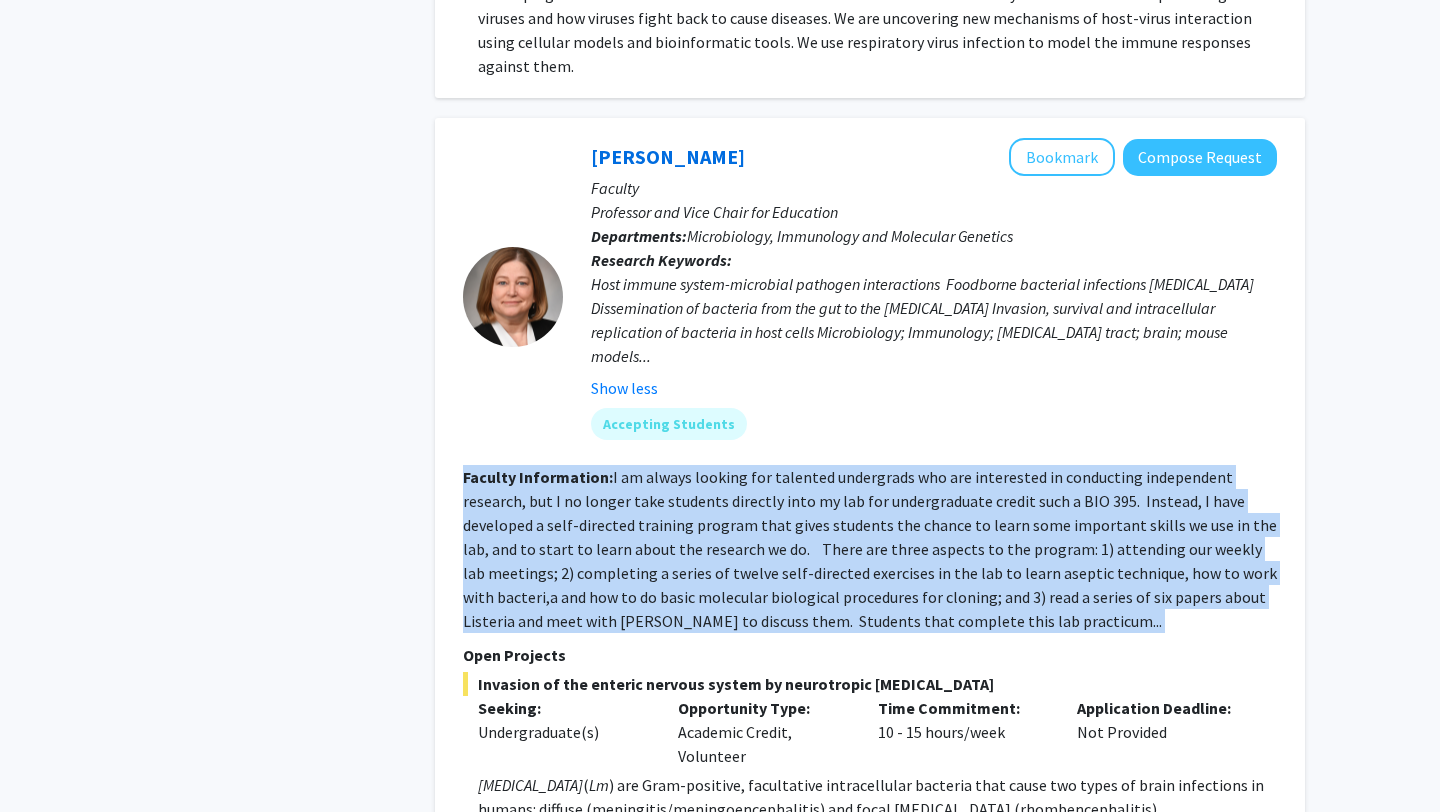 click on "I am always looking for talented undergrads who are interested in conducting independent research, but I no longer take students directly into my lab for undergraduate credit such a BIO 395.  Instead, I have developed a self-directed training program that gives students the chance to learn some important skills we use in the lab, and to start to learn about the research we do.    There are three aspects to the program: 1) attending our weekly lab meetings; 2) completing a series of twelve self-directed exercises in the lab to learn aseptic technique, how to work with bacteri,a and how to do basic molecular biological procedures for cloning; and 3) read a series of six papers about  Listeria  and meet with Dr. D'Orazio to discuss them.  Students that complete this lab practicum..." 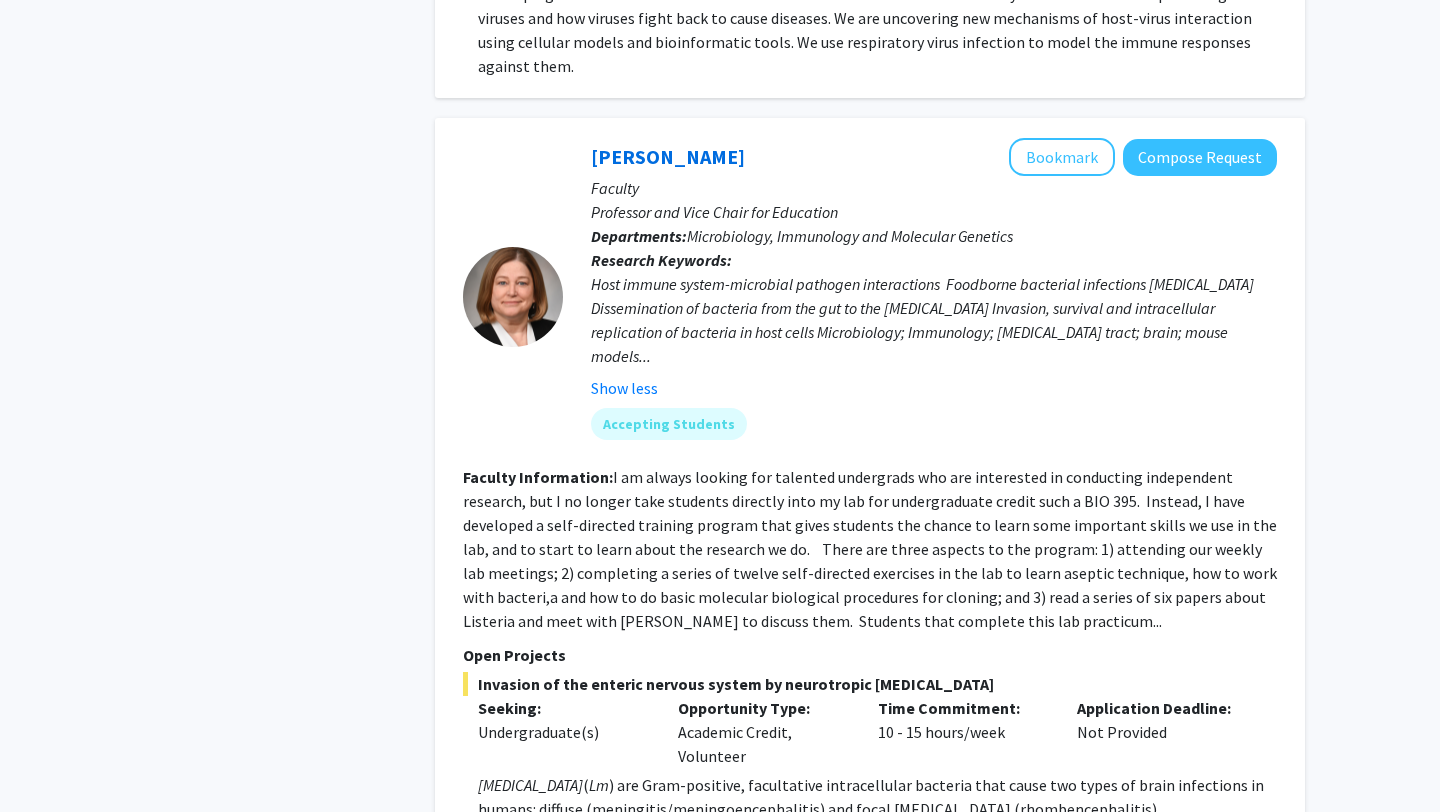 click on "I am always looking for talented undergrads who are interested in conducting independent research, but I no longer take students directly into my lab for undergraduate credit such a BIO 395.  Instead, I have developed a self-directed training program that gives students the chance to learn some important skills we use in the lab, and to start to learn about the research we do.    There are three aspects to the program: 1) attending our weekly lab meetings; 2) completing a series of twelve self-directed exercises in the lab to learn aseptic technique, how to work with bacteri,a and how to do basic molecular biological procedures for cloning; and 3) read a series of six papers about  Listeria  and meet with Dr. D'Orazio to discuss them.  Students that complete this lab practicum..." 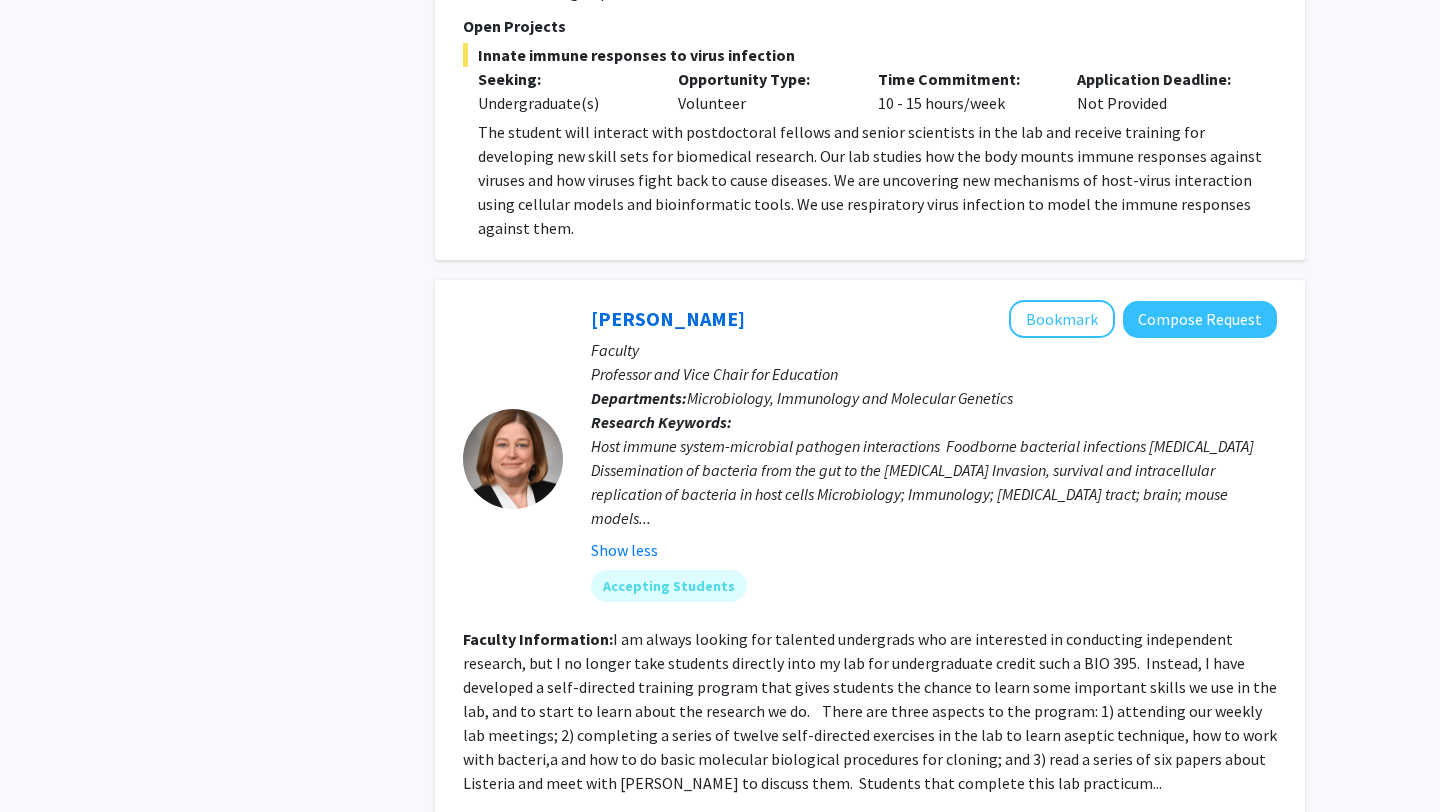 scroll, scrollTop: 2458, scrollLeft: 0, axis: vertical 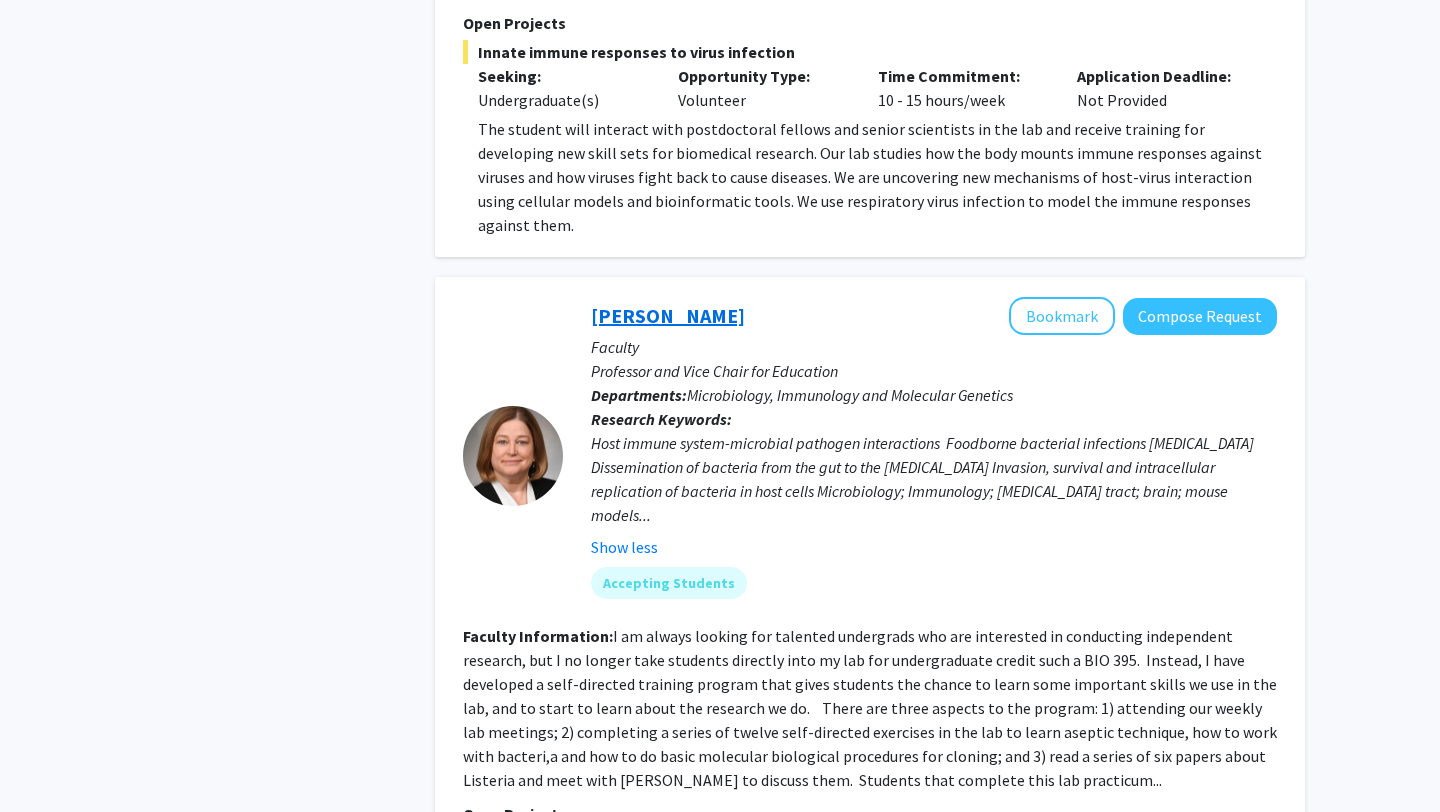 click on "Sarah D'Orazio" 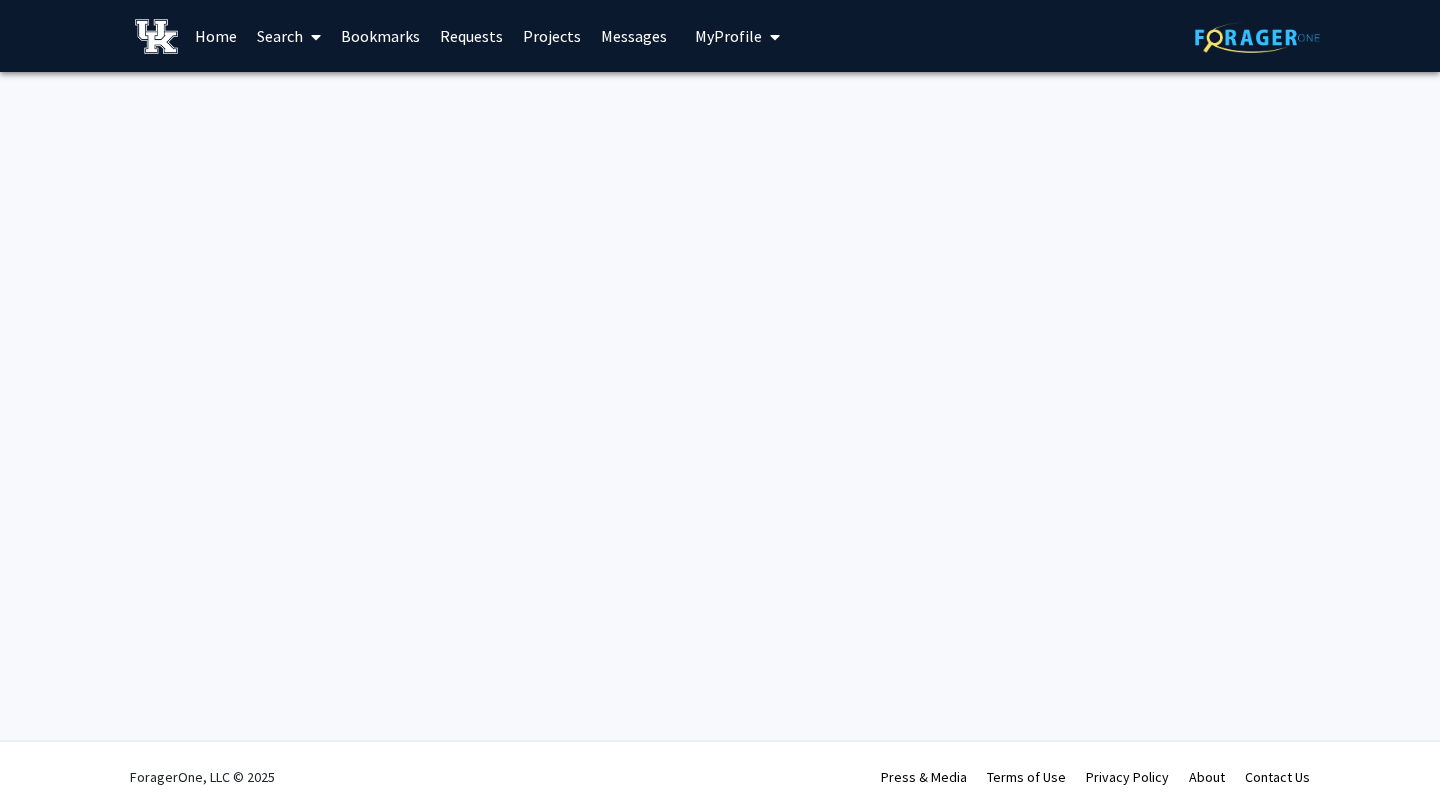 scroll, scrollTop: 0, scrollLeft: 0, axis: both 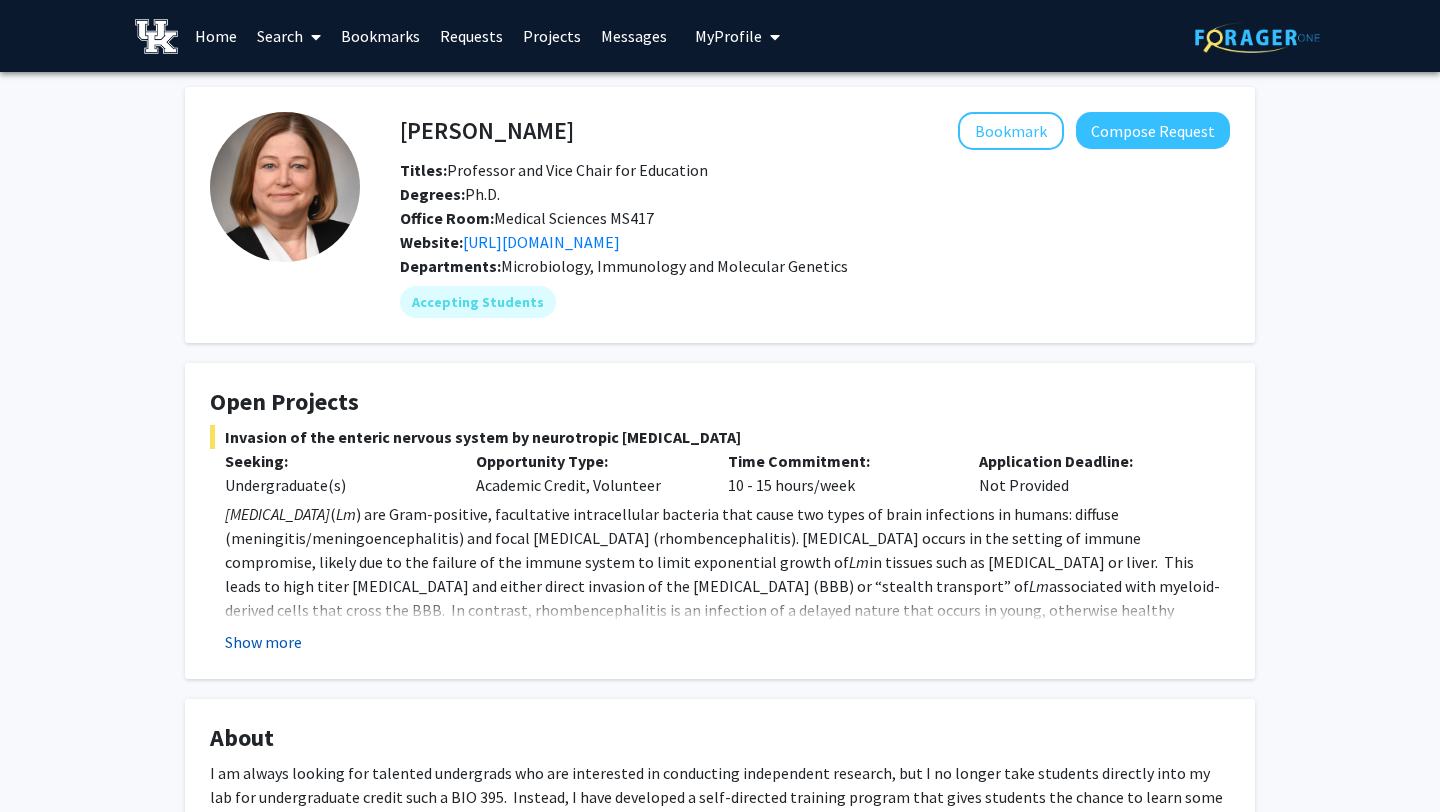 click on "Show more" 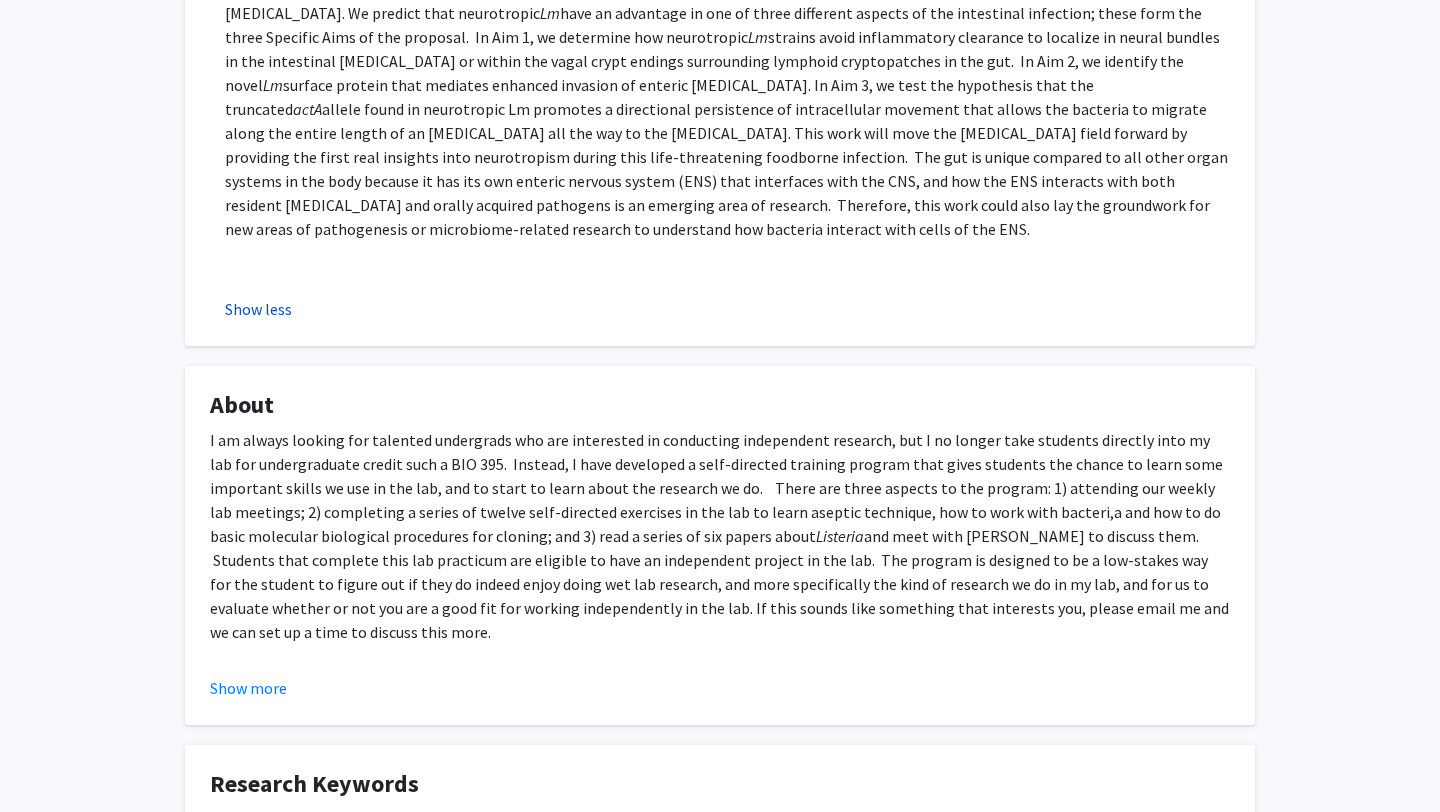 scroll, scrollTop: 898, scrollLeft: 0, axis: vertical 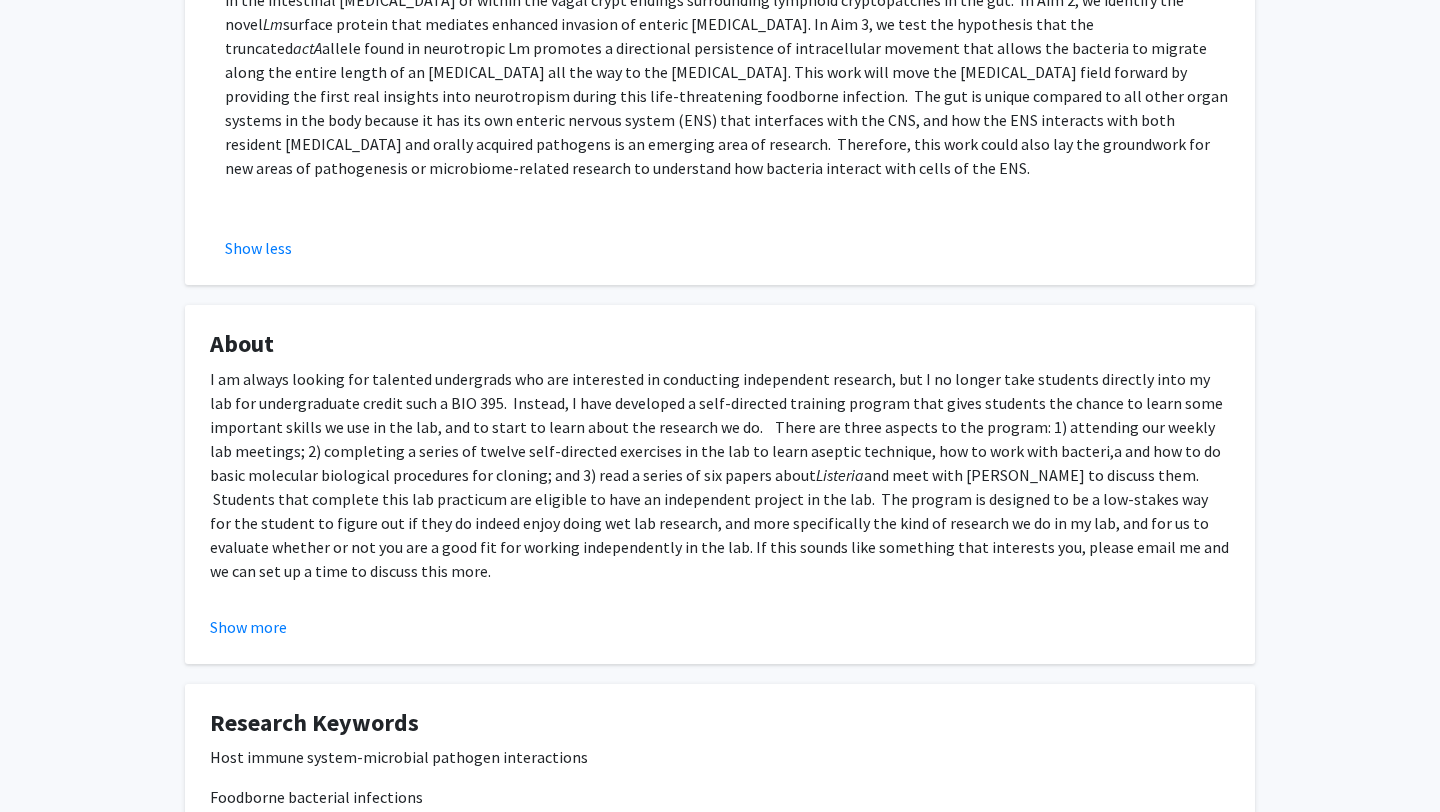 click on "About  I am always looking for talented undergrads who are interested in conducting independent research, but I no longer take students directly into my lab for undergraduate credit such a BIO 395.  Instead, I have developed a self-directed training program that gives students the chance to learn some important skills we use in the lab, and to start to learn about the research we do.    There are three aspects to the program: 1) attending our weekly lab meetings; 2) completing a series of twelve self-directed exercises in the lab to learn aseptic technique, how to work with bacteri,a and how to do basic molecular biological procedures for cloning; and 3) read a series of six papers about  Listeria  Show more" 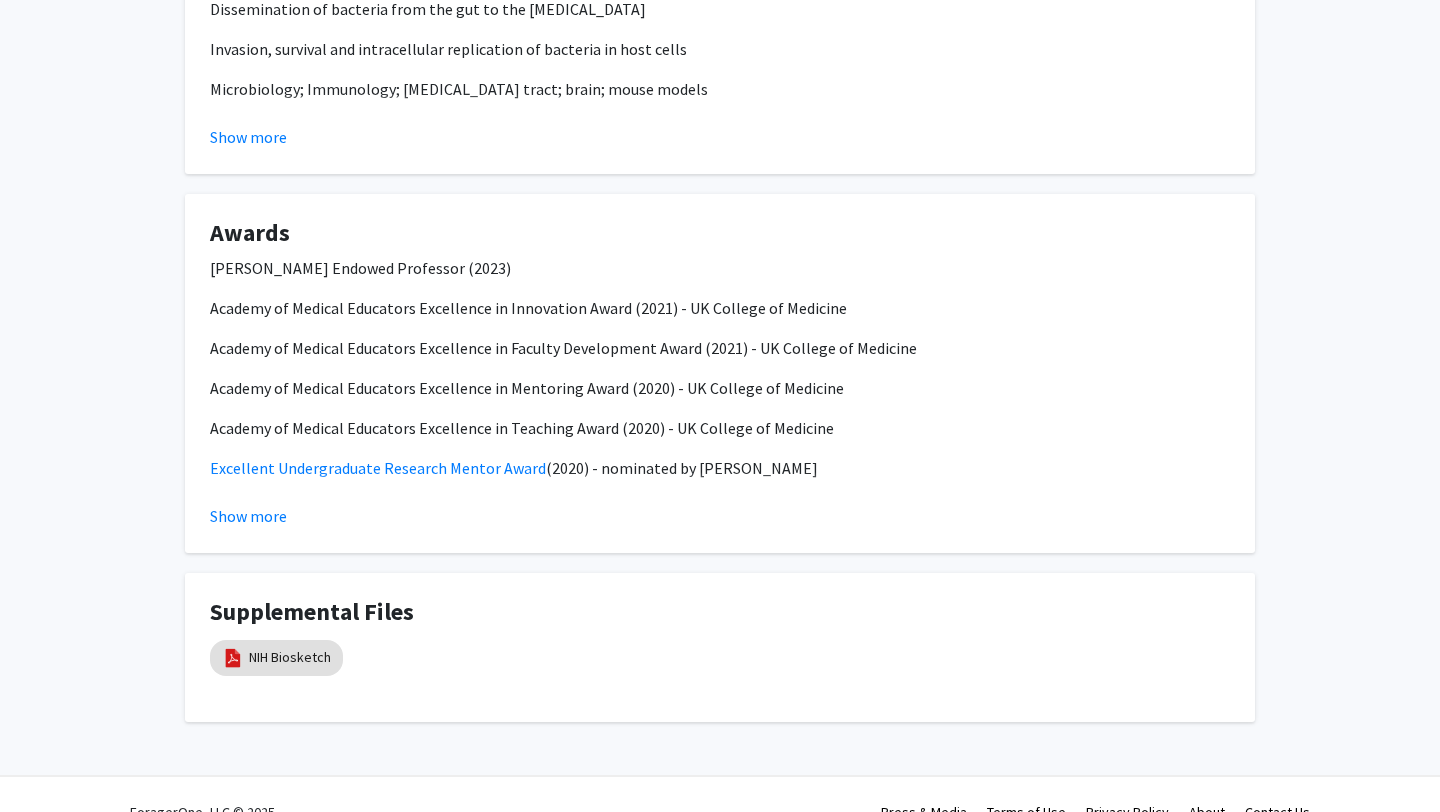 scroll, scrollTop: 1777, scrollLeft: 0, axis: vertical 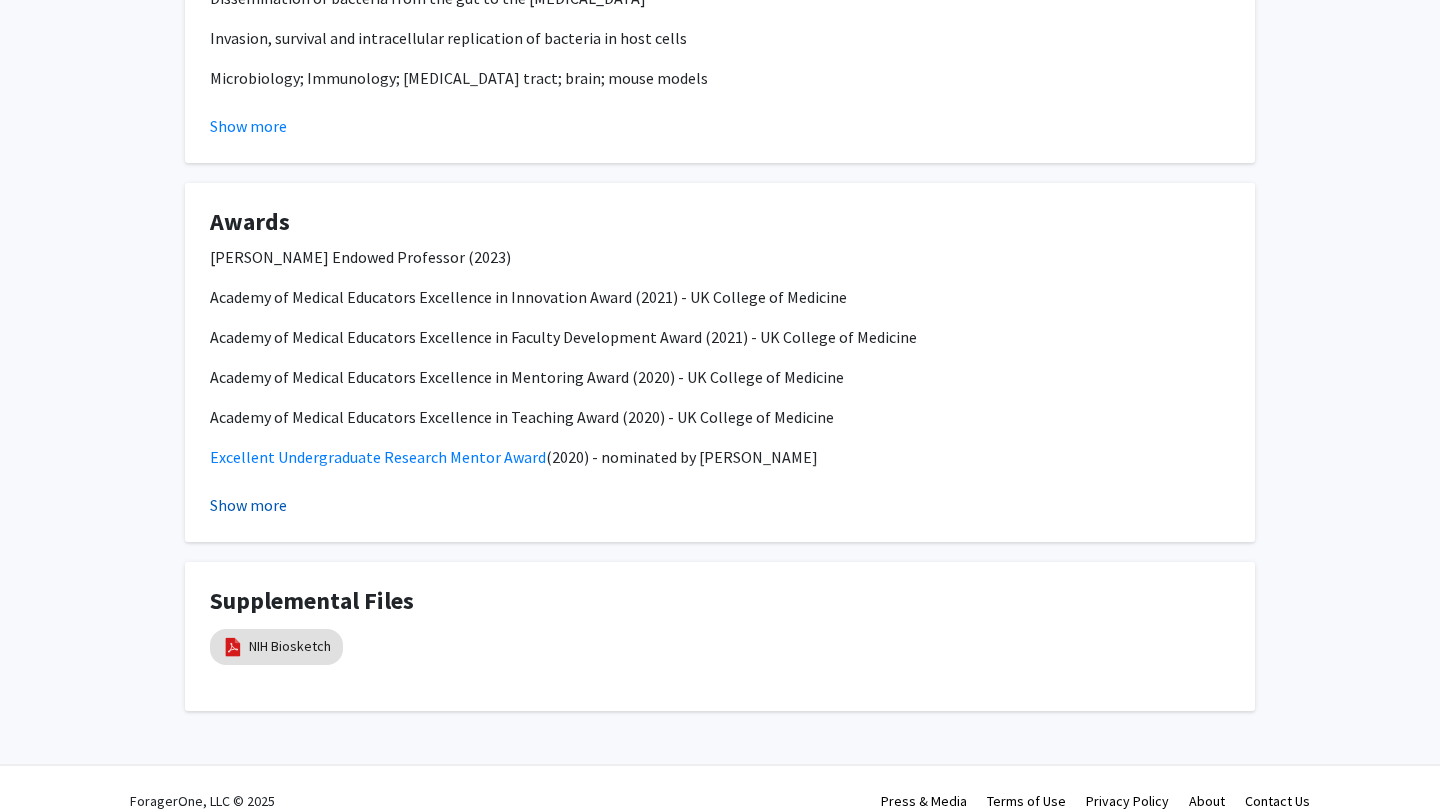 click on "Show more" 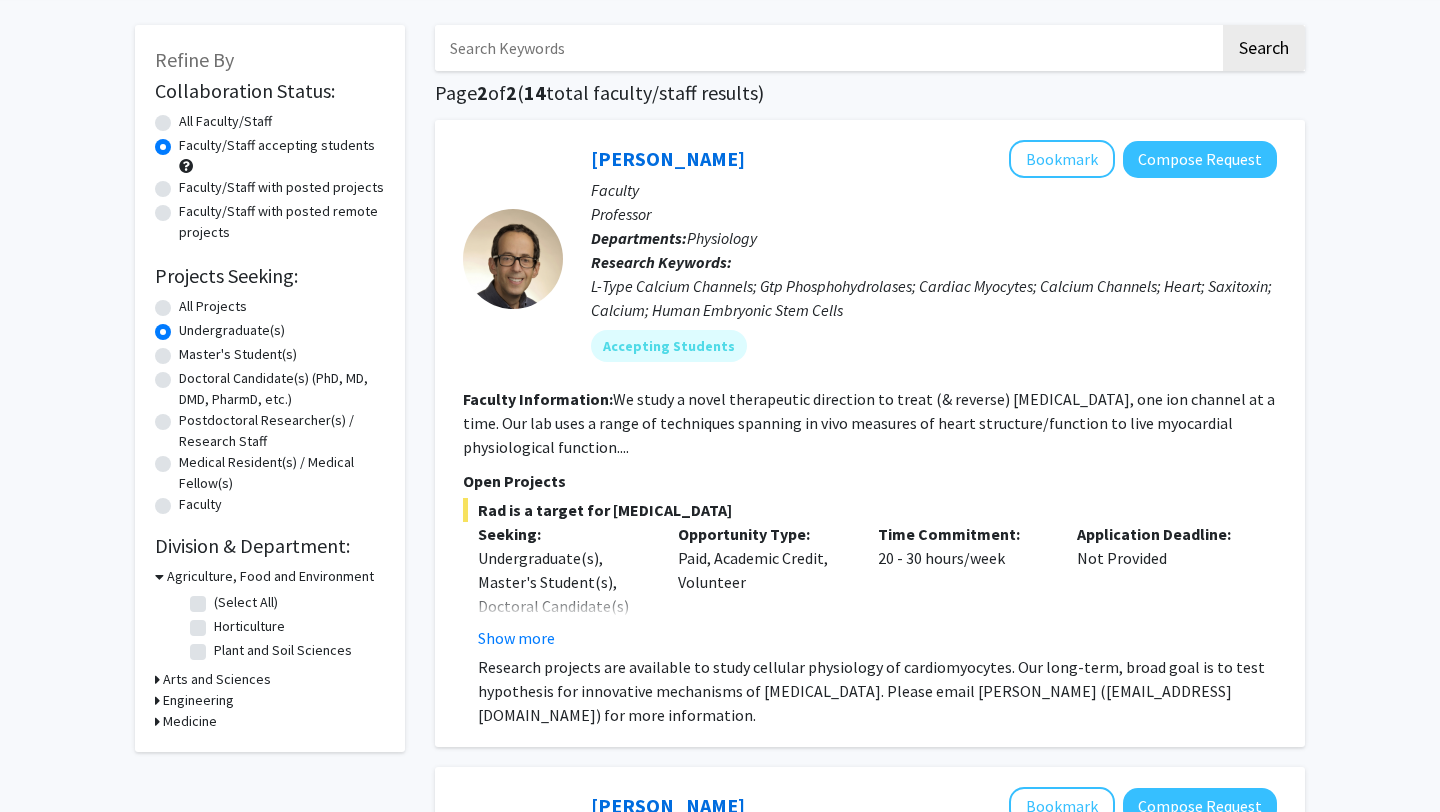 scroll, scrollTop: 79, scrollLeft: 0, axis: vertical 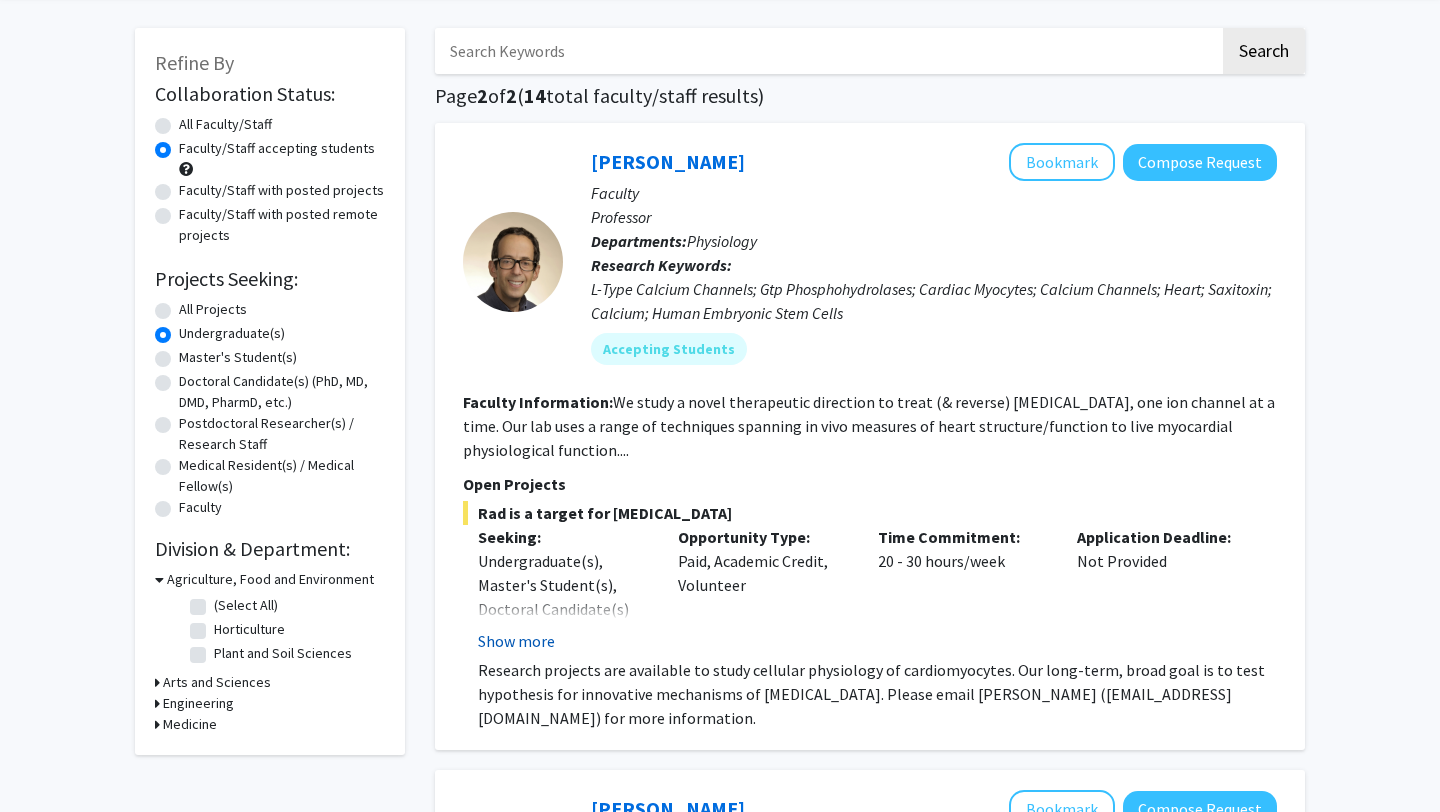 click on "Show more" 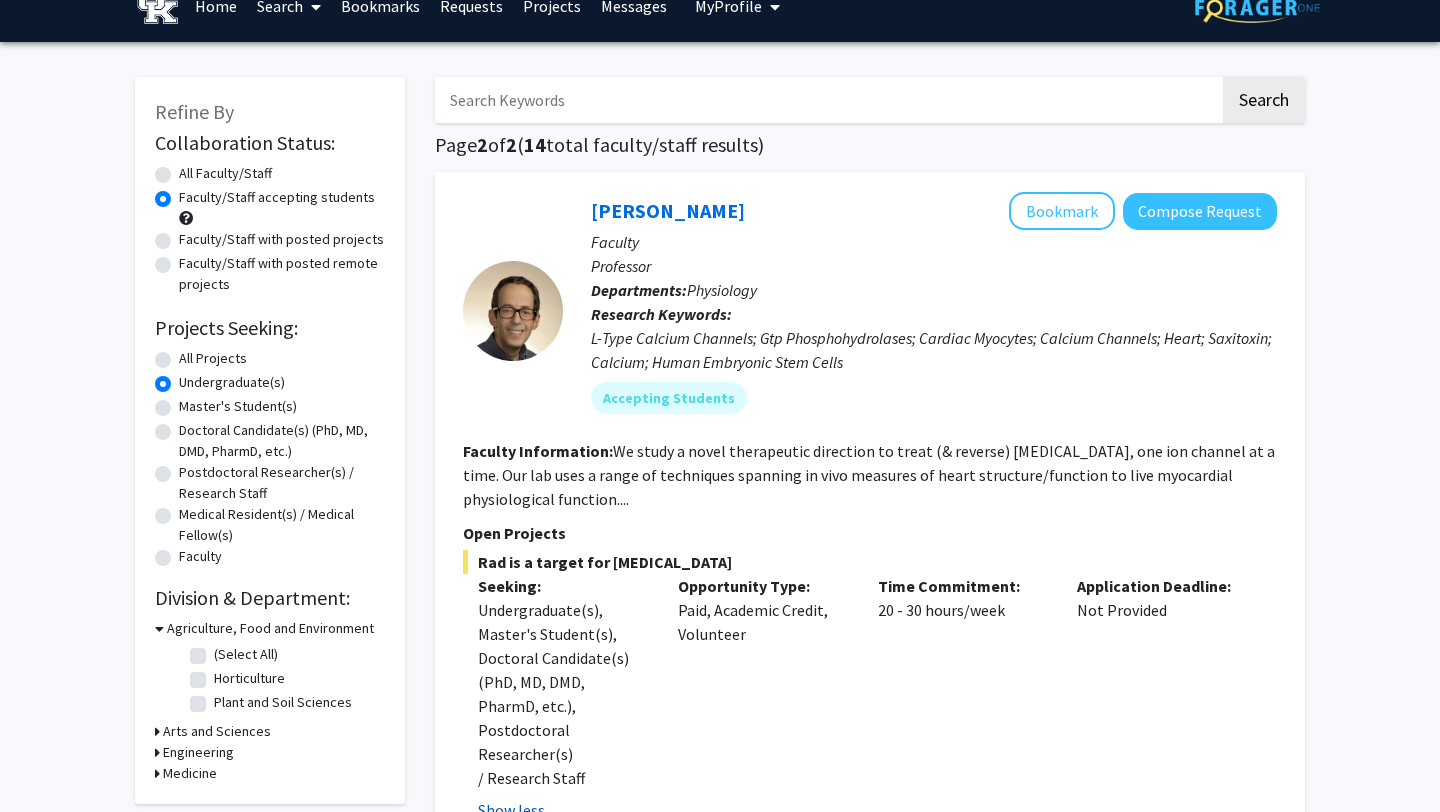 scroll, scrollTop: 0, scrollLeft: 0, axis: both 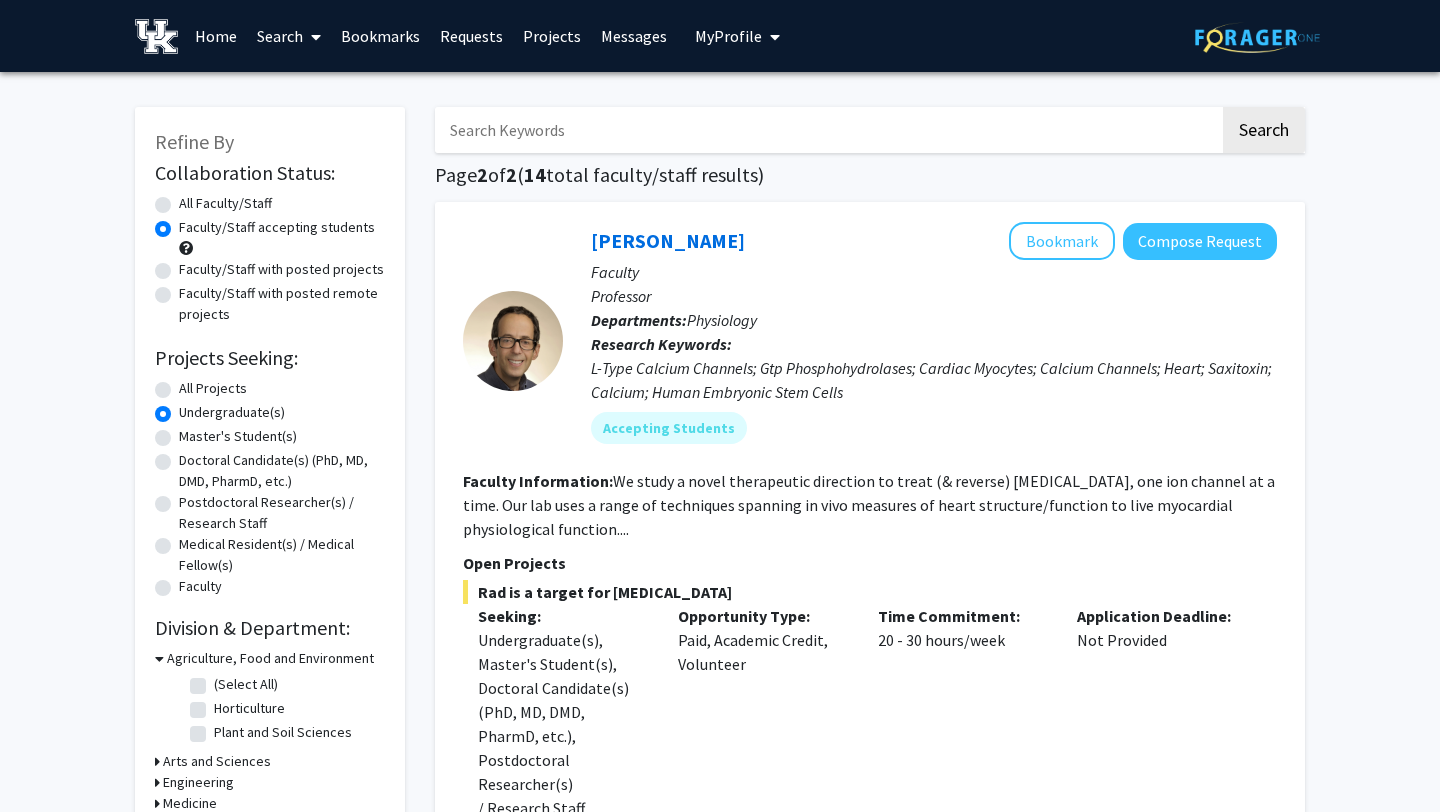 click on "Search" at bounding box center [289, 36] 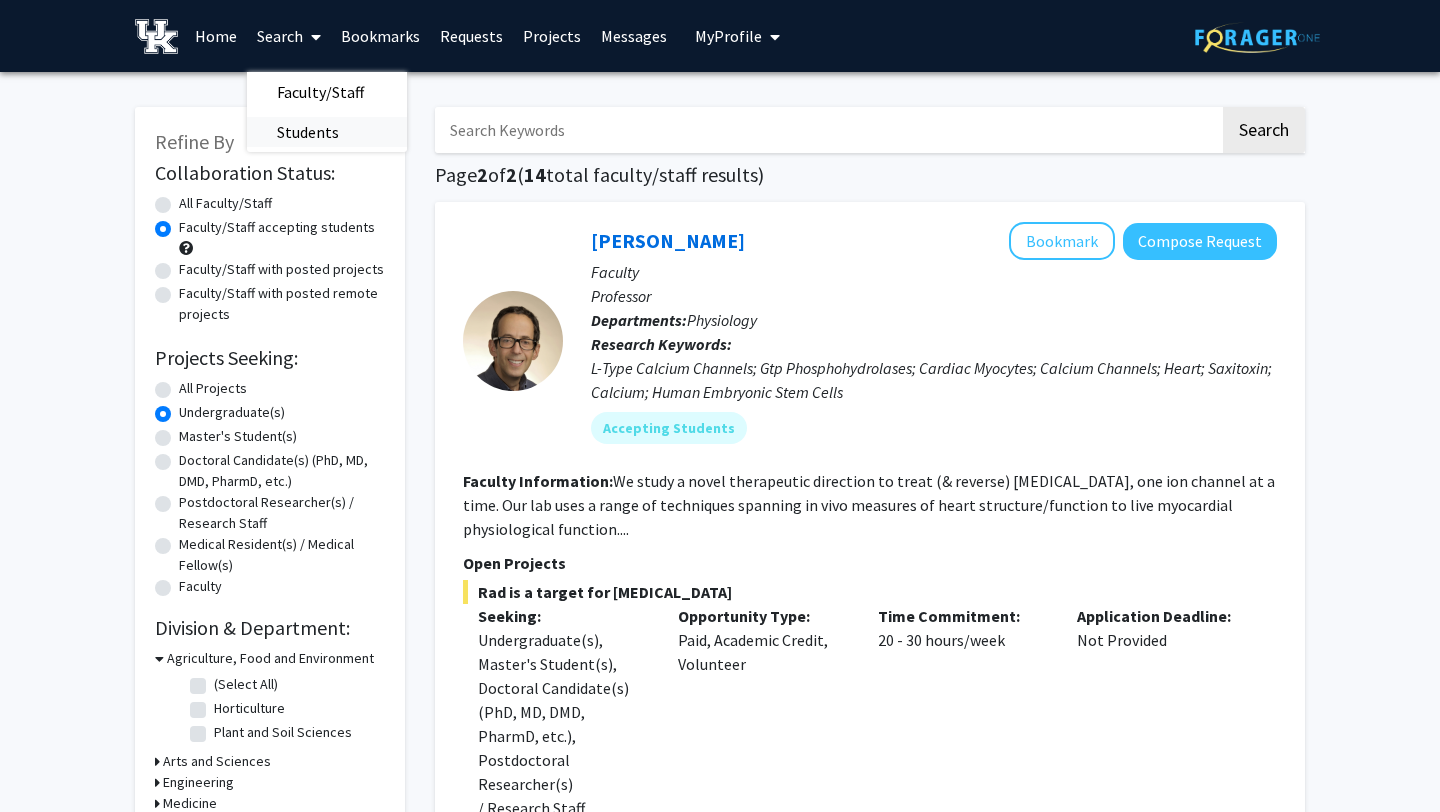 click on "Students" at bounding box center [308, 132] 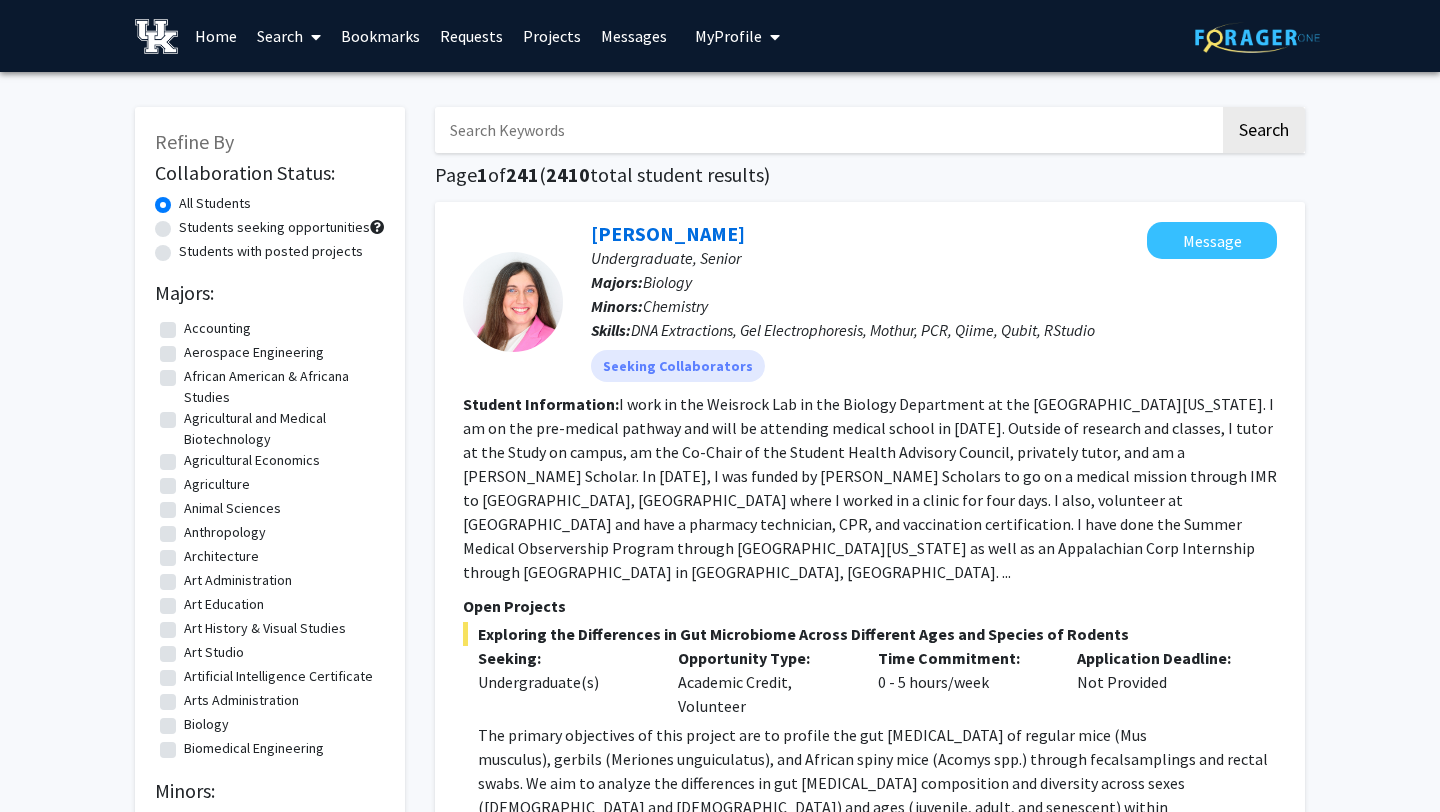 click on "Students seeking opportunities" 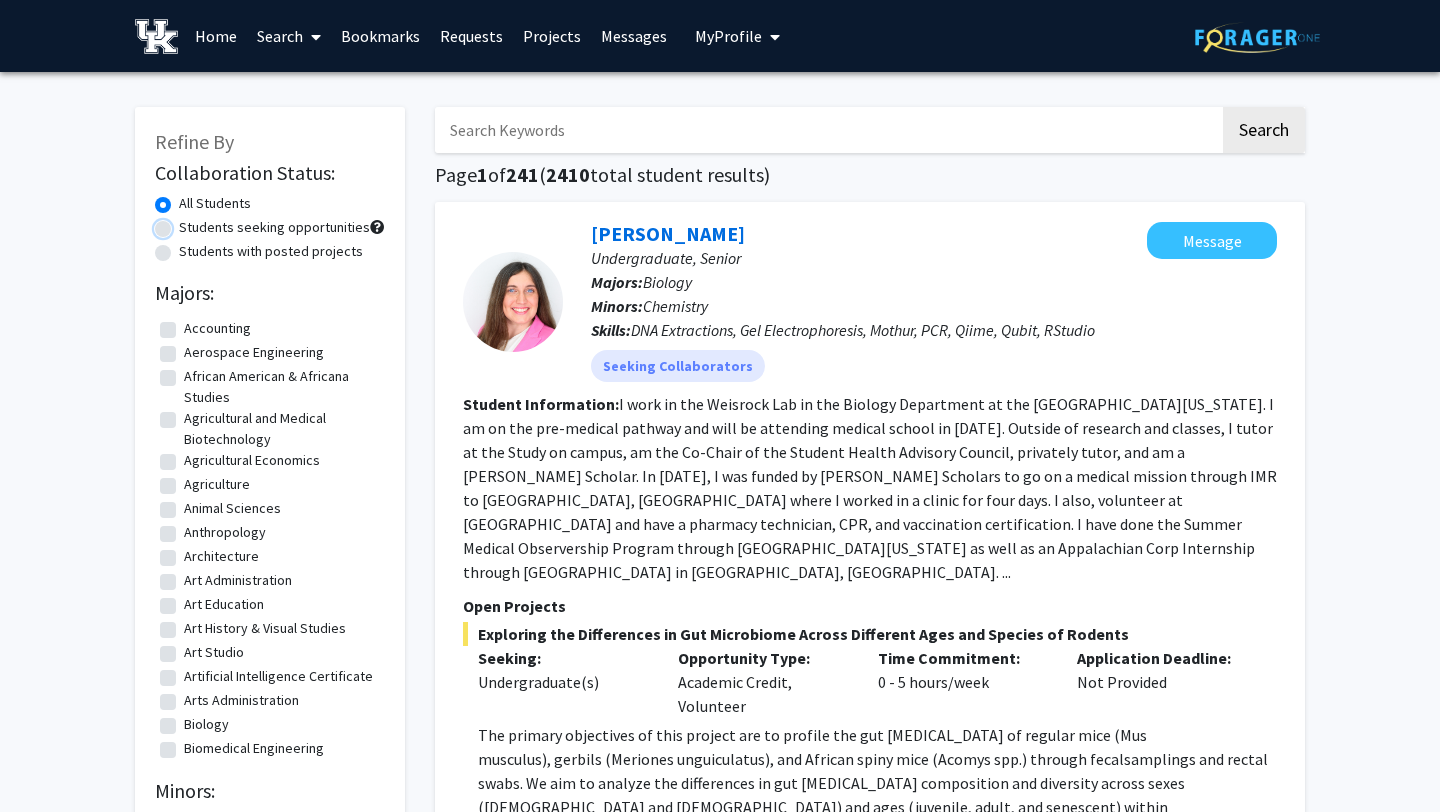 click on "Students seeking opportunities" at bounding box center (185, 223) 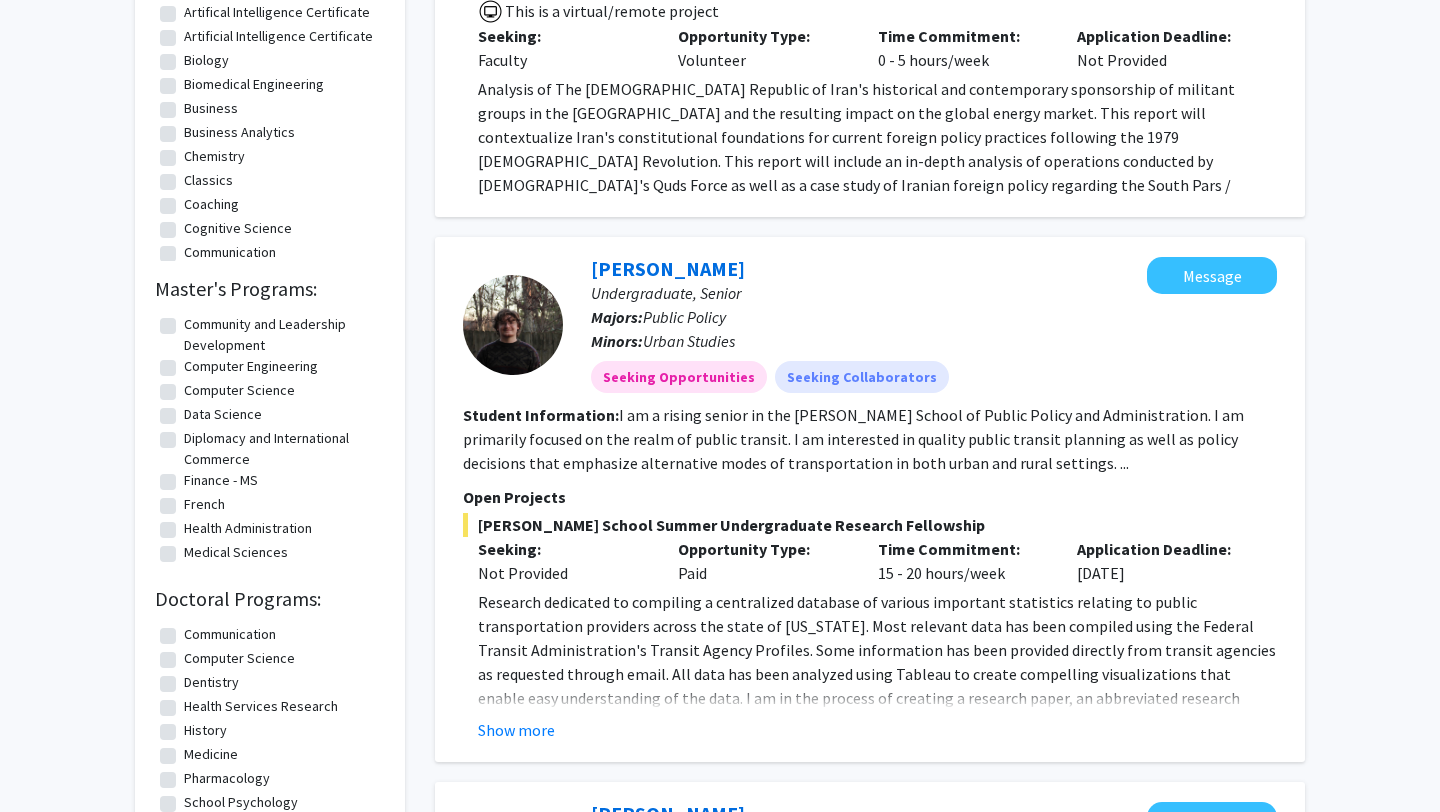 scroll, scrollTop: 1173, scrollLeft: 0, axis: vertical 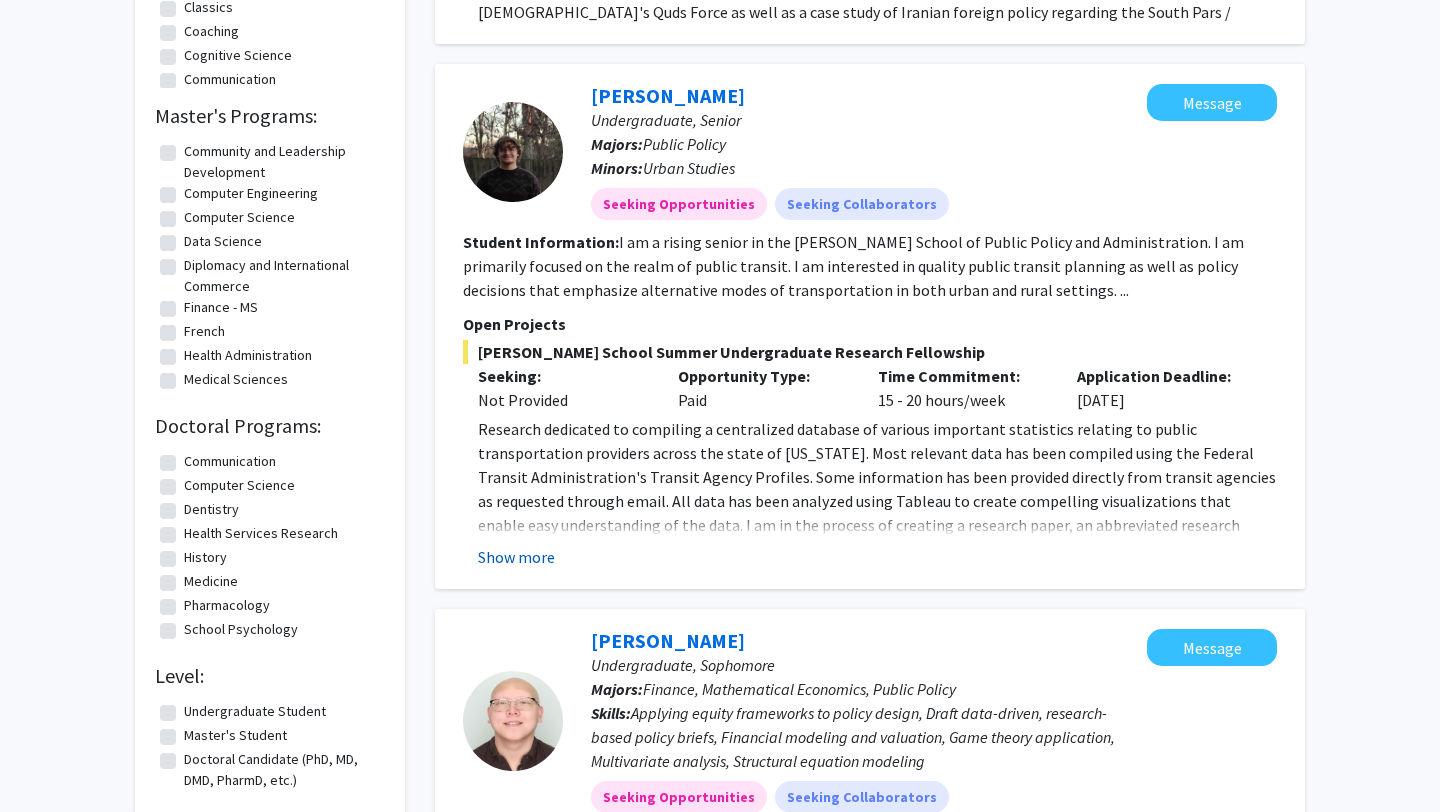 click on "Show more" 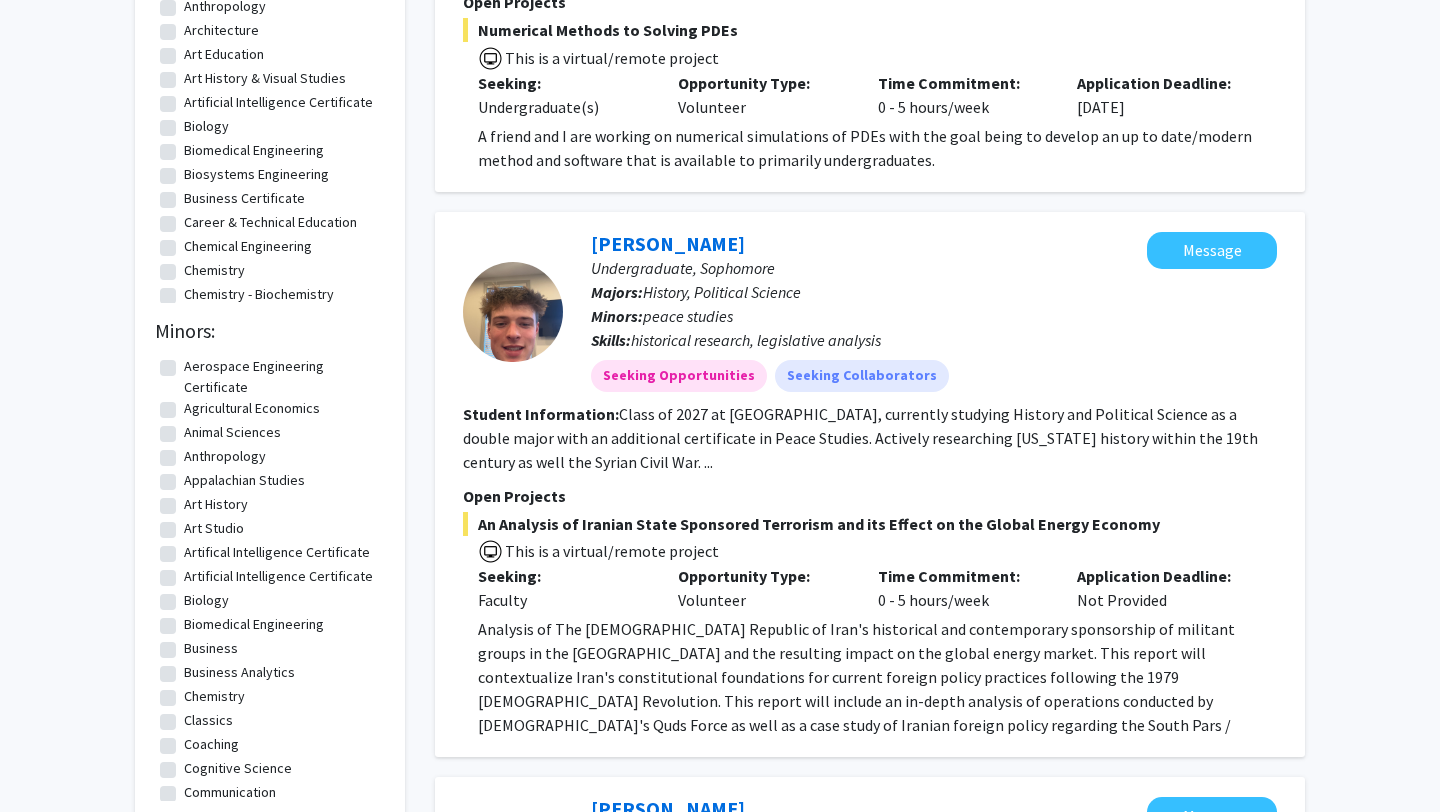 scroll, scrollTop: 47, scrollLeft: 0, axis: vertical 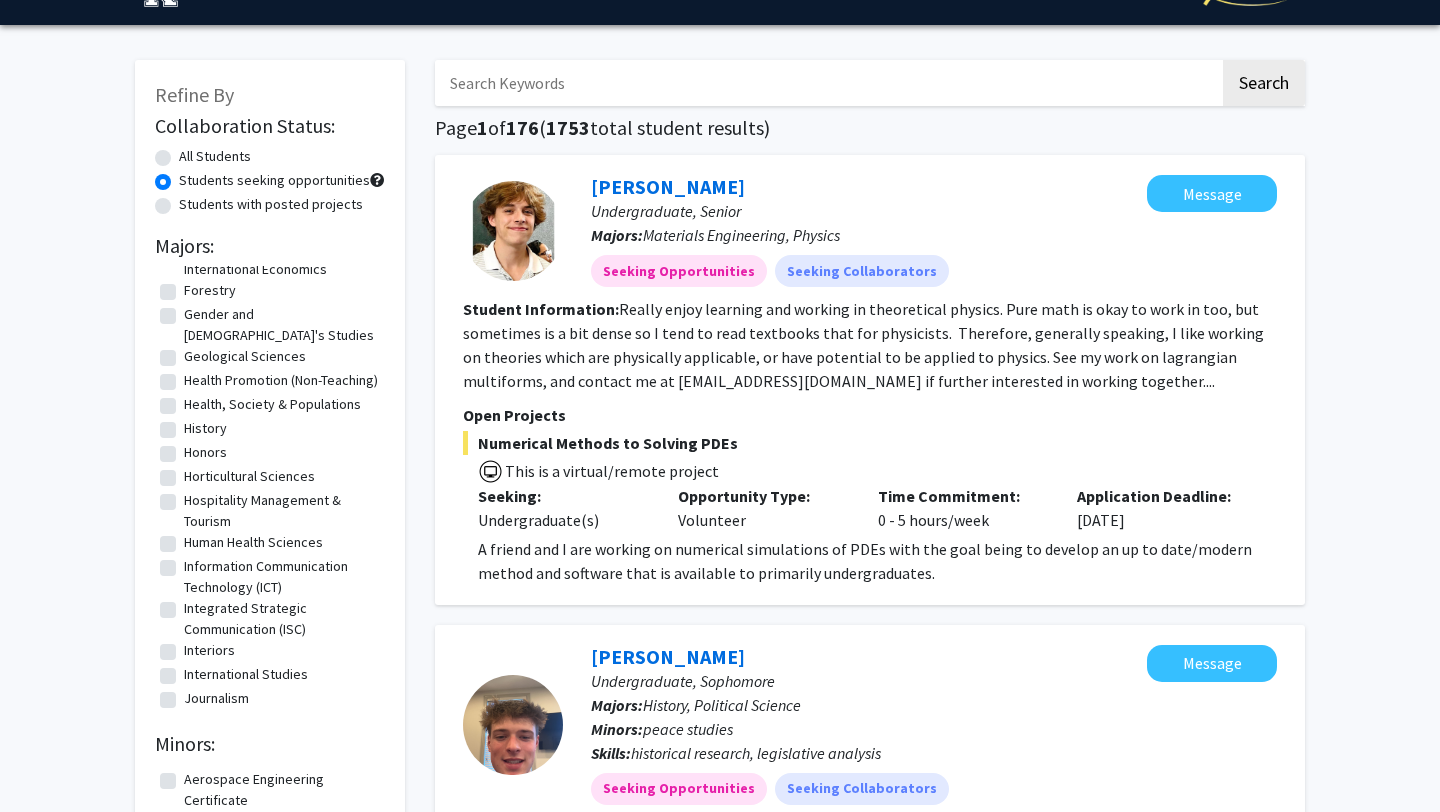click on "Students with posted projects" 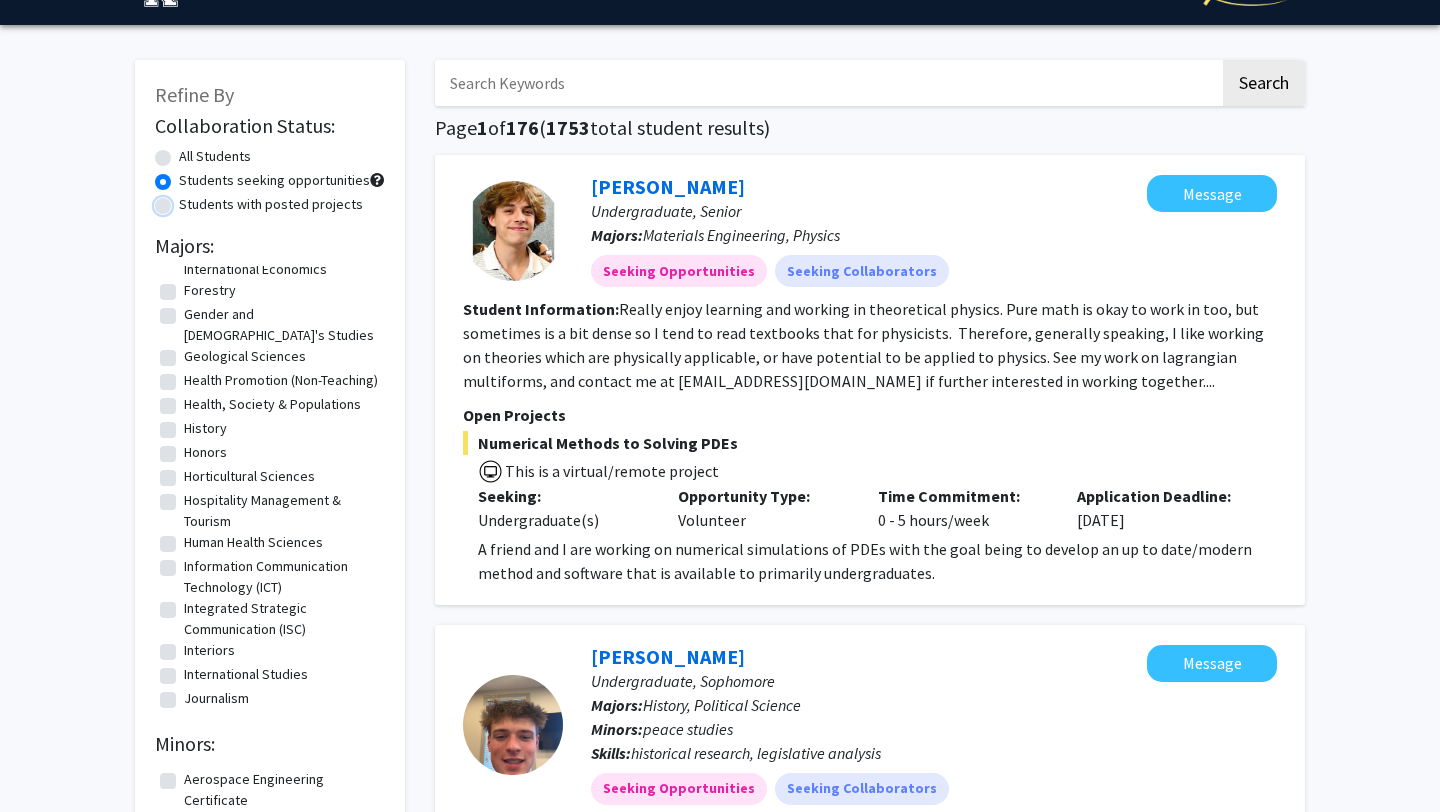 click on "Students with posted projects" at bounding box center (185, 200) 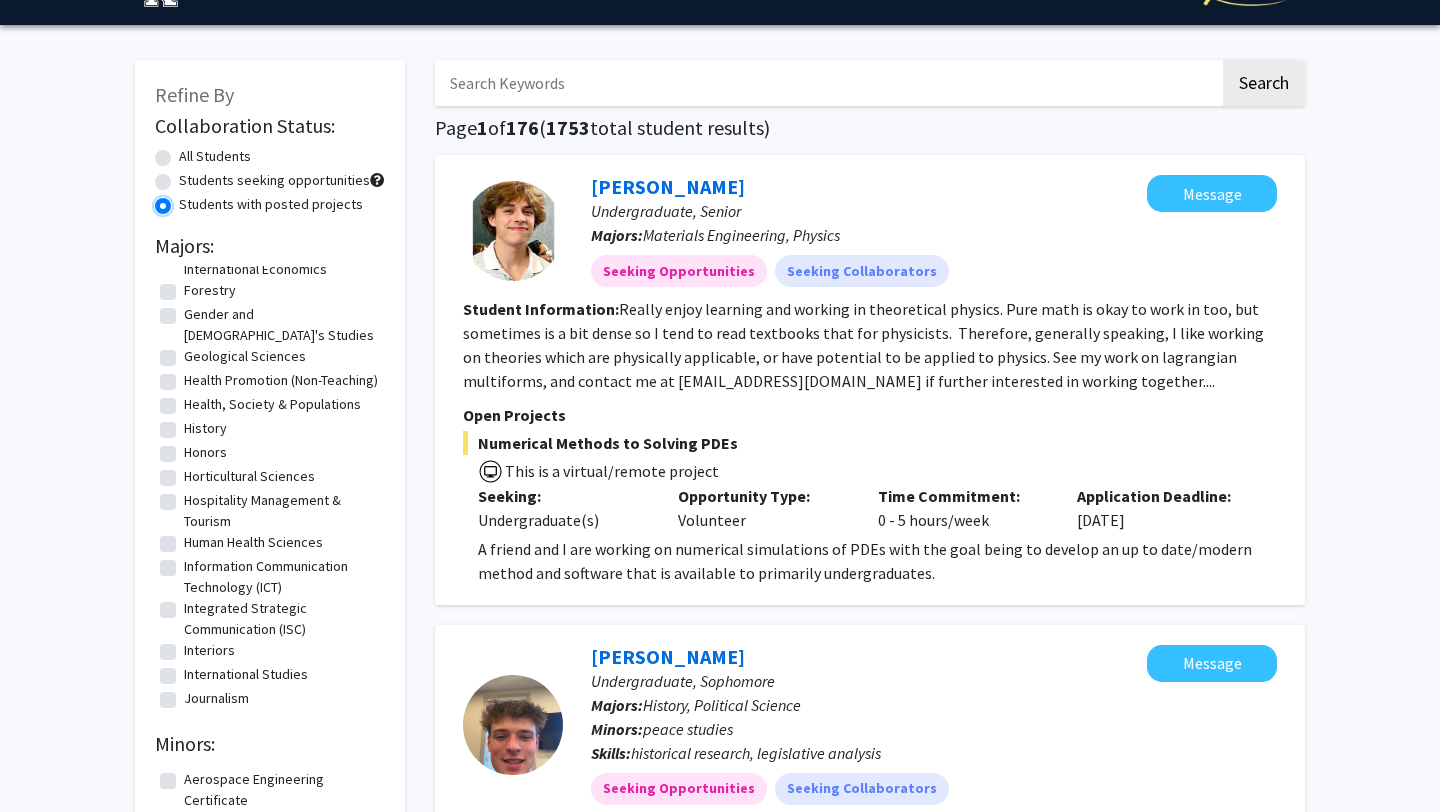 scroll, scrollTop: 0, scrollLeft: 0, axis: both 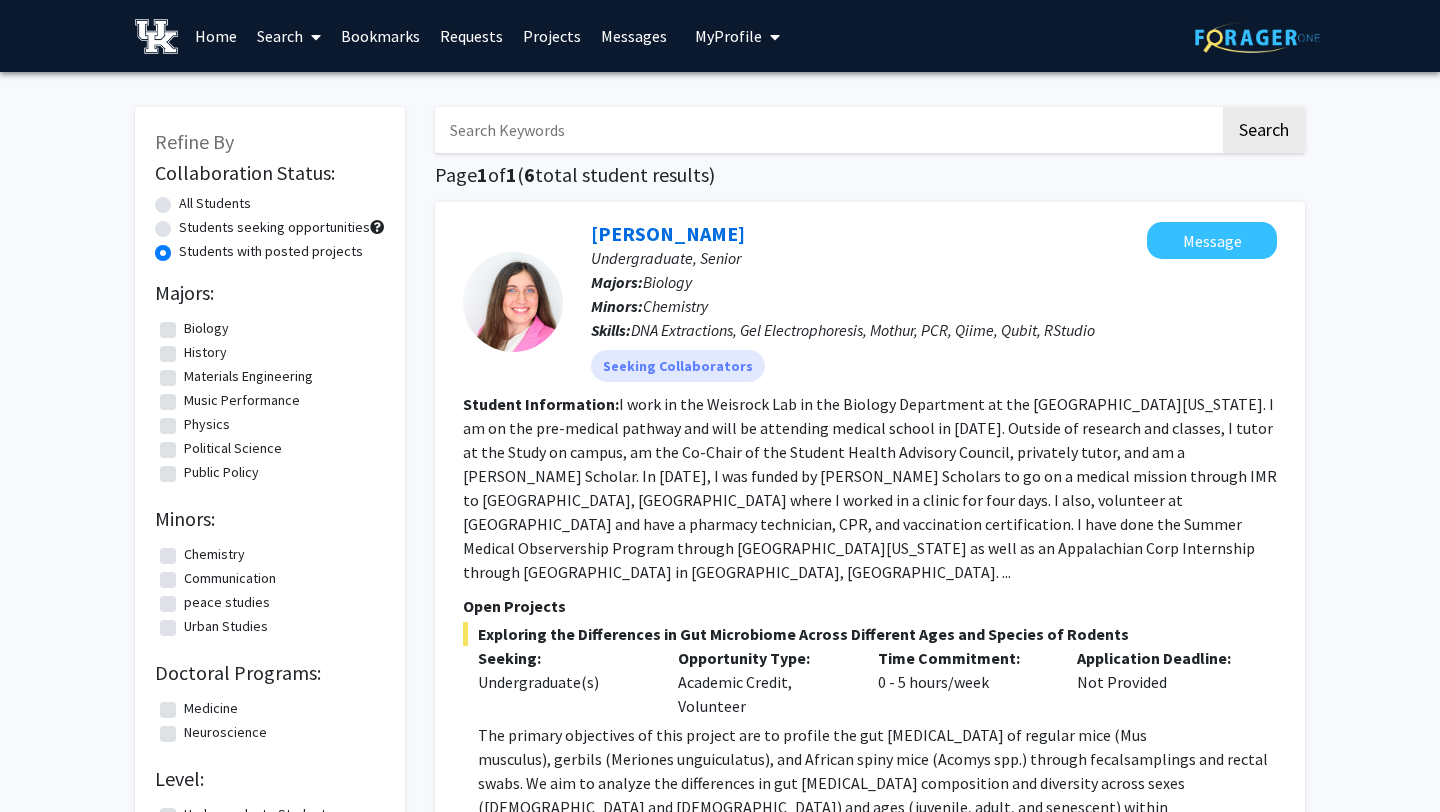 click on "I work in the Weisrock Lab in the Biology Department at the [GEOGRAPHIC_DATA][US_STATE]. I am on the pre-medical pathway and will be attending medical school in [DATE]. Outside of research and classes, I tutor at the Study on campus, am the Co-Chair of the Student Health Advisory Council, privately tutor, and am a [PERSON_NAME] Scholar. In [DATE], I was funded by [PERSON_NAME] Scholars to go on a medical mission through IMR to [GEOGRAPHIC_DATA], [GEOGRAPHIC_DATA] where I worked in a clinic for four days. I also, volunteer at [GEOGRAPHIC_DATA] and have a pharmacy technician, CPR, and vaccination certification. I have done the Summer Medical Observership Program through [GEOGRAPHIC_DATA][US_STATE] as well as an Appalachian Corp Internship through [GEOGRAPHIC_DATA] in [GEOGRAPHIC_DATA], [GEOGRAPHIC_DATA]. ..." 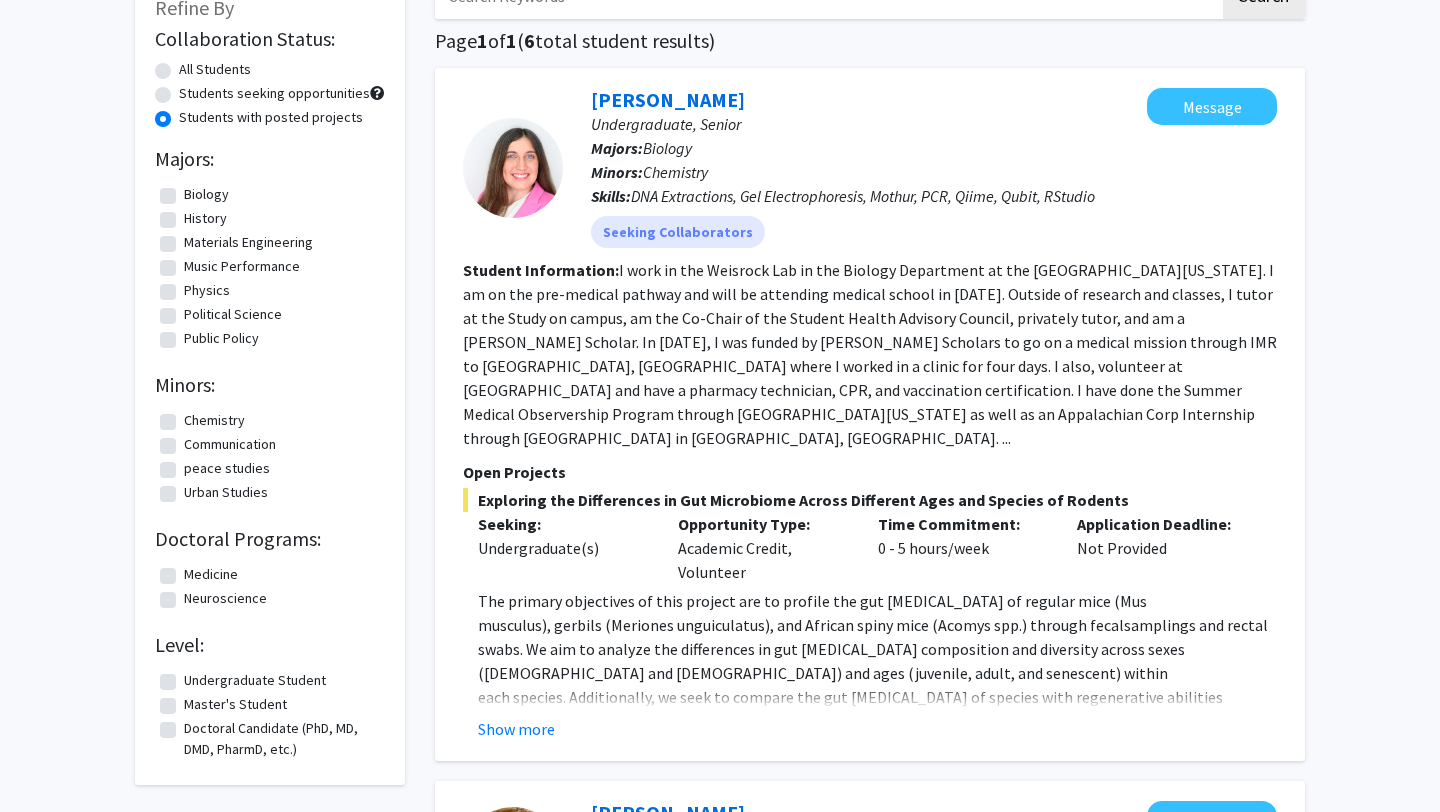 scroll, scrollTop: 136, scrollLeft: 0, axis: vertical 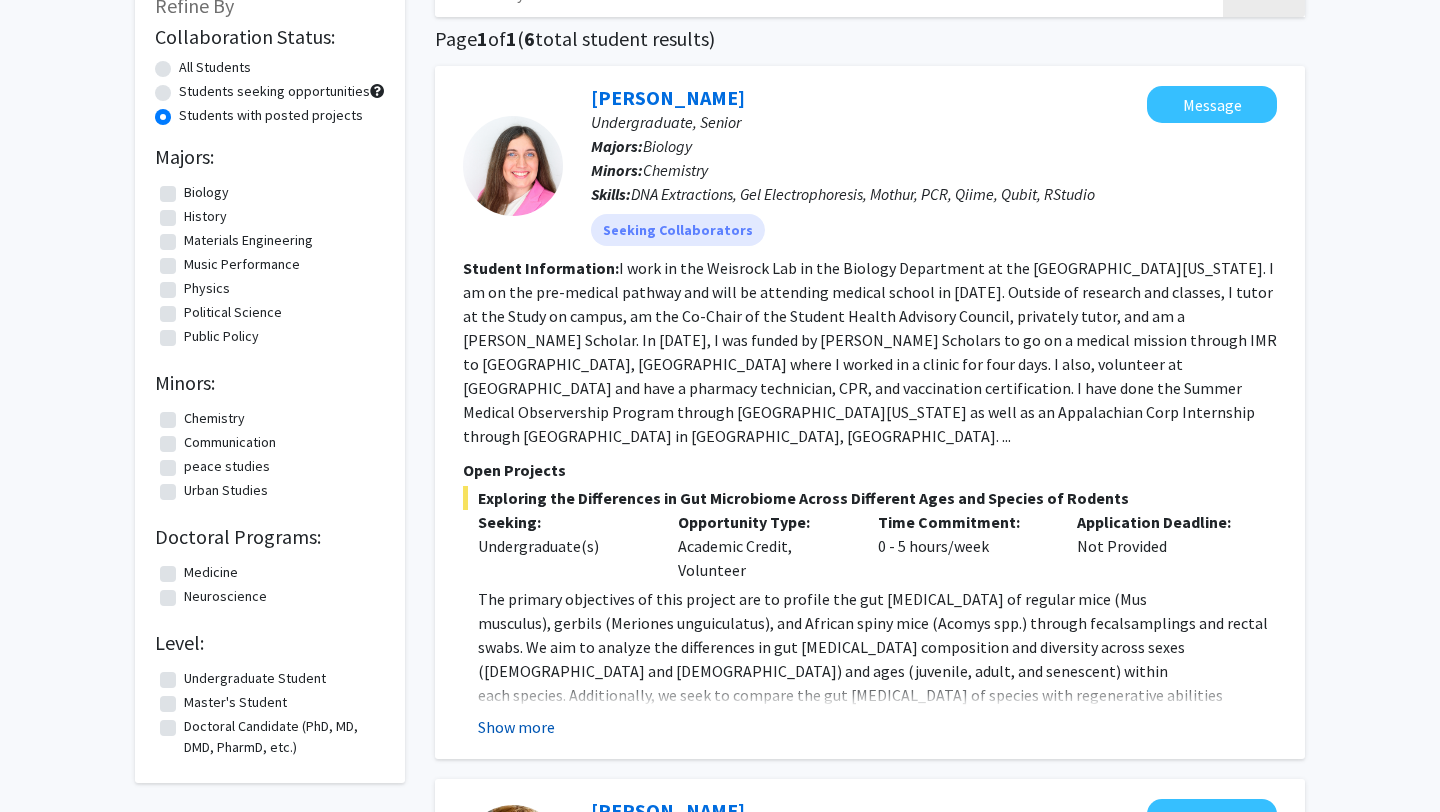 click on "Show more" 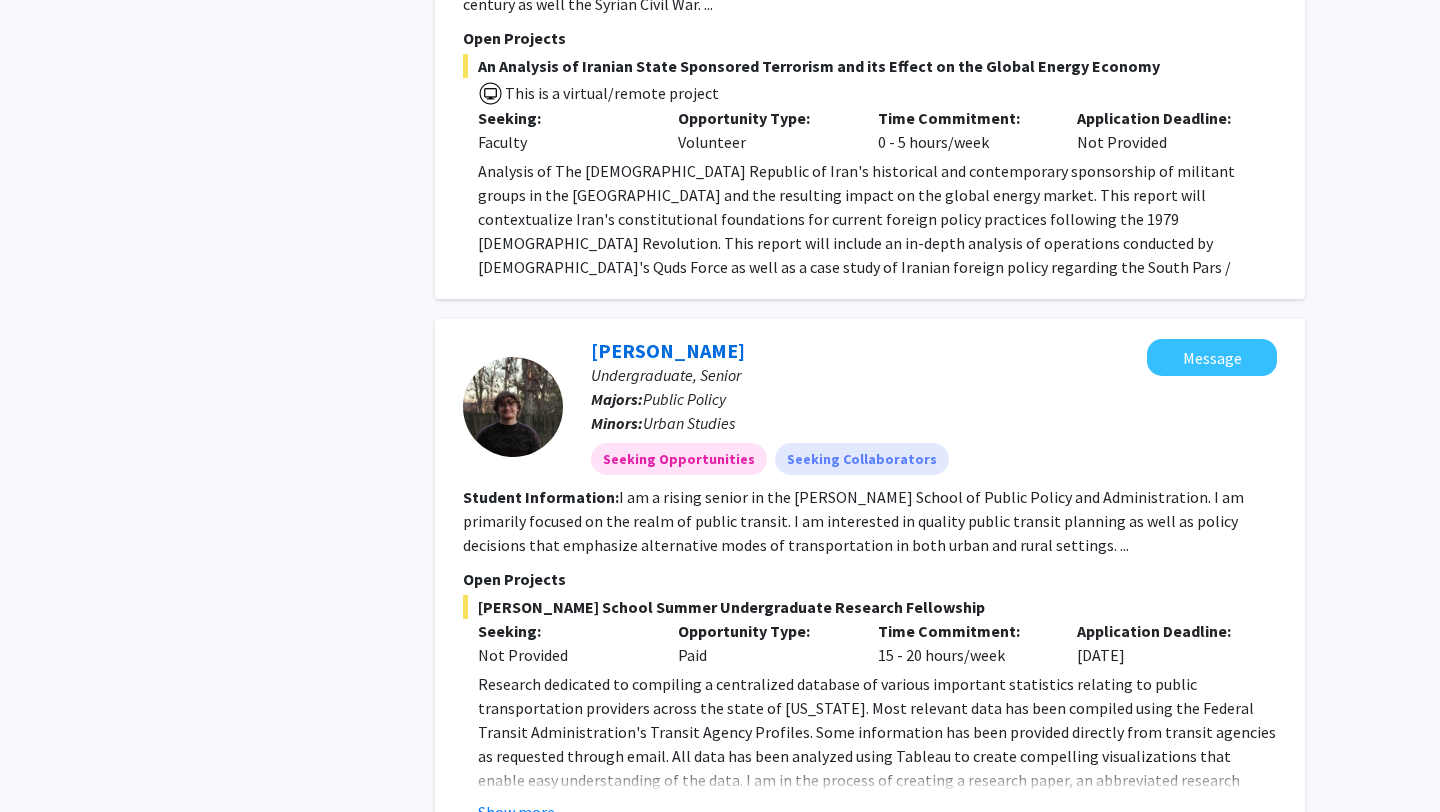 scroll, scrollTop: 3006, scrollLeft: 0, axis: vertical 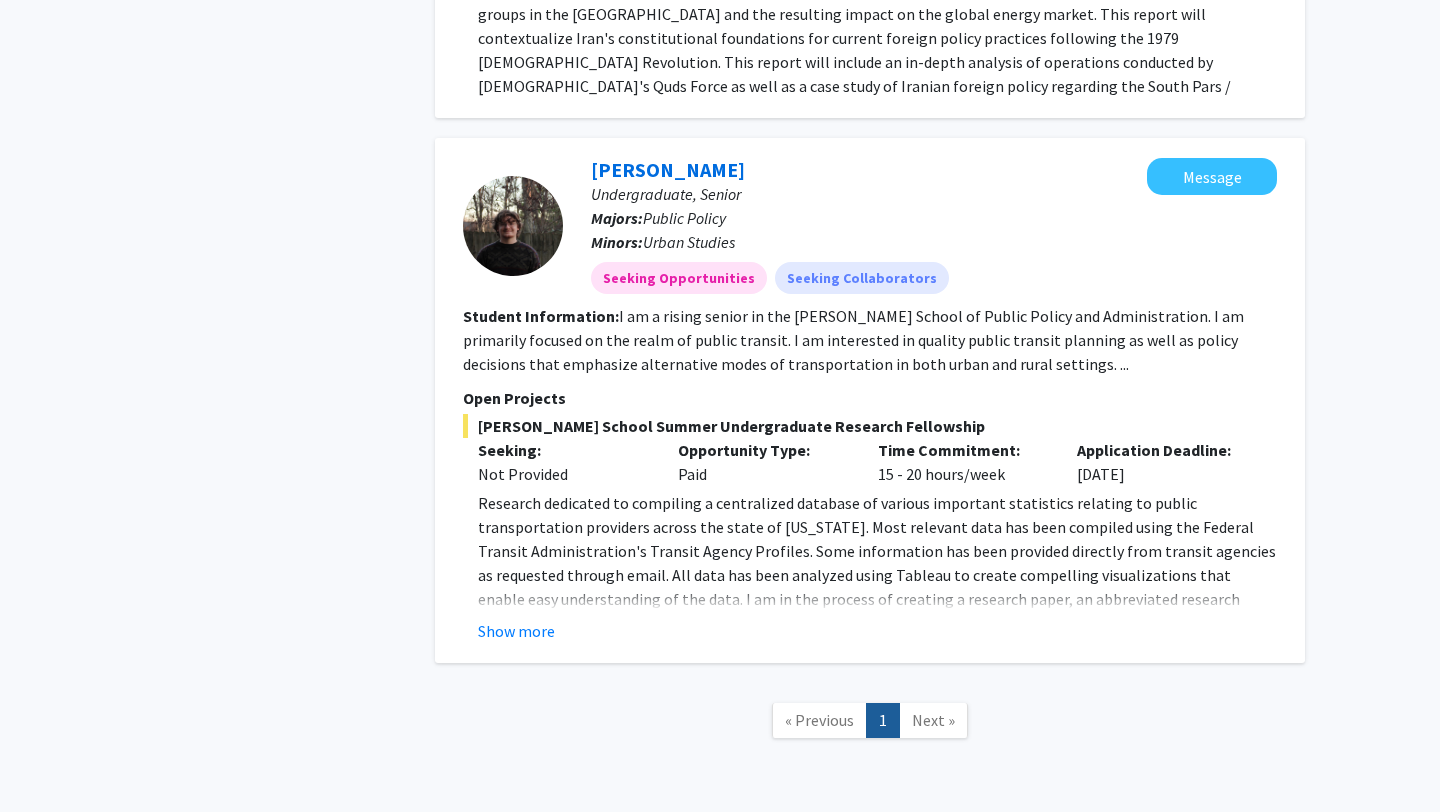 click on "Next »" 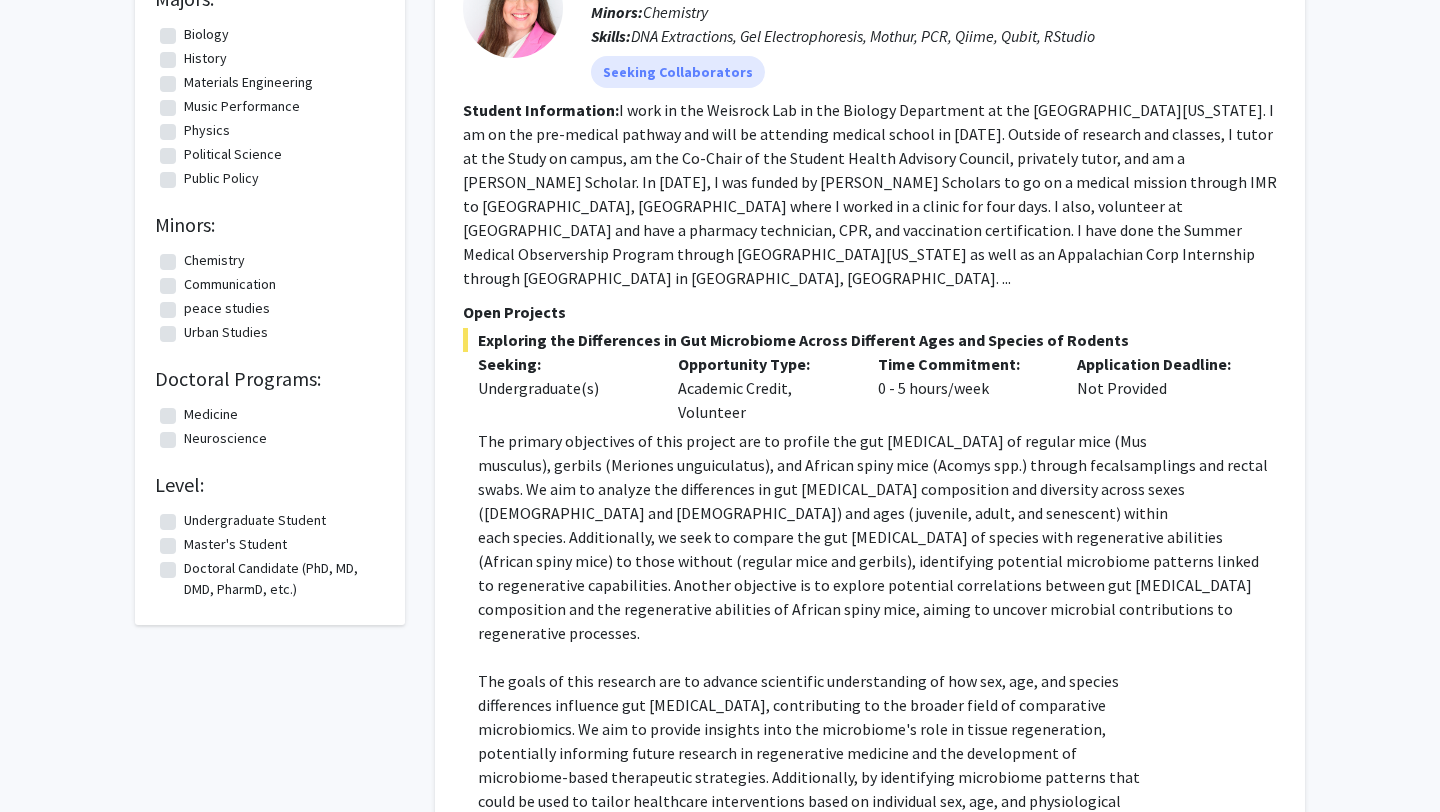 scroll, scrollTop: 0, scrollLeft: 0, axis: both 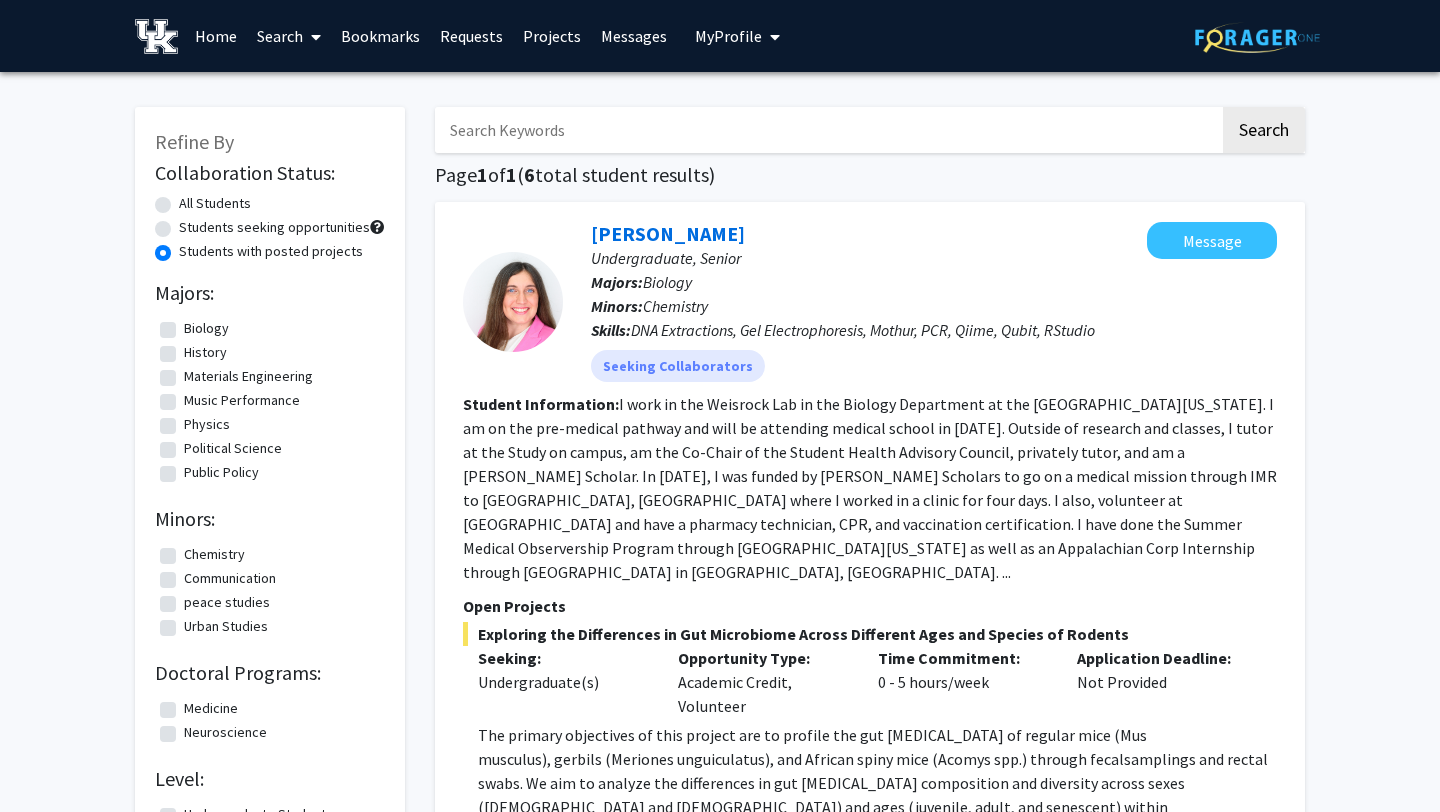 click on "Search" at bounding box center (289, 36) 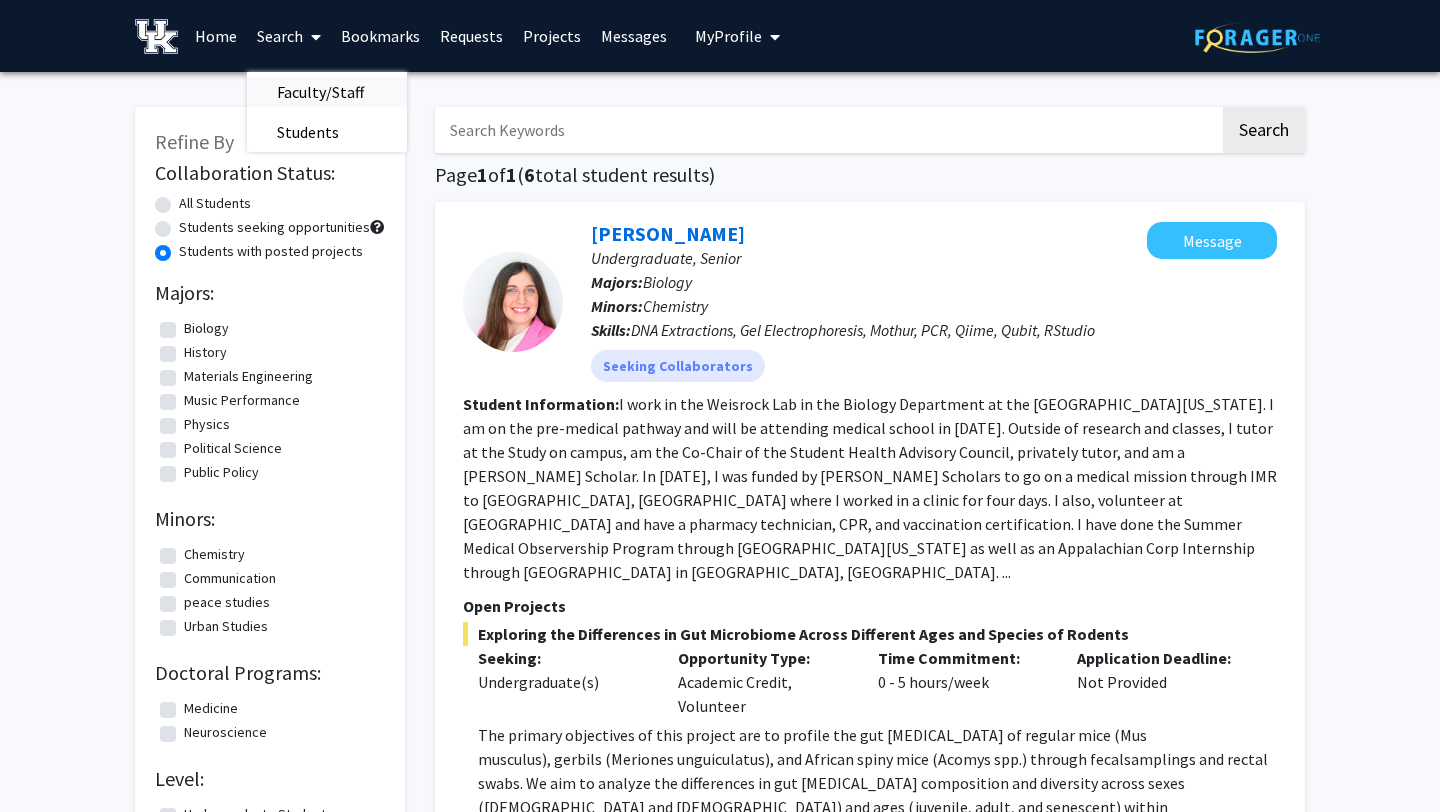 click on "Faculty/Staff" at bounding box center (320, 92) 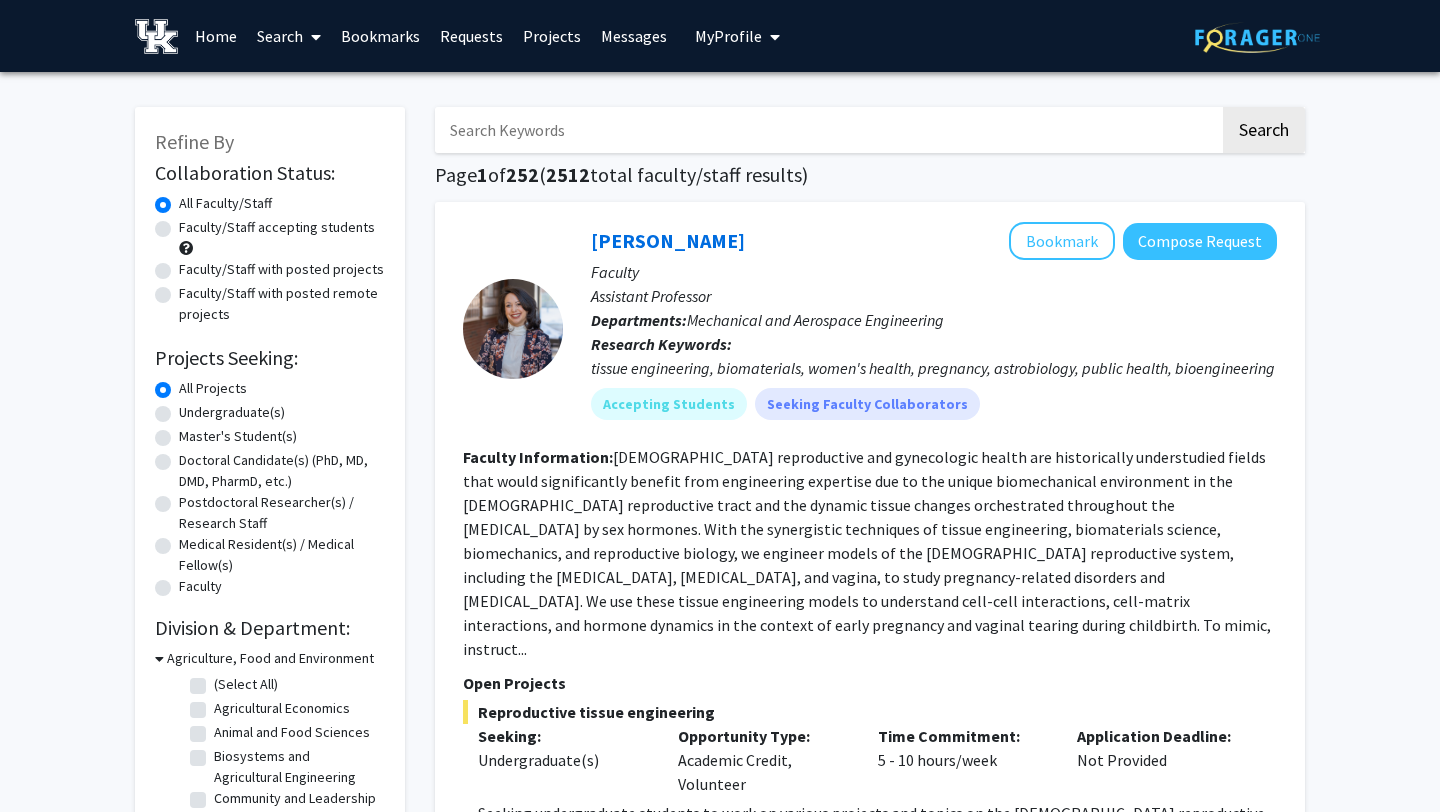 click on "Faculty/Staff accepting students" 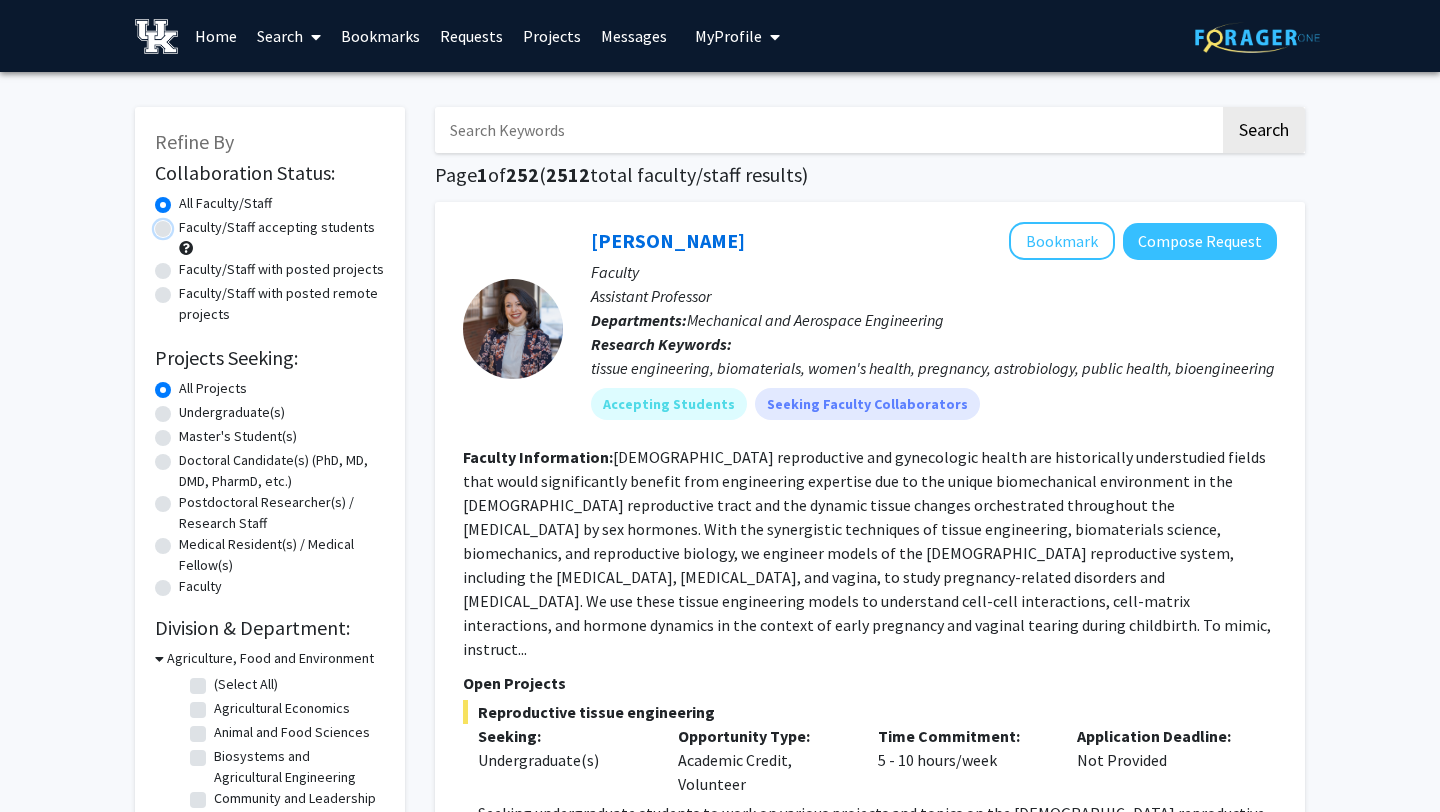 click on "Faculty/Staff accepting students" at bounding box center (185, 223) 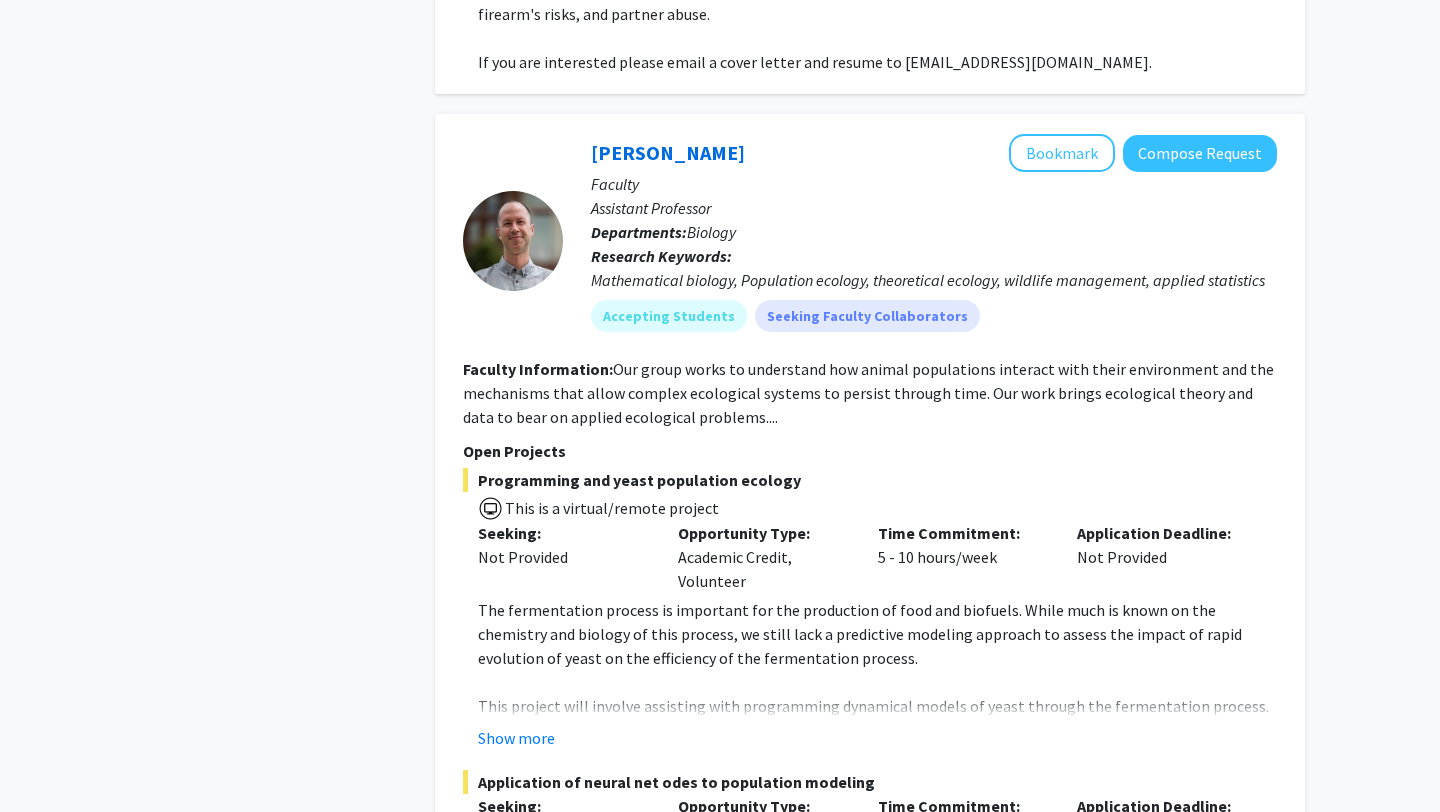 scroll, scrollTop: 4447, scrollLeft: 0, axis: vertical 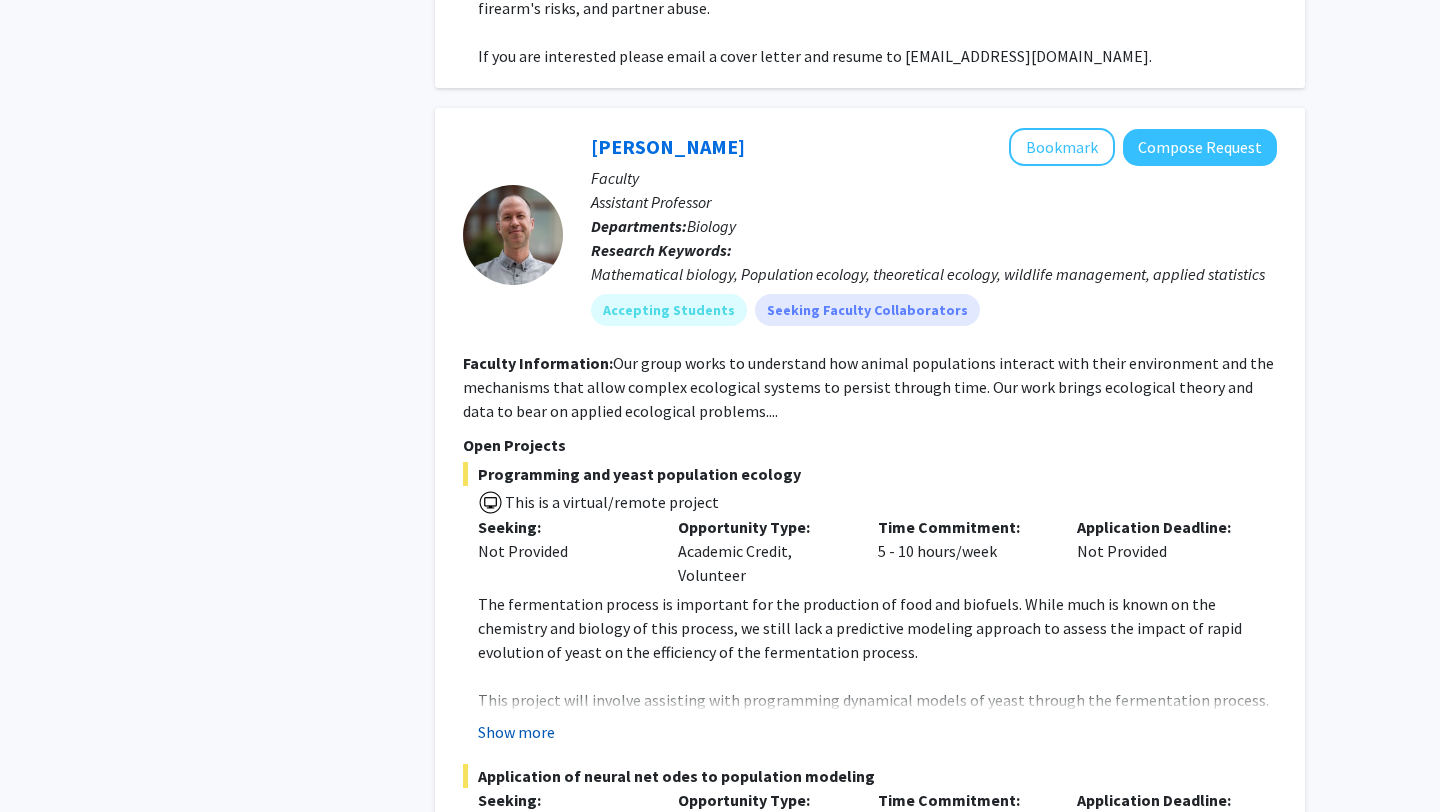 click on "Show more" 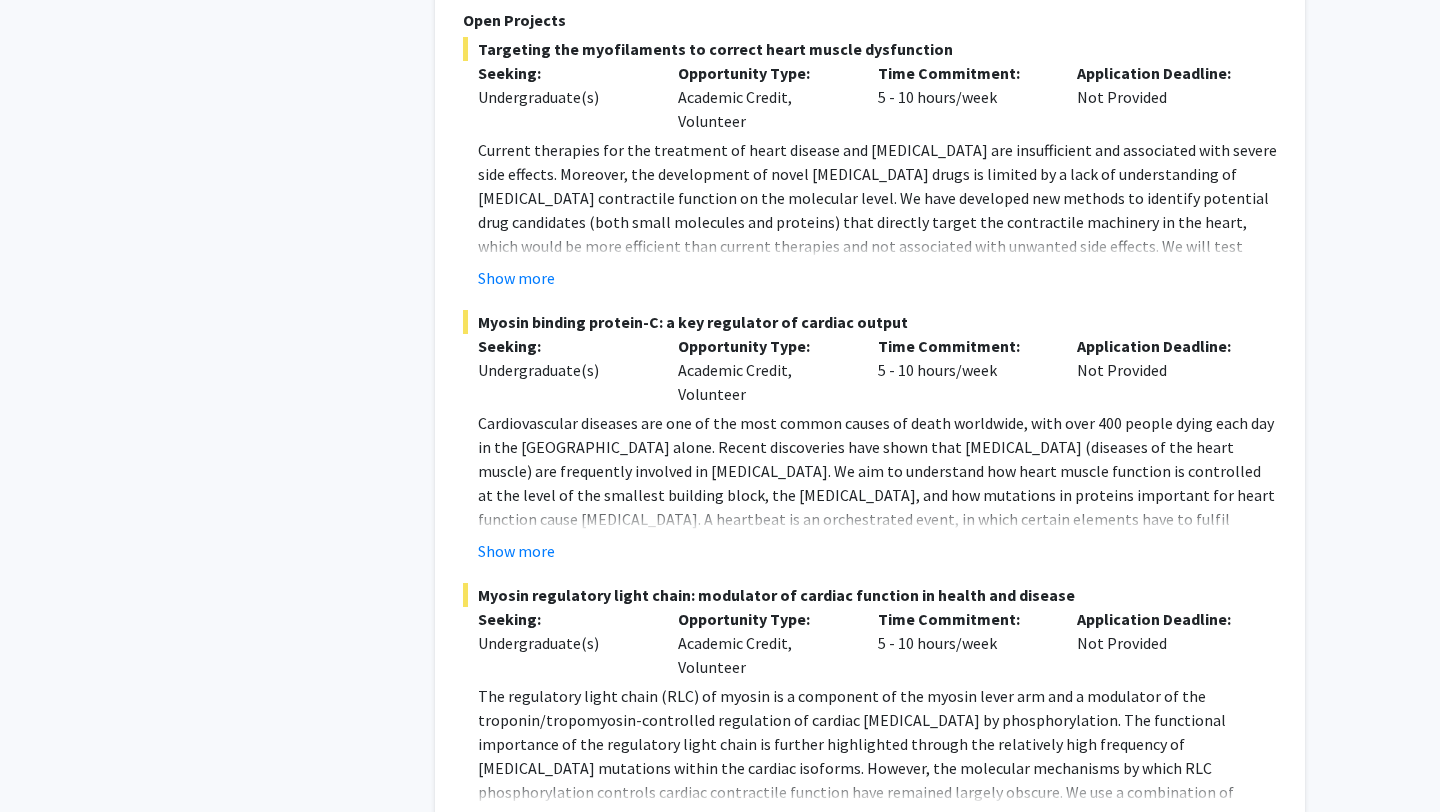 scroll, scrollTop: 10649, scrollLeft: 0, axis: vertical 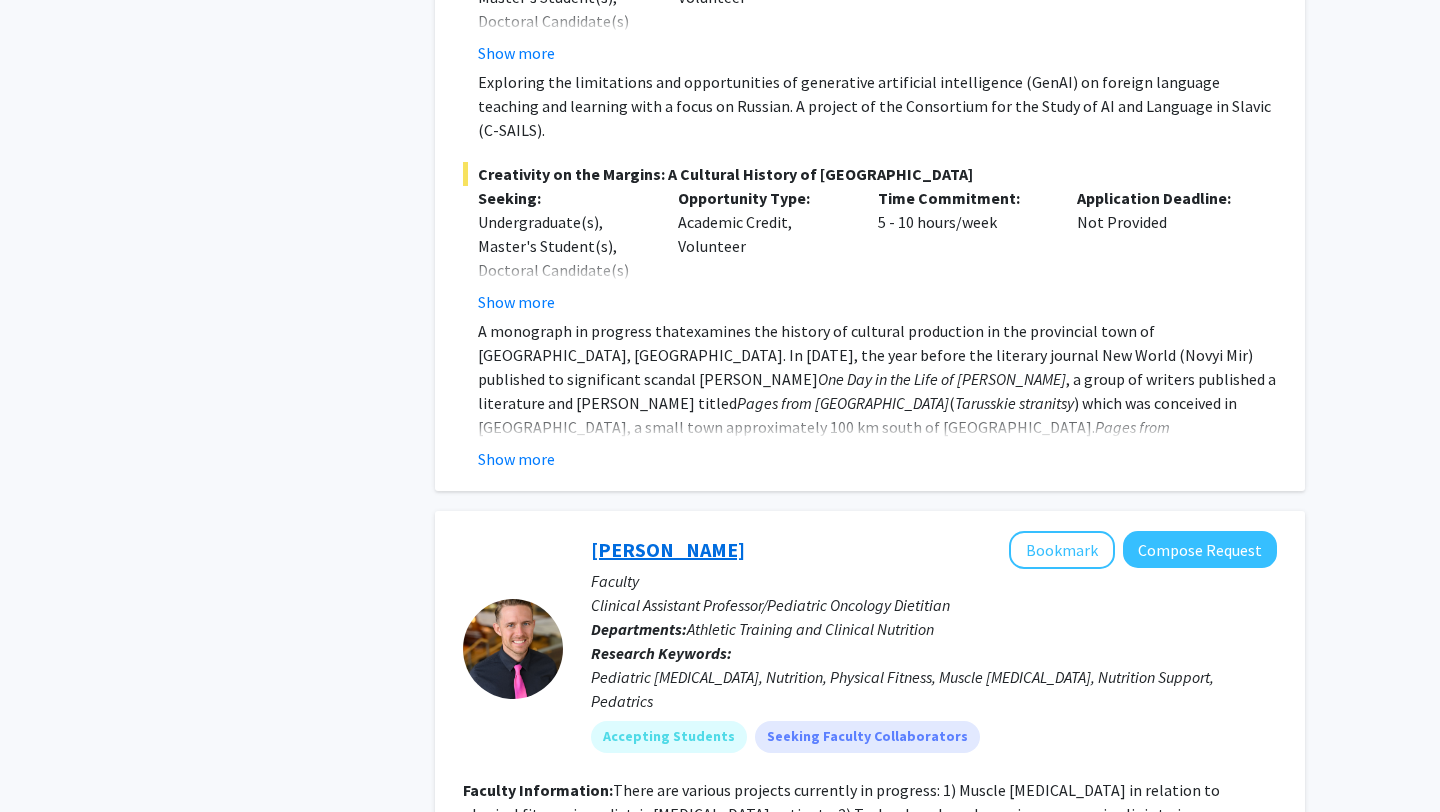 click on "[PERSON_NAME]" 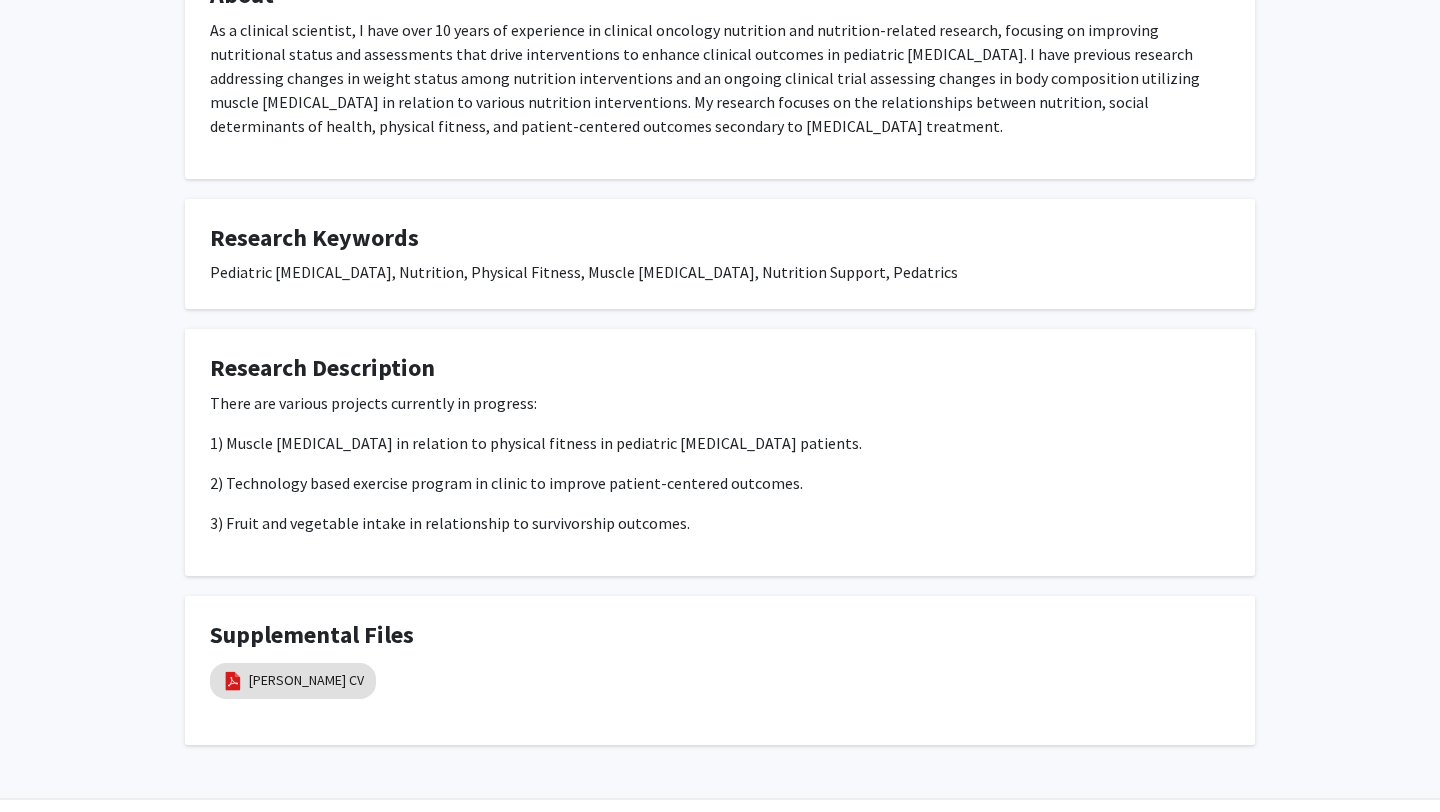 scroll, scrollTop: 1059, scrollLeft: 0, axis: vertical 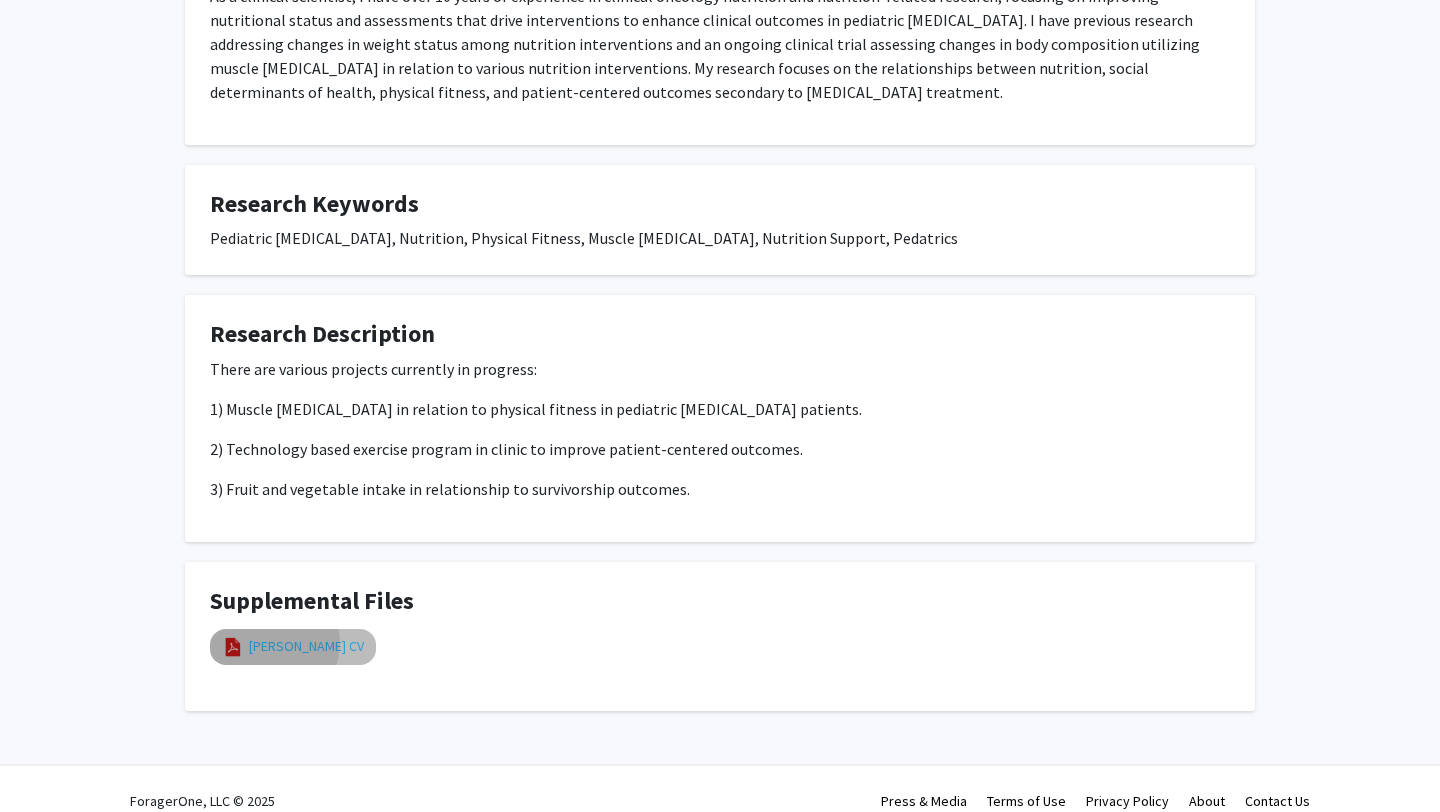 click on "Dr. Hawes CV" at bounding box center (306, 646) 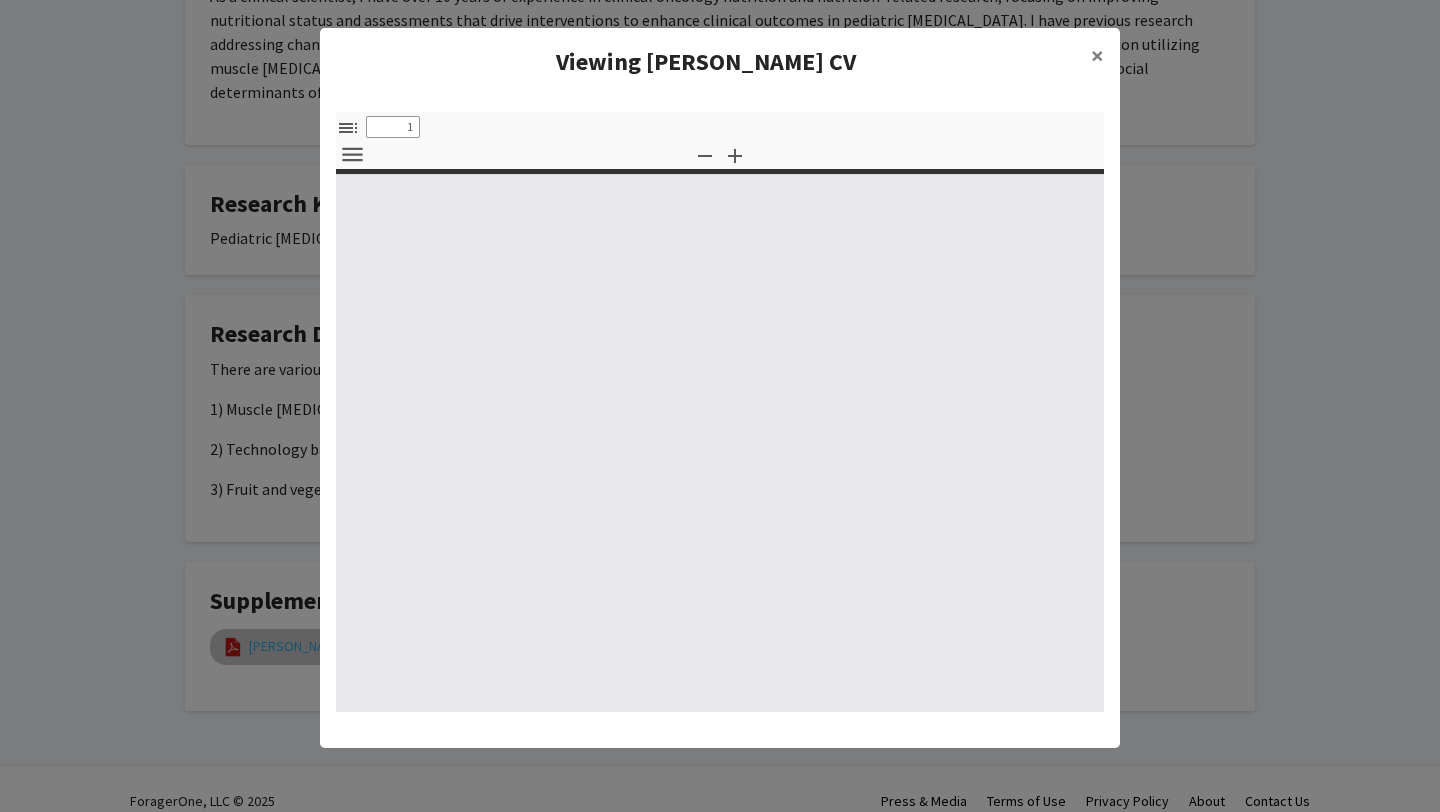 select on "custom" 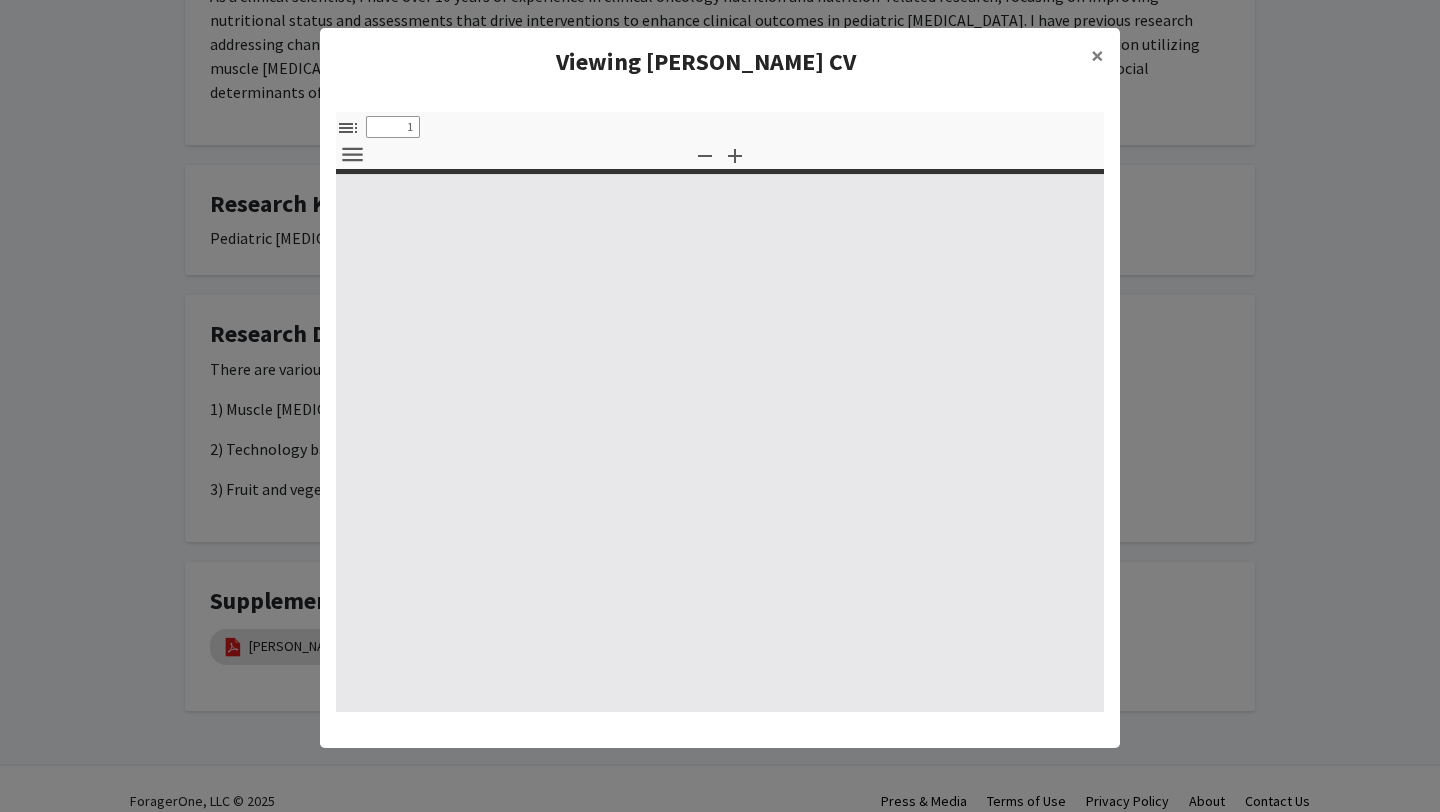 type on "0" 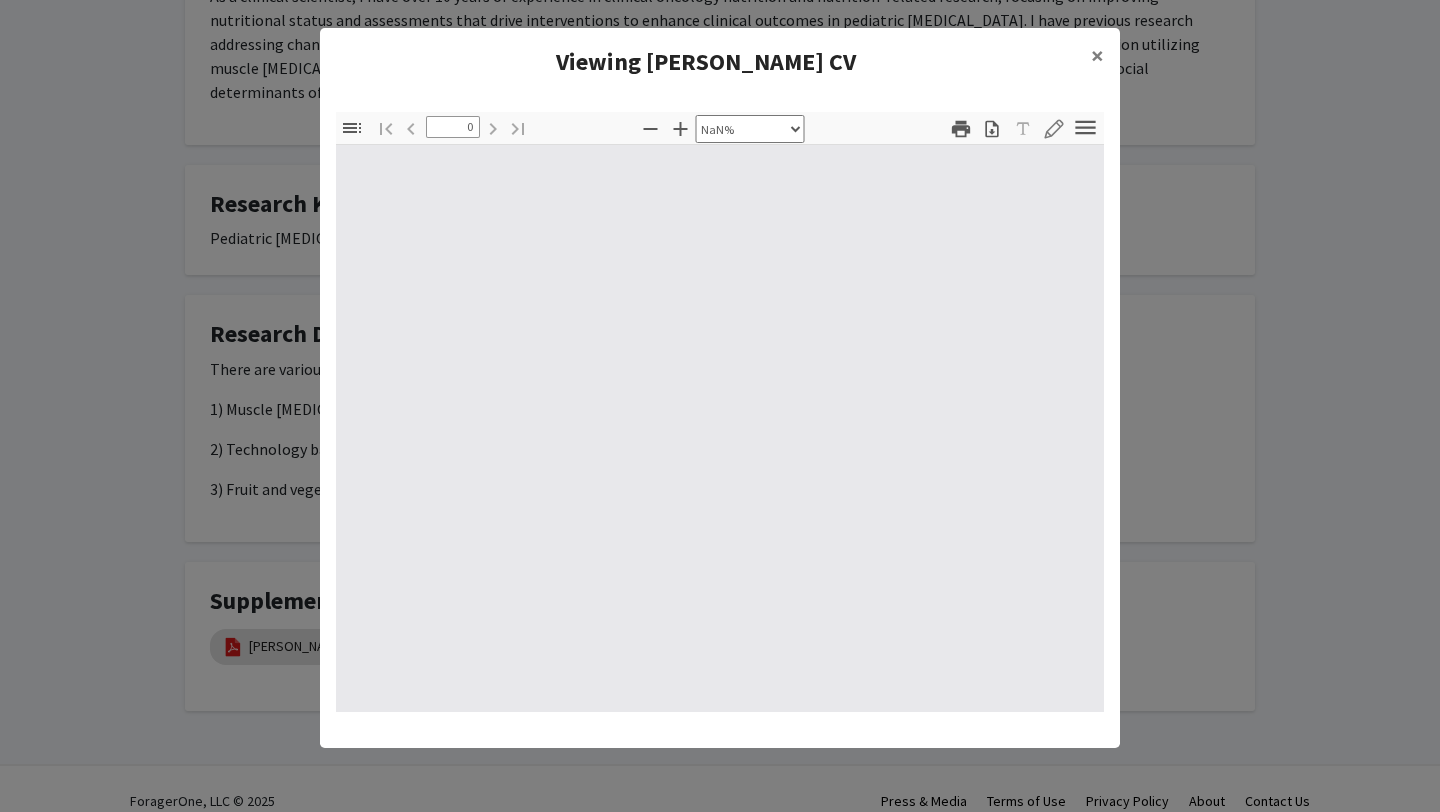 select on "auto" 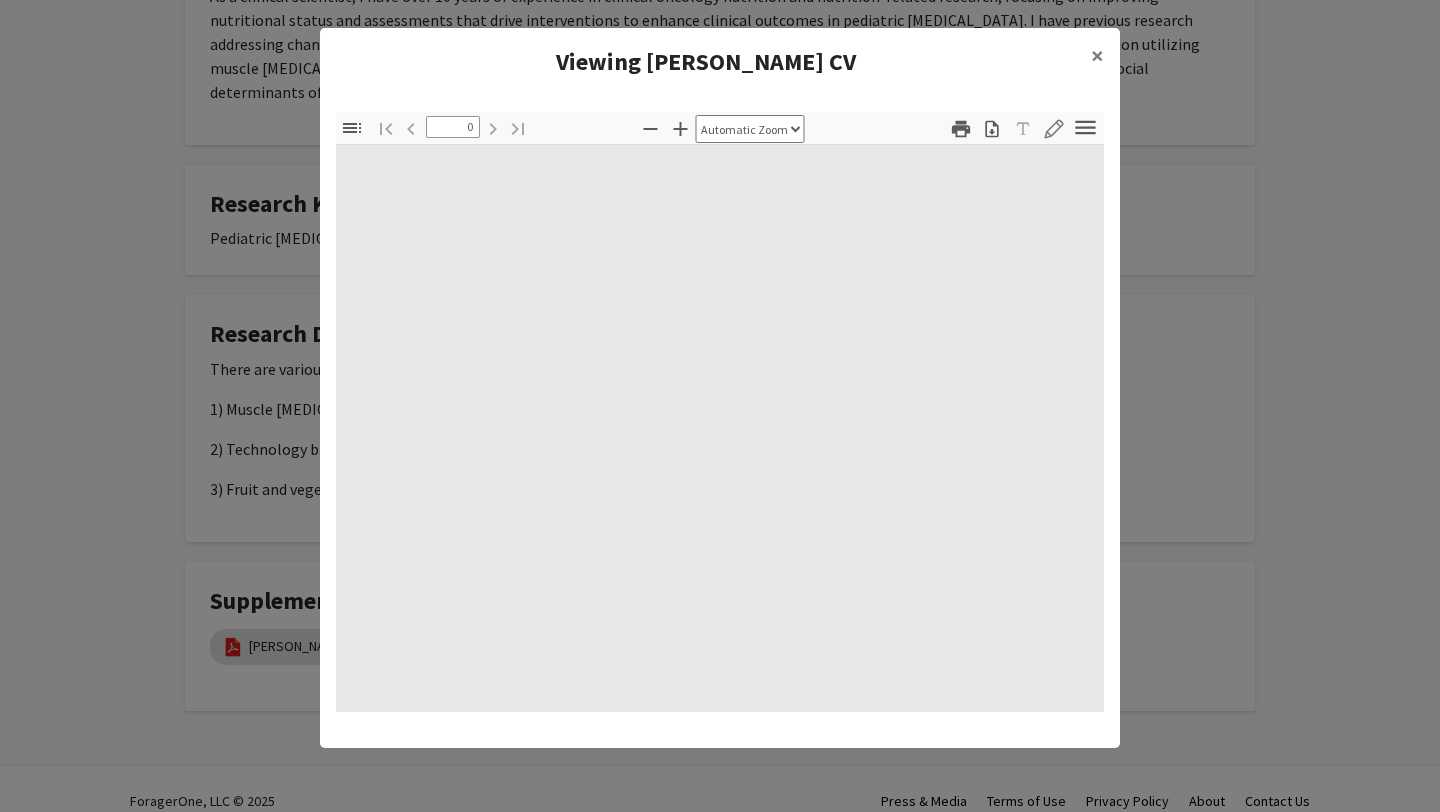 type on "1" 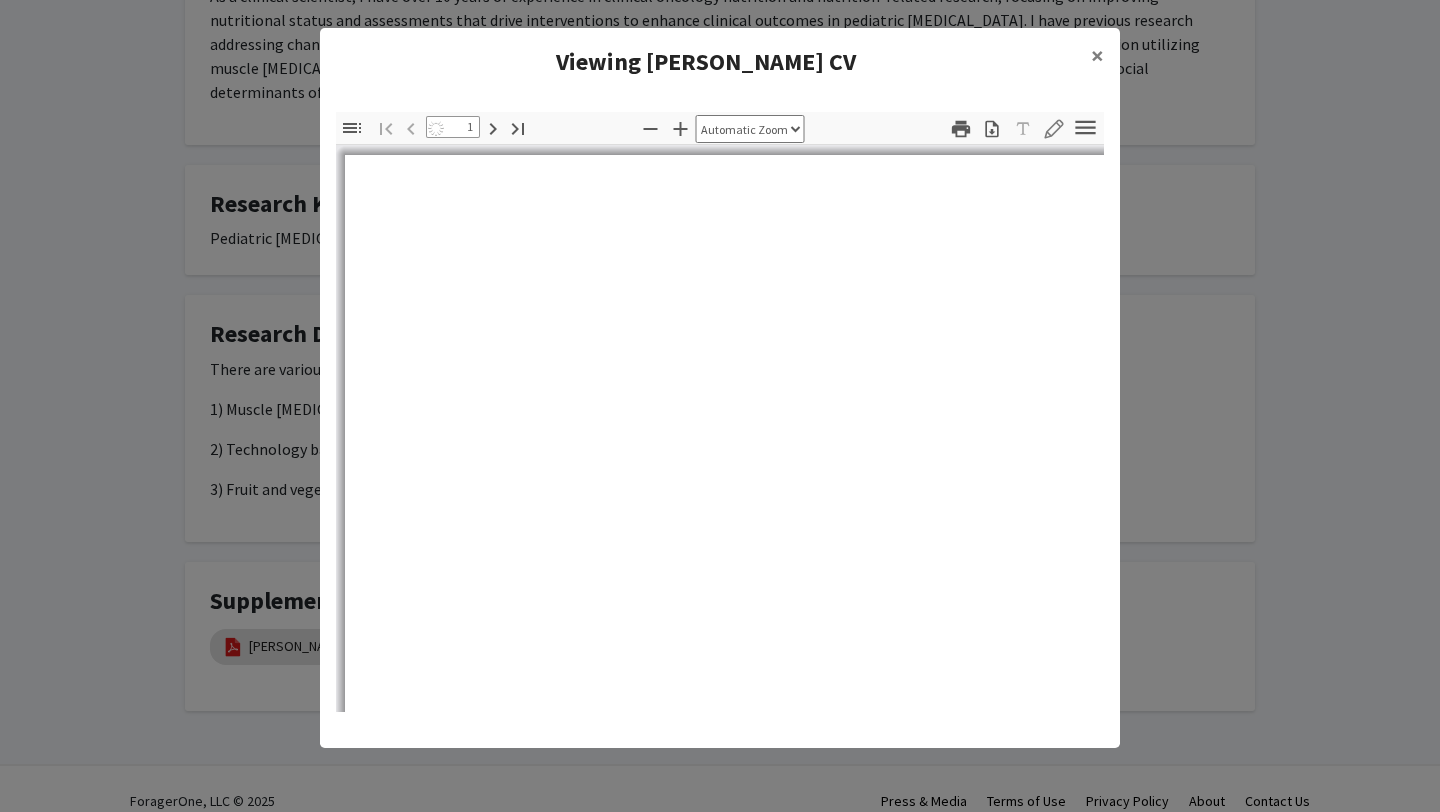 select on "auto" 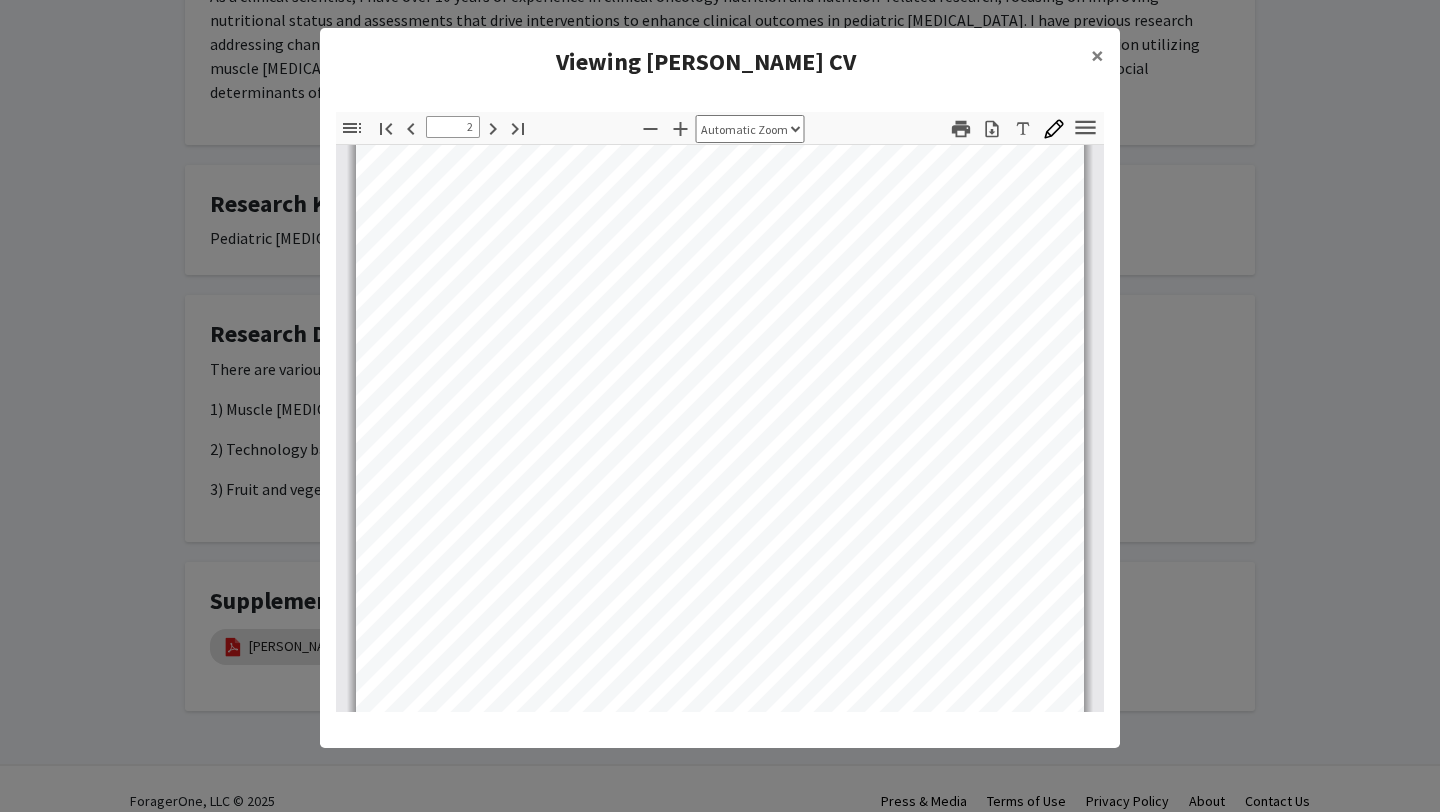 scroll, scrollTop: 1483, scrollLeft: 0, axis: vertical 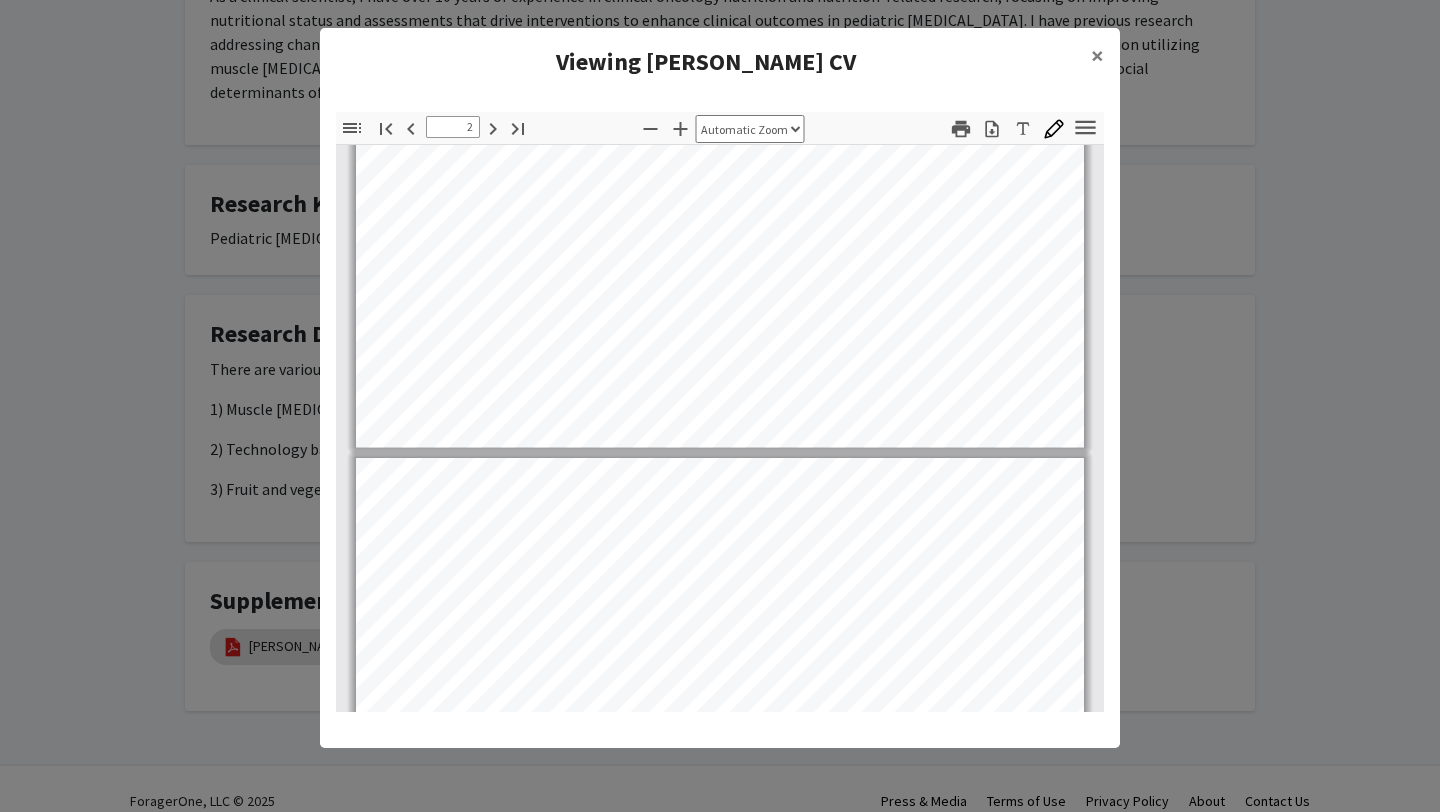 type on "3" 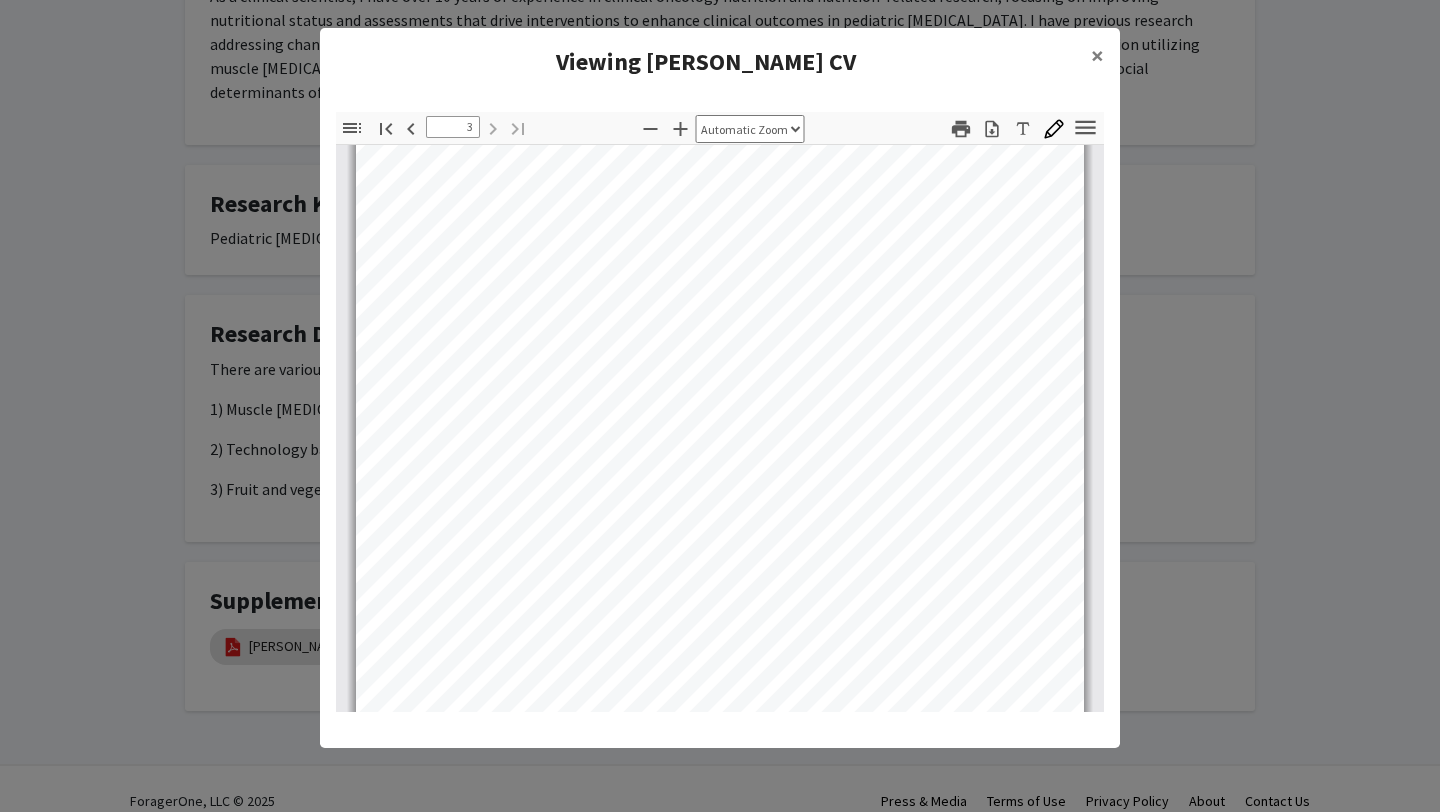 scroll, scrollTop: 2479, scrollLeft: 0, axis: vertical 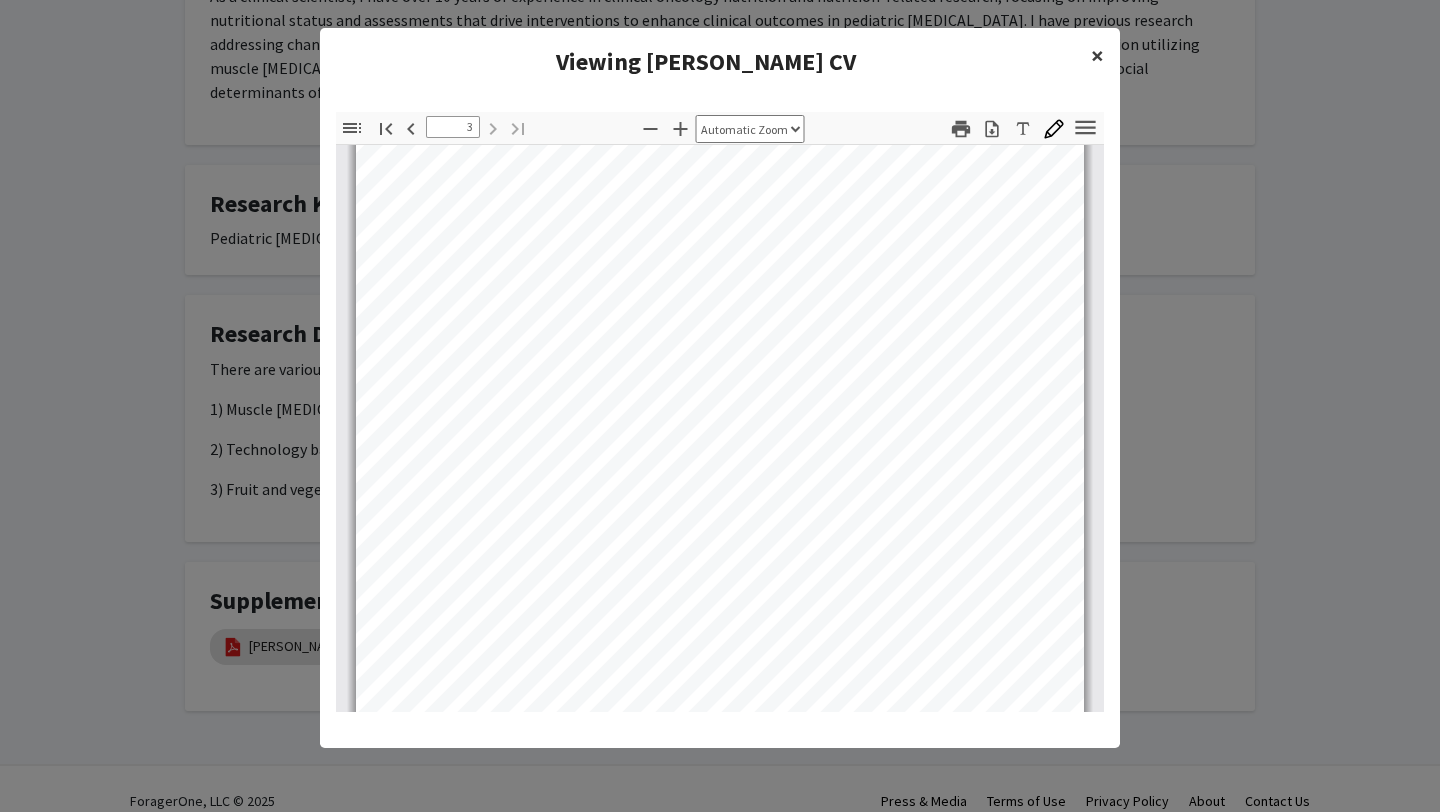 click on "×" 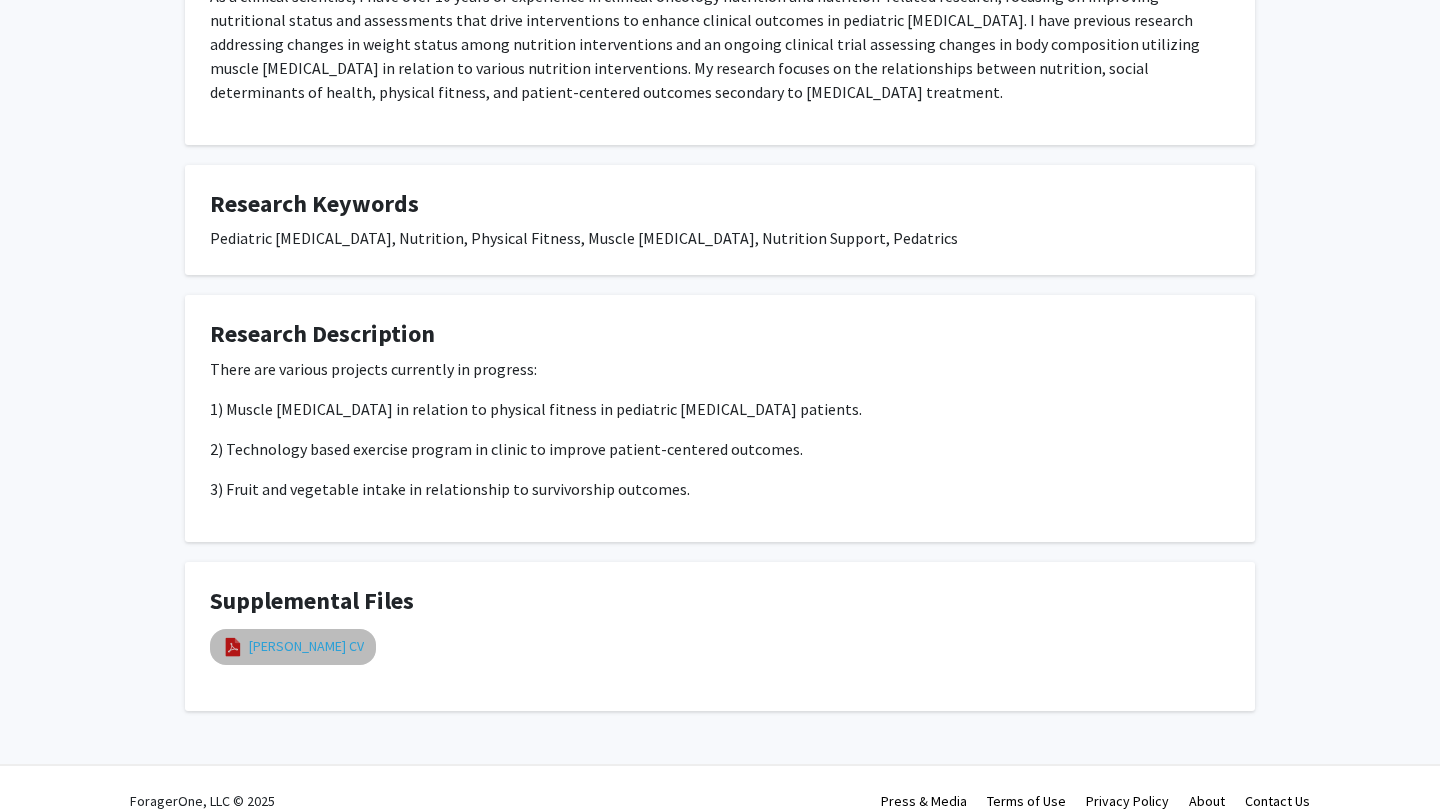 click on "Dr. Hawes CV" at bounding box center [306, 646] 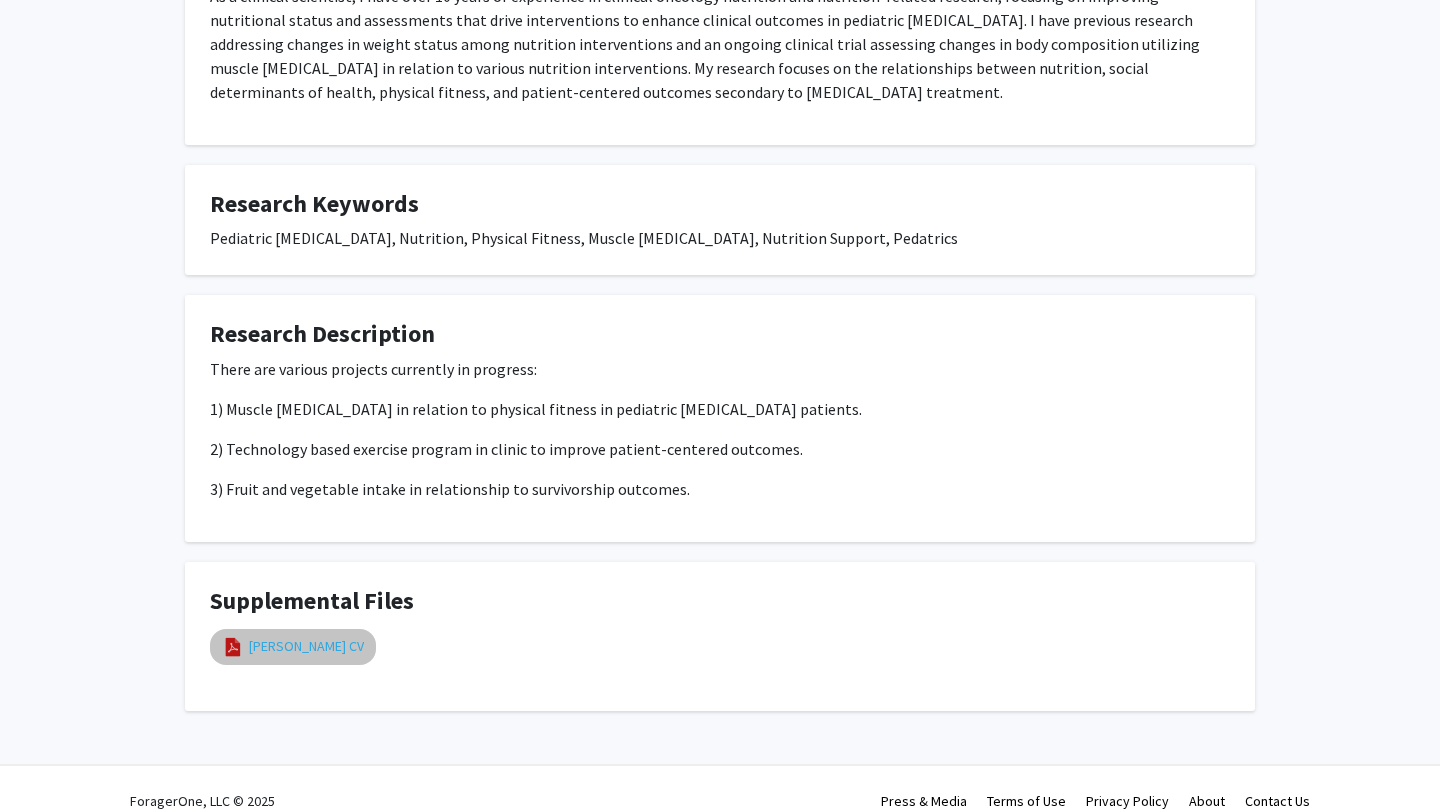 select on "custom" 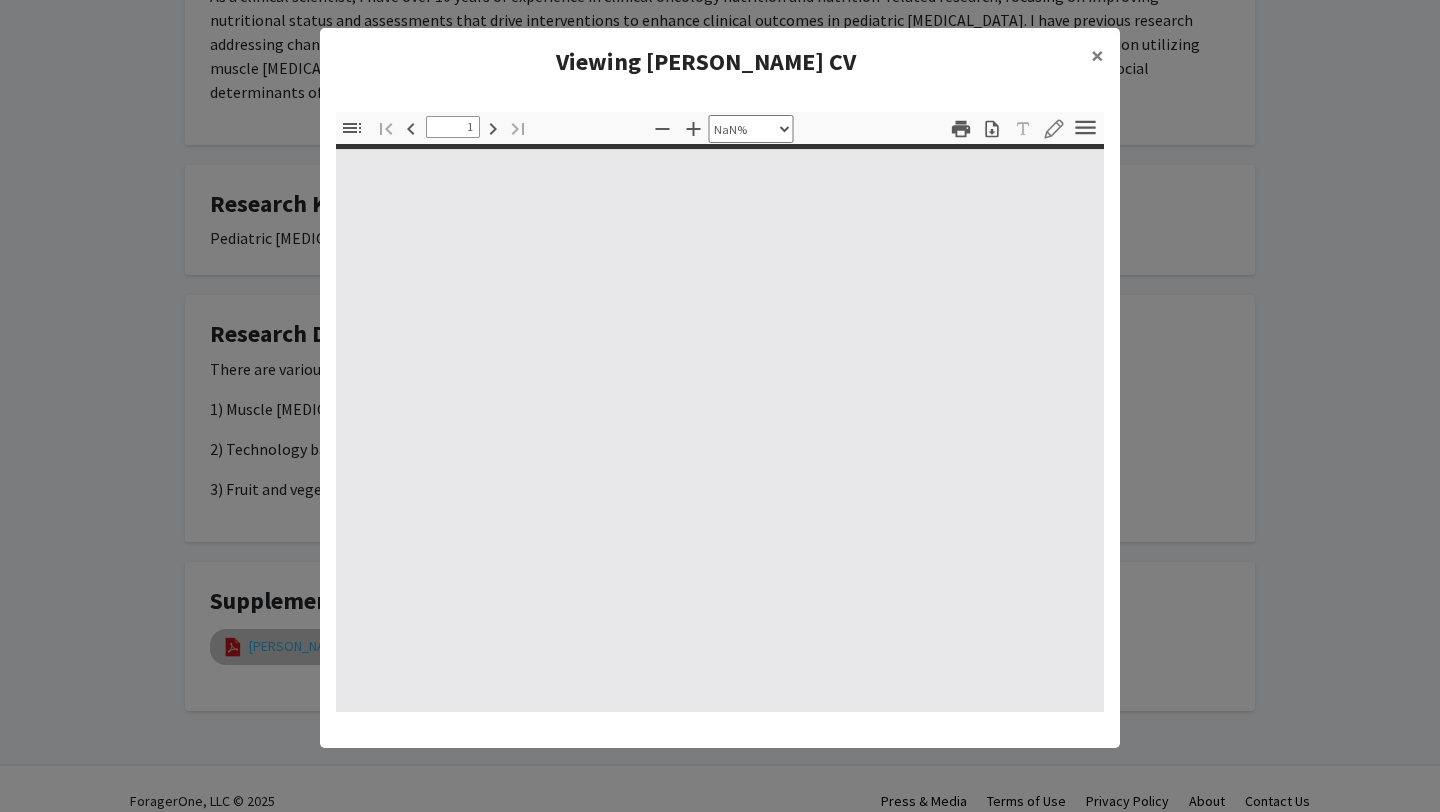 type on "0" 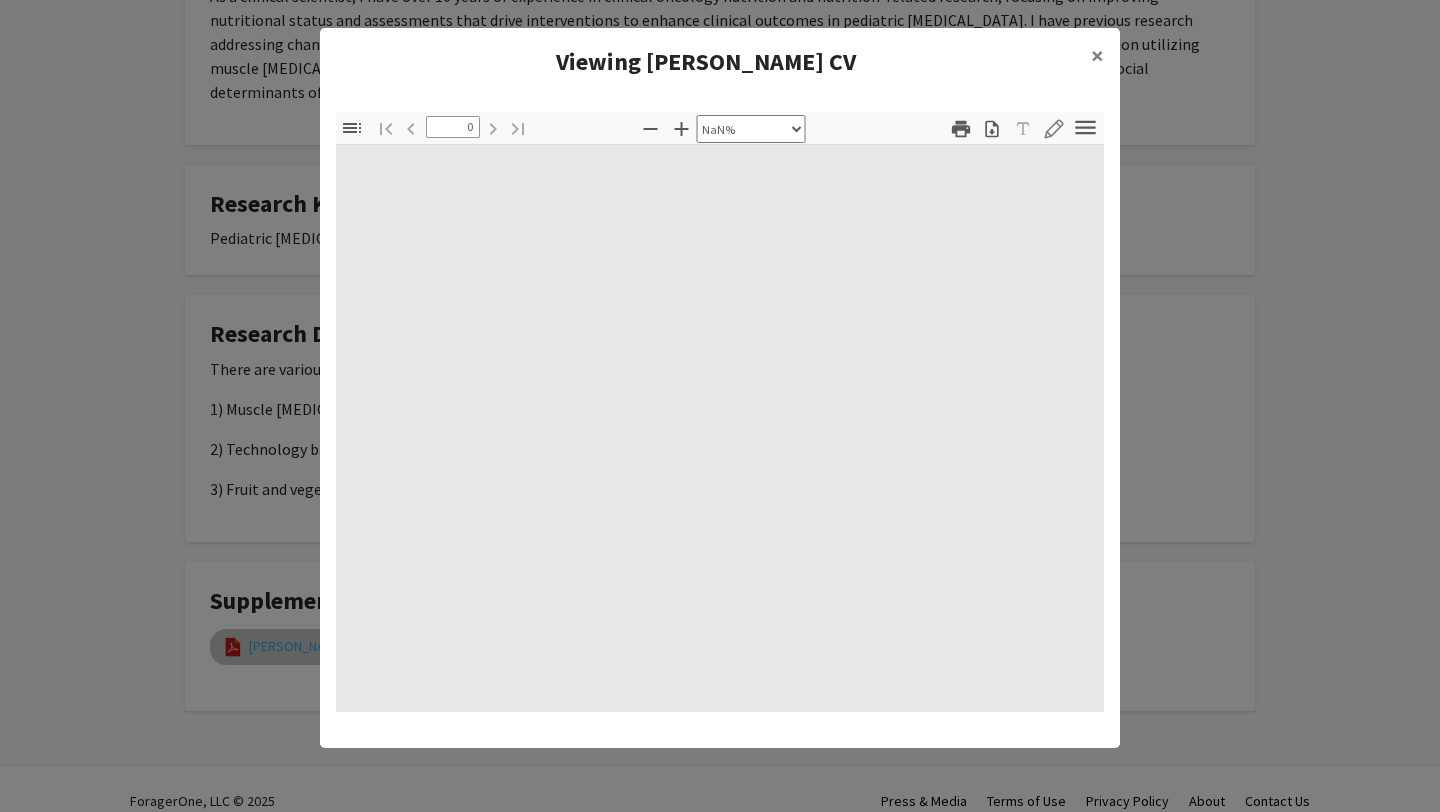 select on "auto" 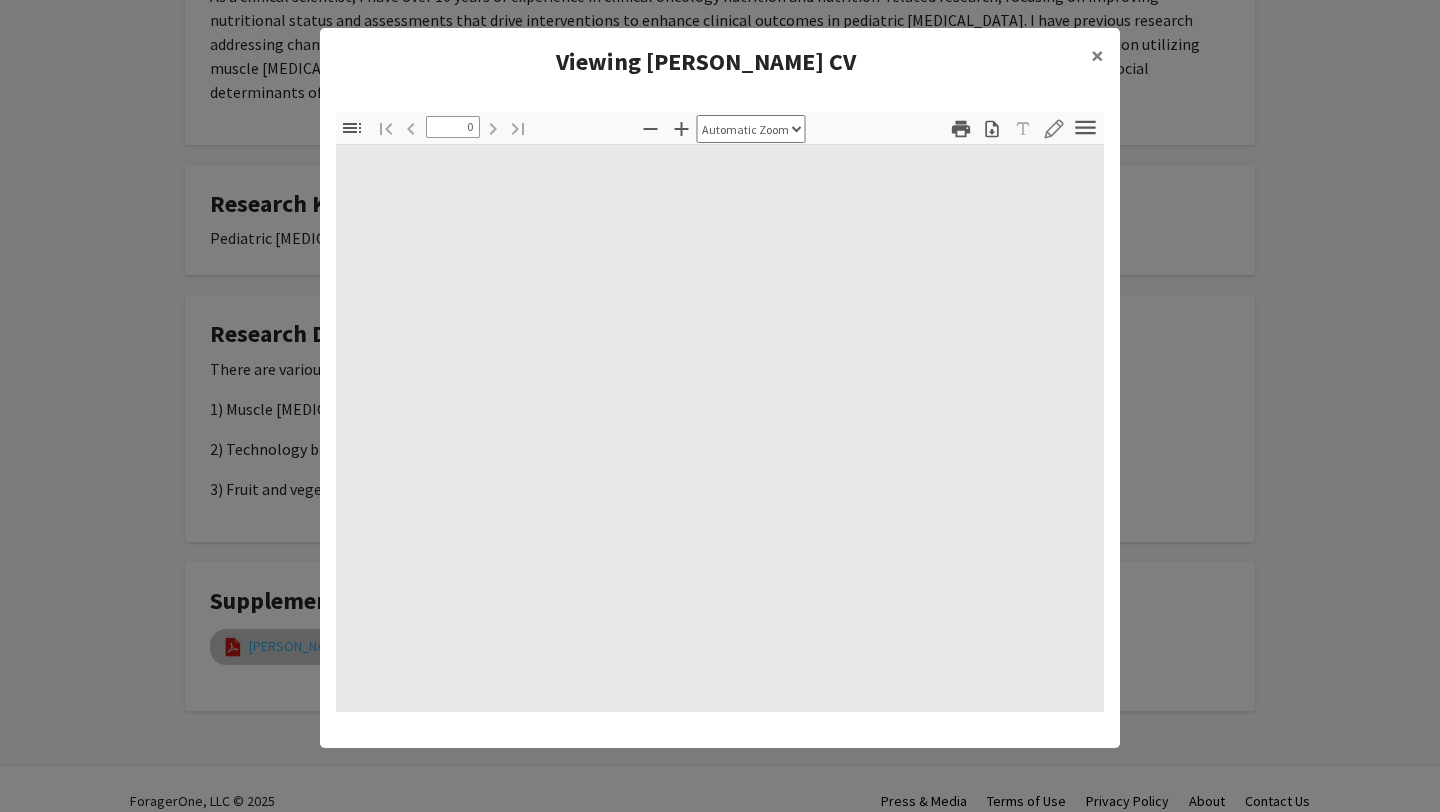 type on "1" 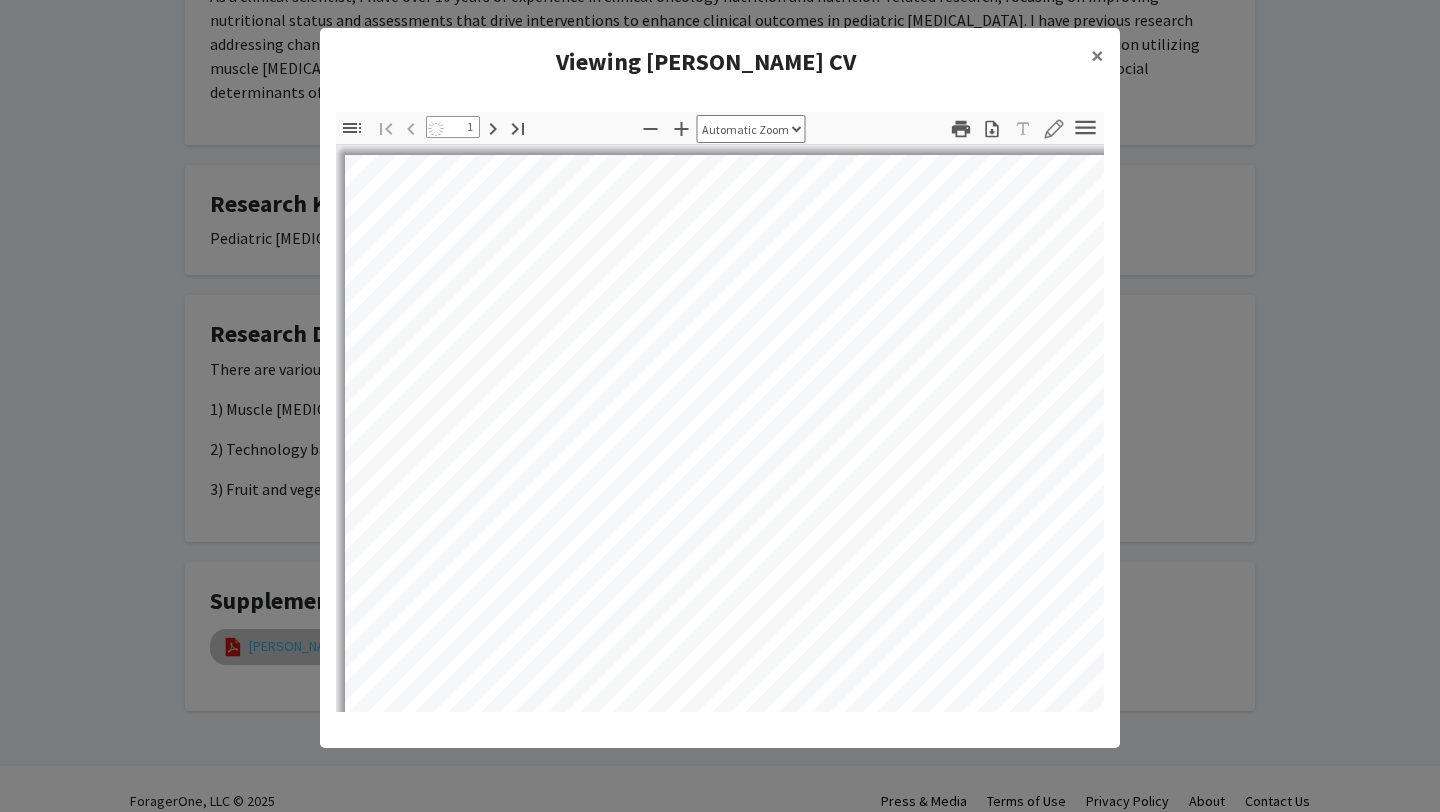 select on "auto" 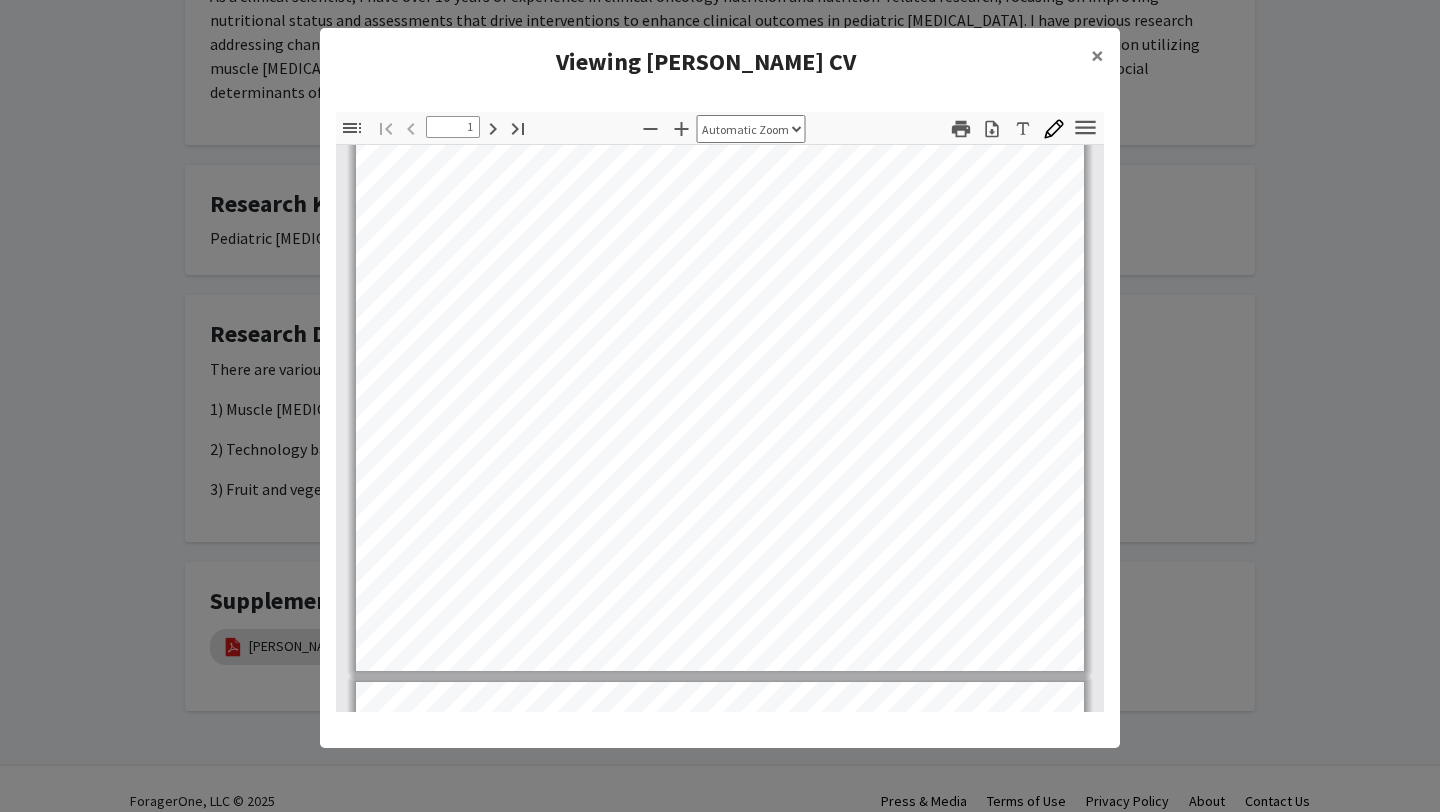 scroll, scrollTop: 513, scrollLeft: 0, axis: vertical 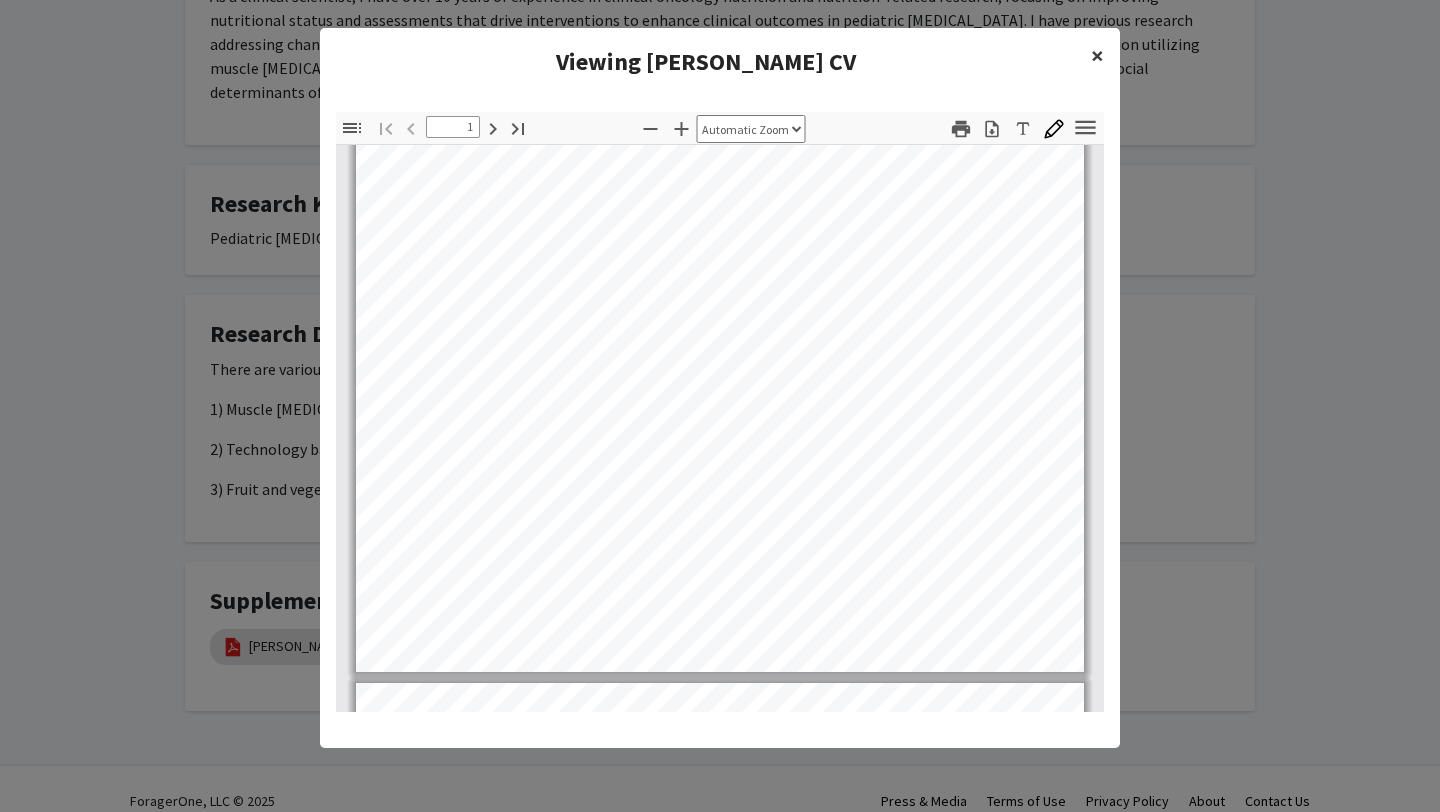 click on "×" 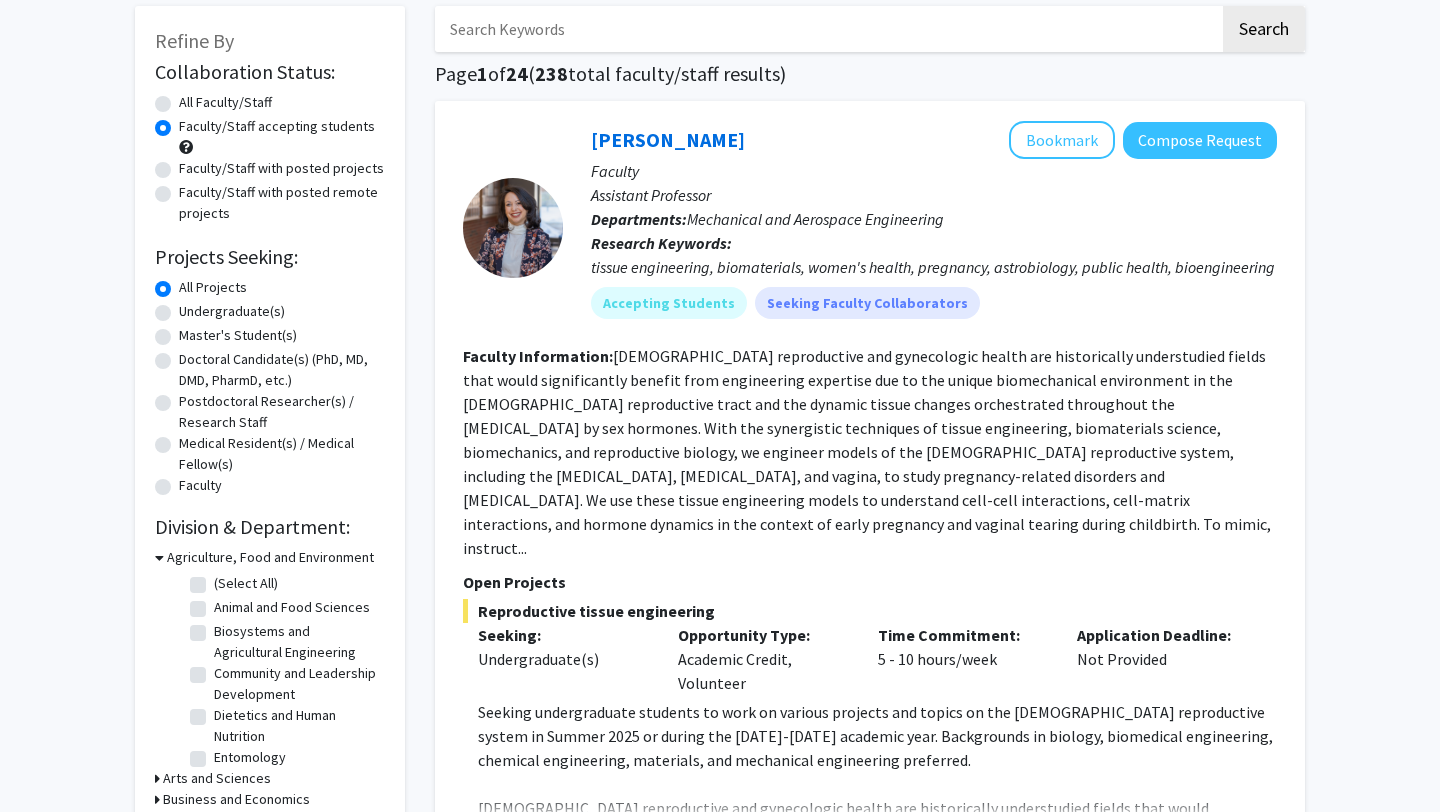 scroll, scrollTop: 98, scrollLeft: 0, axis: vertical 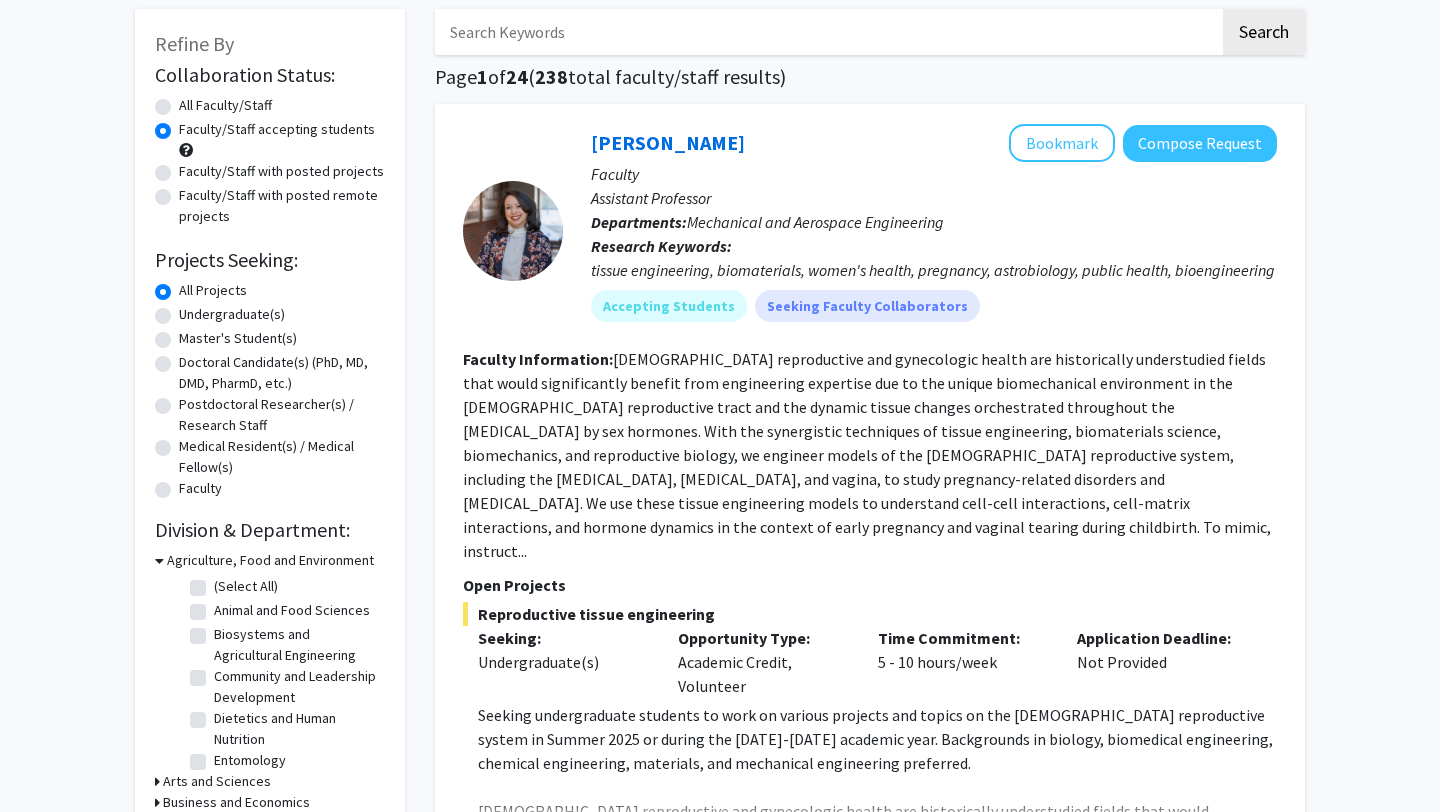click on "Undergraduate(s)" 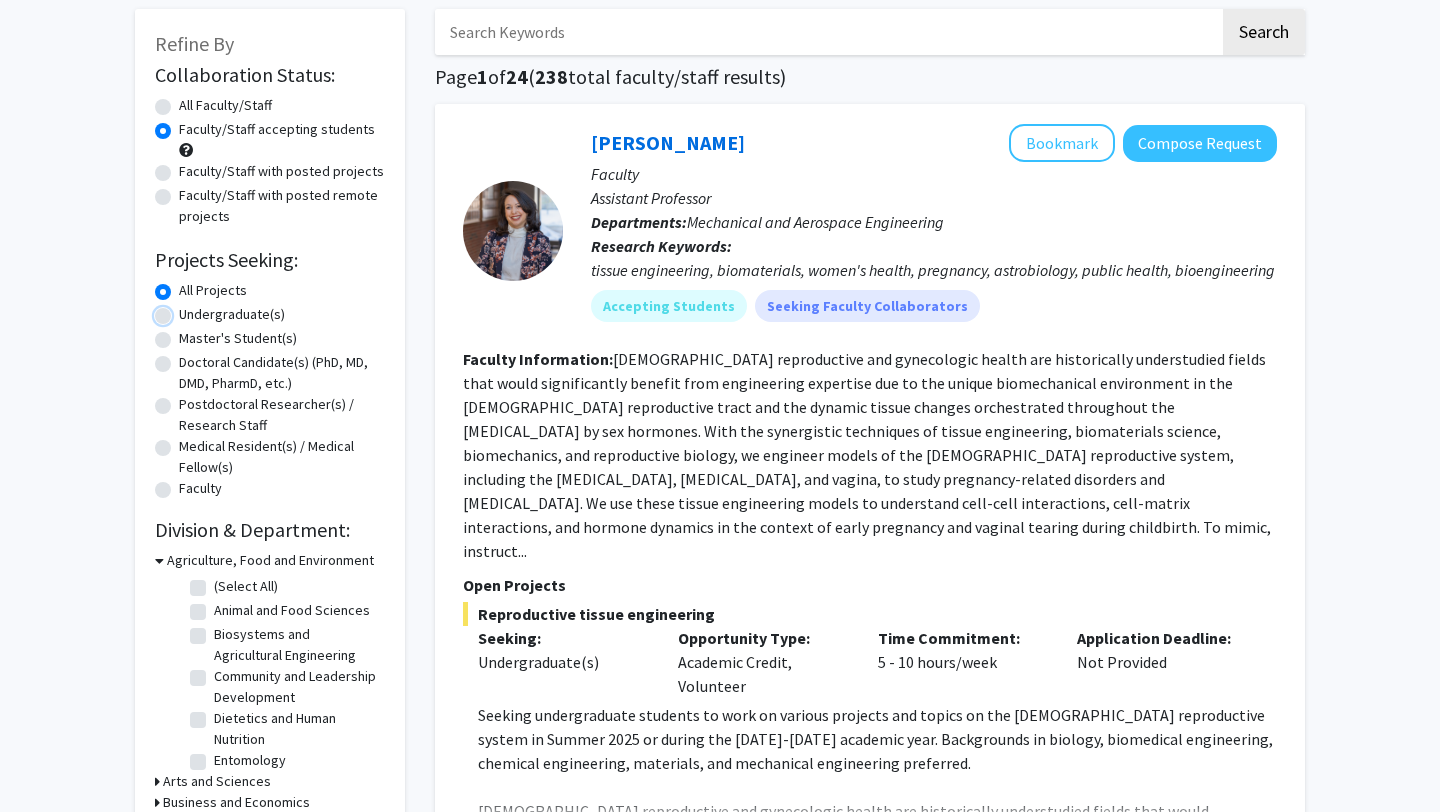 click on "Undergraduate(s)" at bounding box center (185, 310) 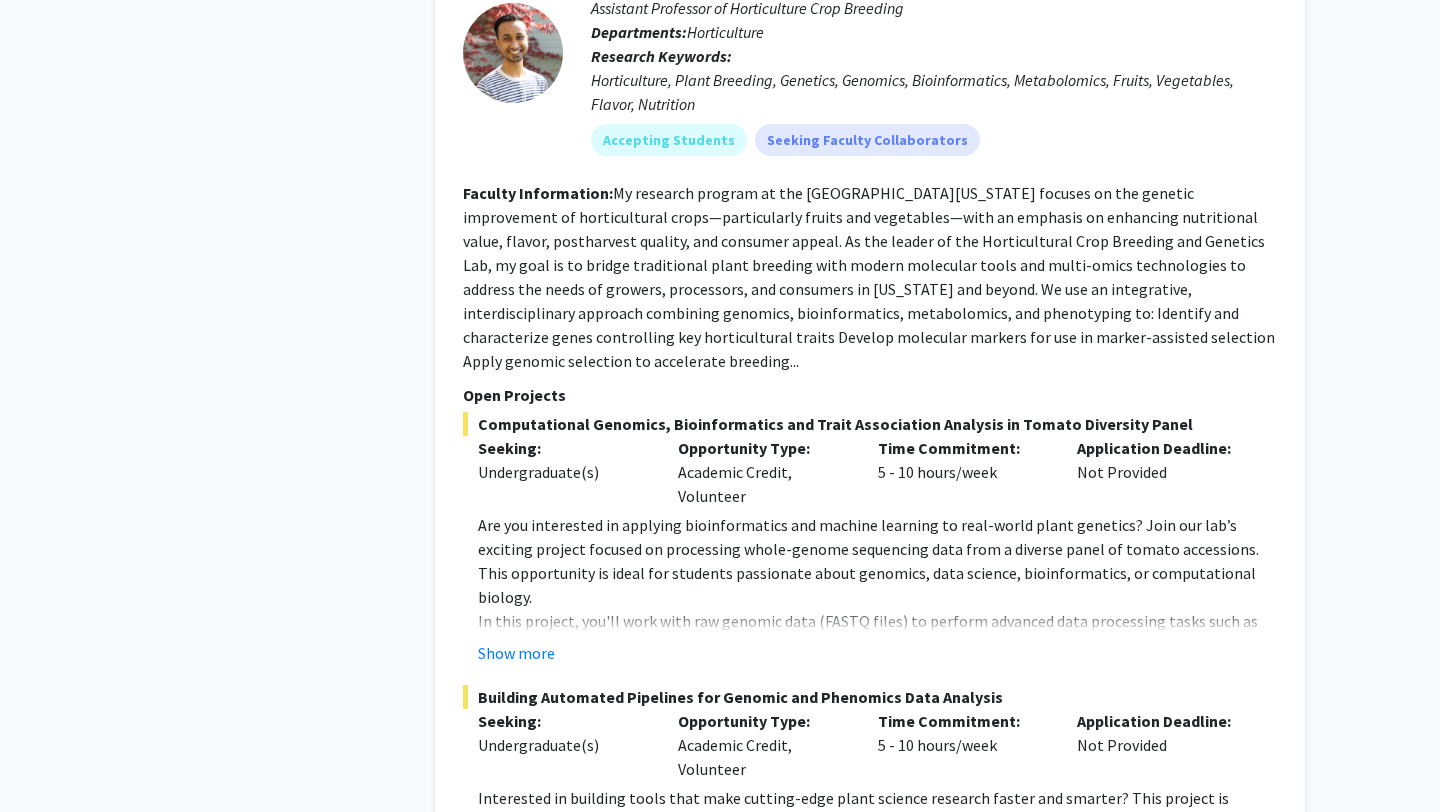 scroll, scrollTop: 0, scrollLeft: 0, axis: both 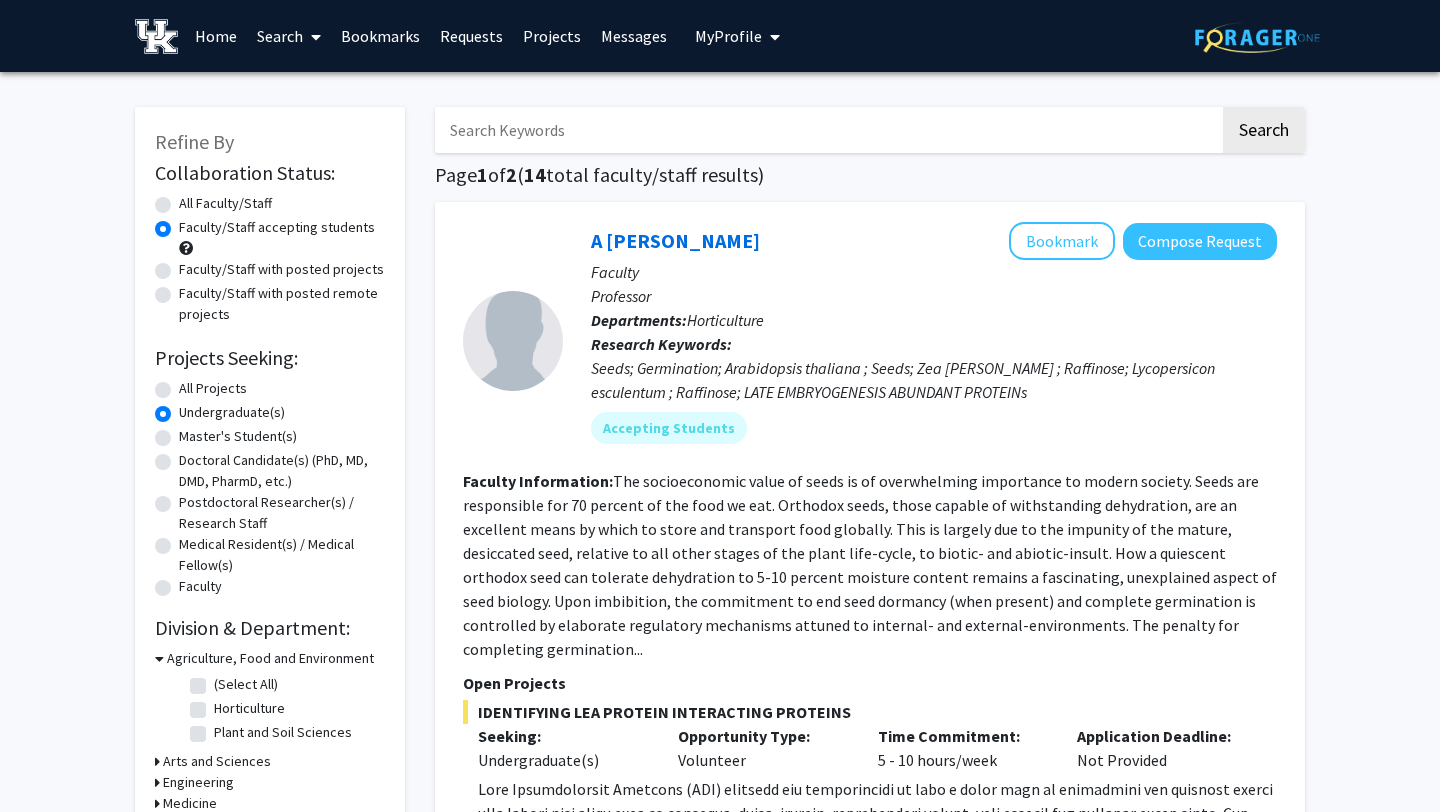 click on "All Projects" 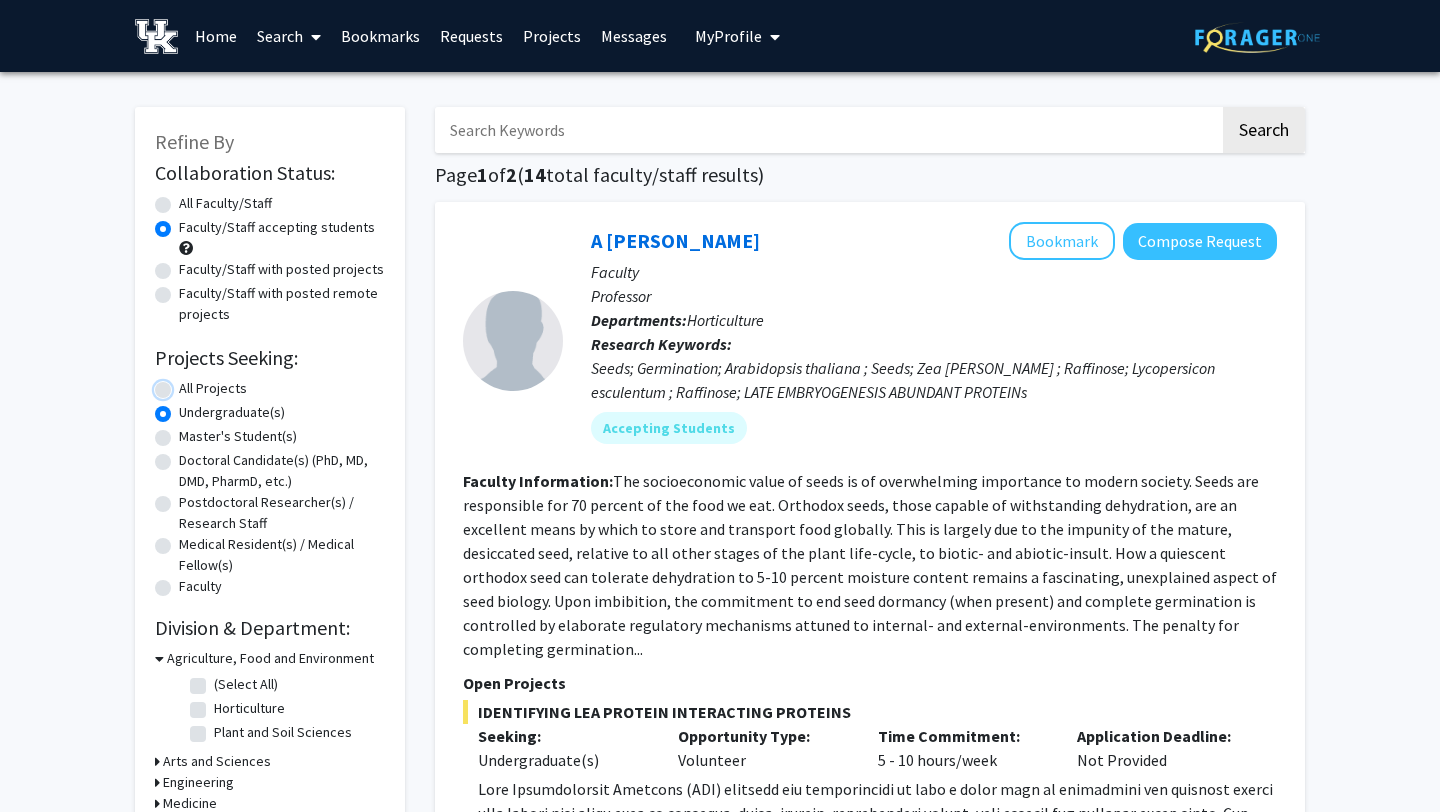 click on "All Projects" at bounding box center (185, 384) 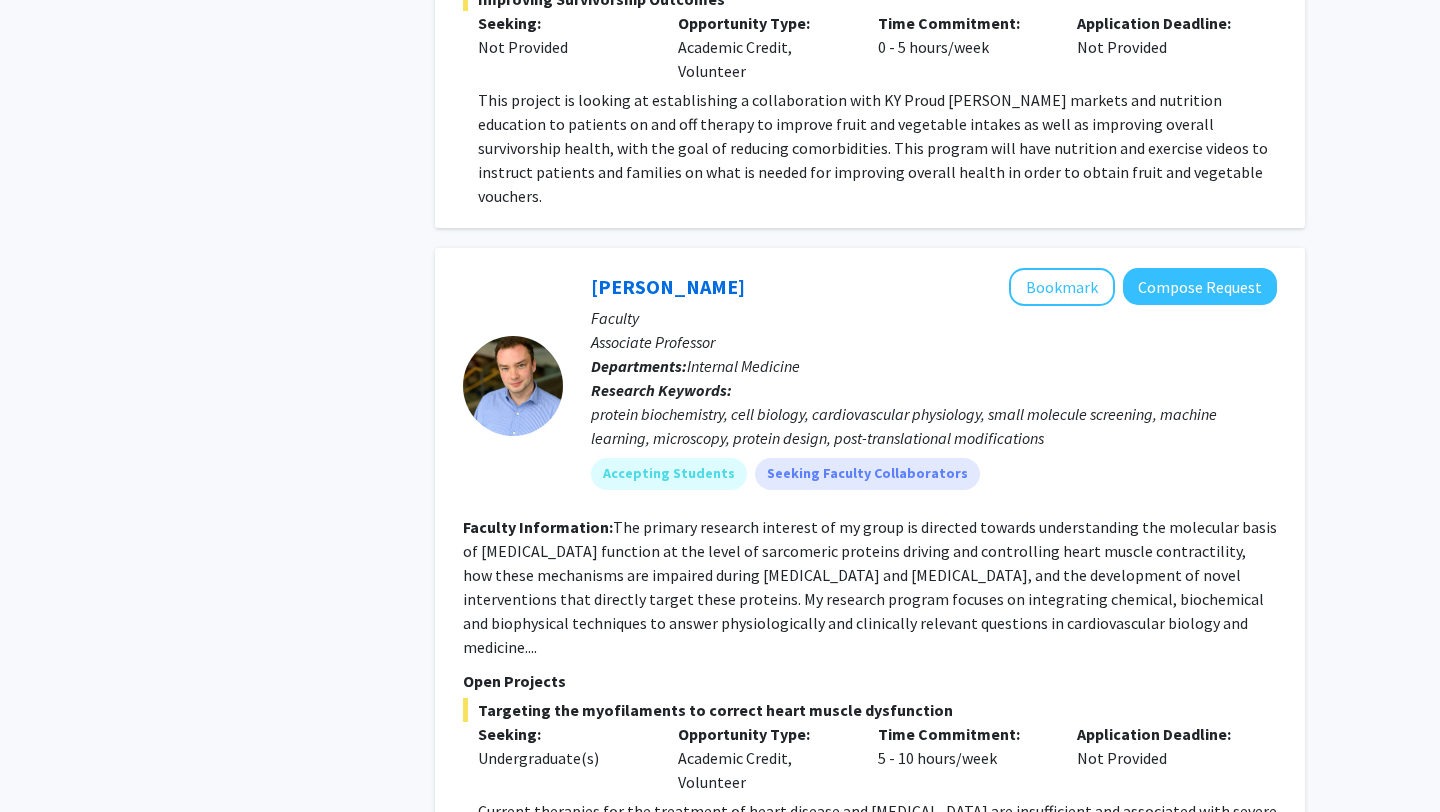 scroll, scrollTop: 9946, scrollLeft: 0, axis: vertical 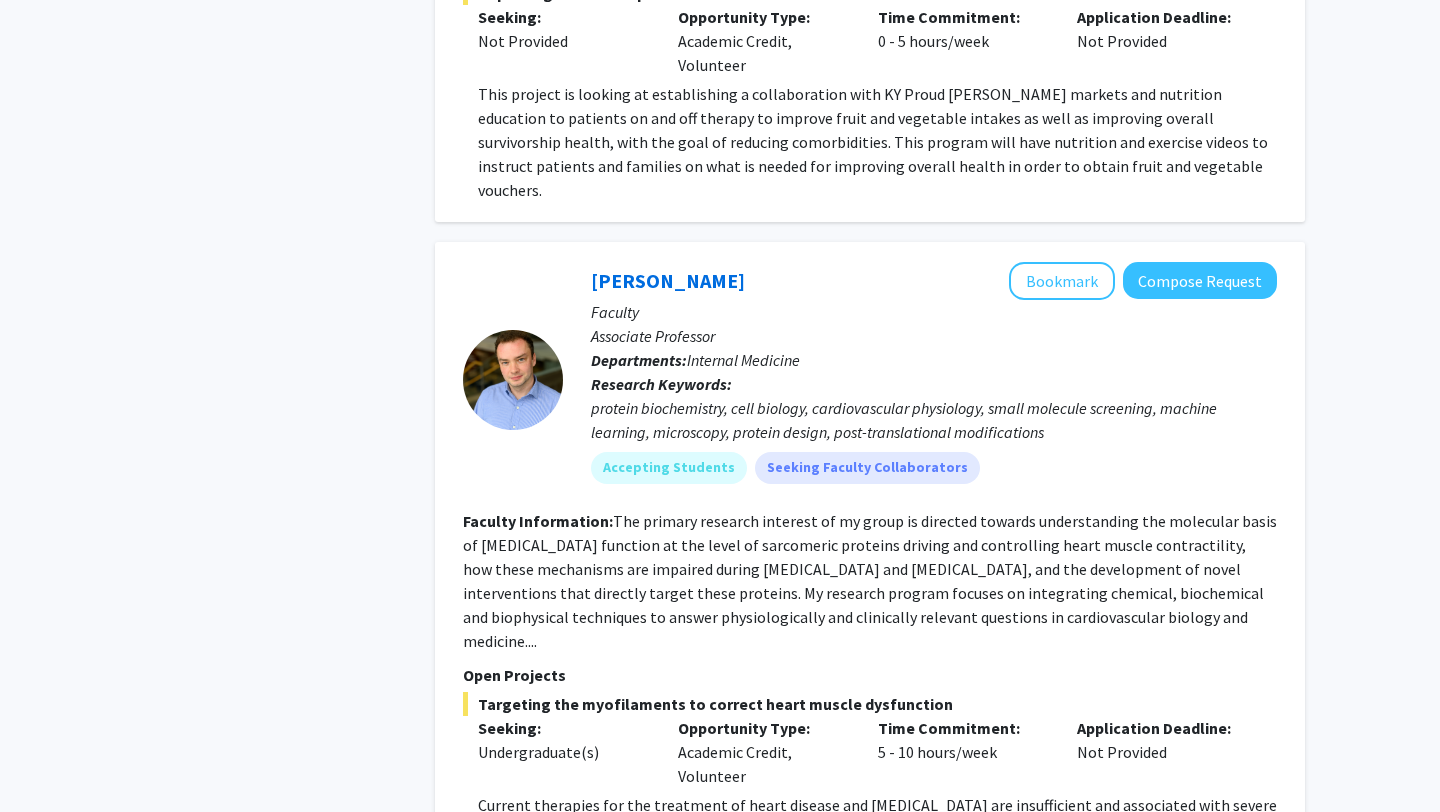 click on "Targeting the myofilaments to correct heart muscle dysfunction  Seeking: Undergraduate(s) Opportunity Type:  Academic Credit, Volunteer  Time Commitment:  5 - 10 hours/week  Application Deadline:  Not Provided  Show more  Myosin binding protein-C: a key regulator of cardiac output  Seeking: Undergraduate(s) Opportunity Type:  Academic Credit, Volunteer  Time Commitment:  5 - 10 hours/week  Application Deadline:  Not Provided  Show more  Myosin regulatory light chain: modulator of cardiac function in health and disease  Seeking: Undergraduate(s) Opportunity Type:  Academic Credit, Volunteer  Time Commitment:  5 - 10 hours/week  Application Deadline:  Not Provided  Show more" 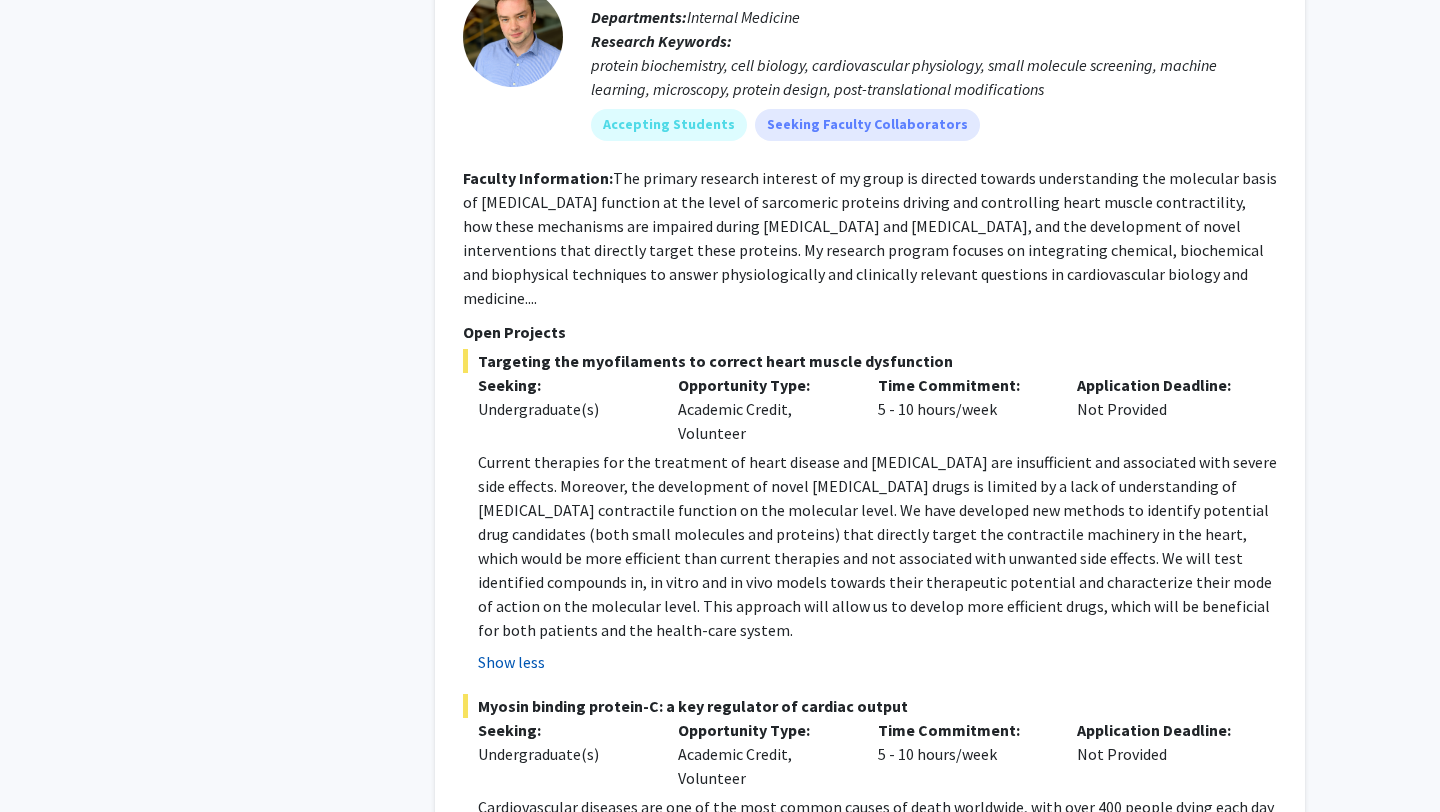 scroll, scrollTop: 10293, scrollLeft: 0, axis: vertical 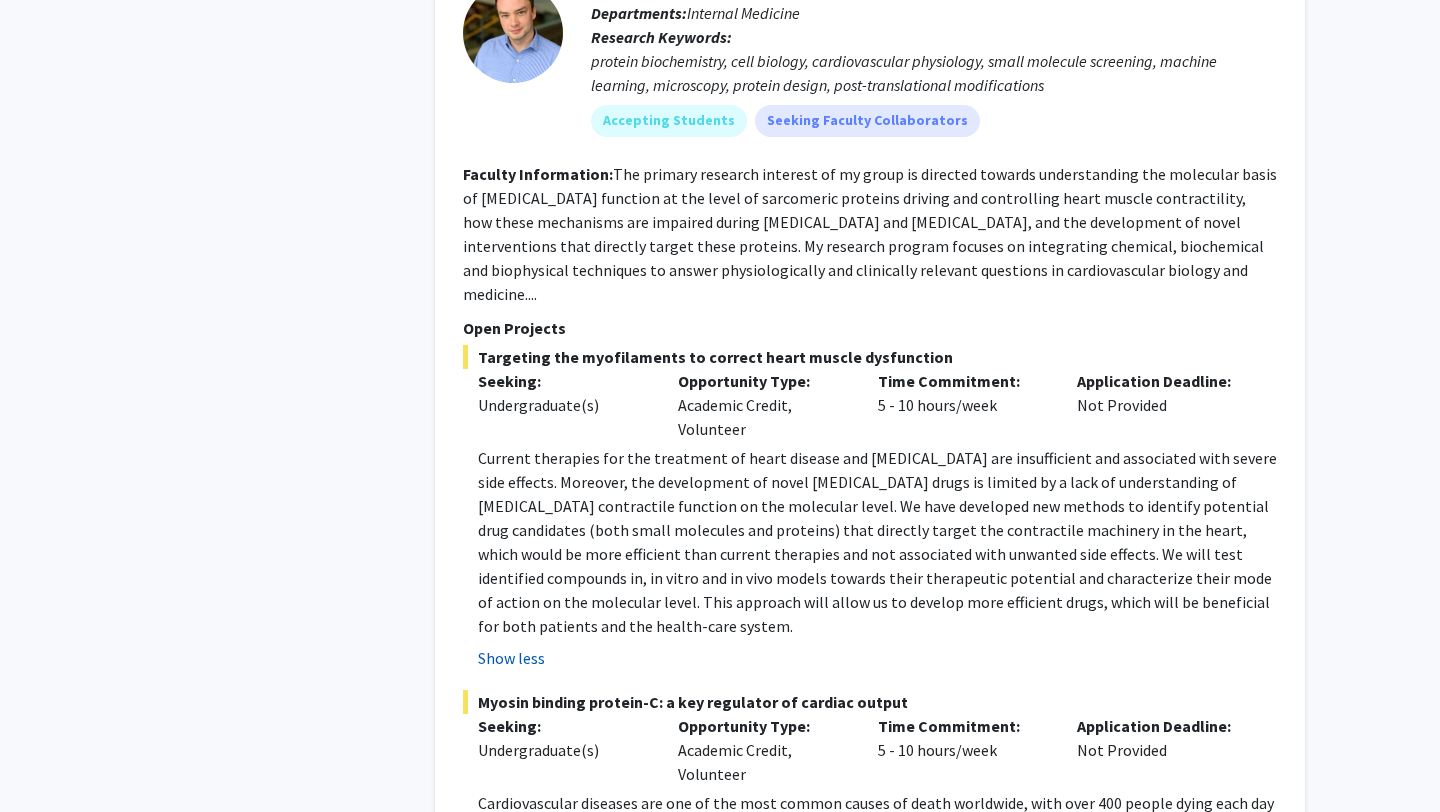 click on "Show more" 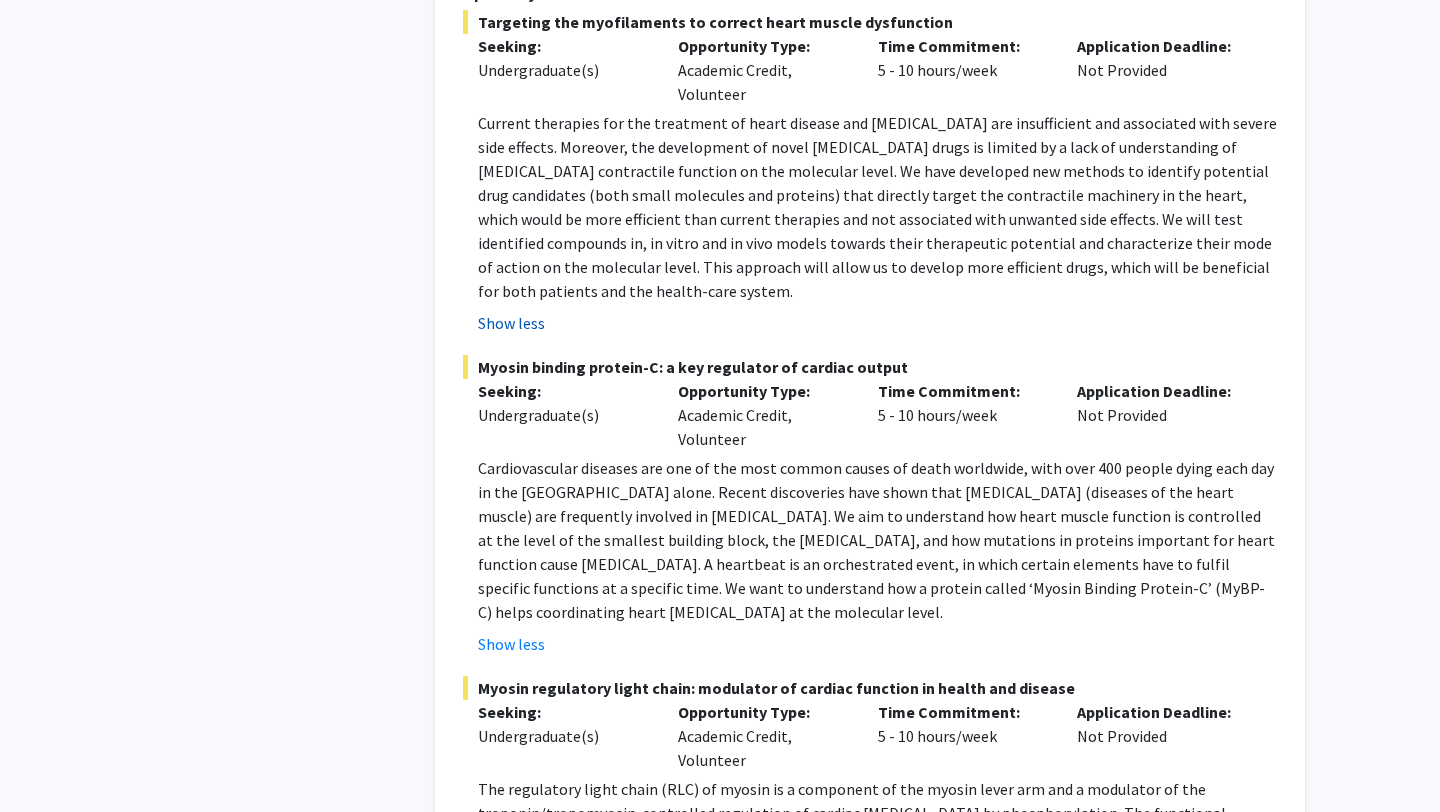 scroll, scrollTop: 10631, scrollLeft: 0, axis: vertical 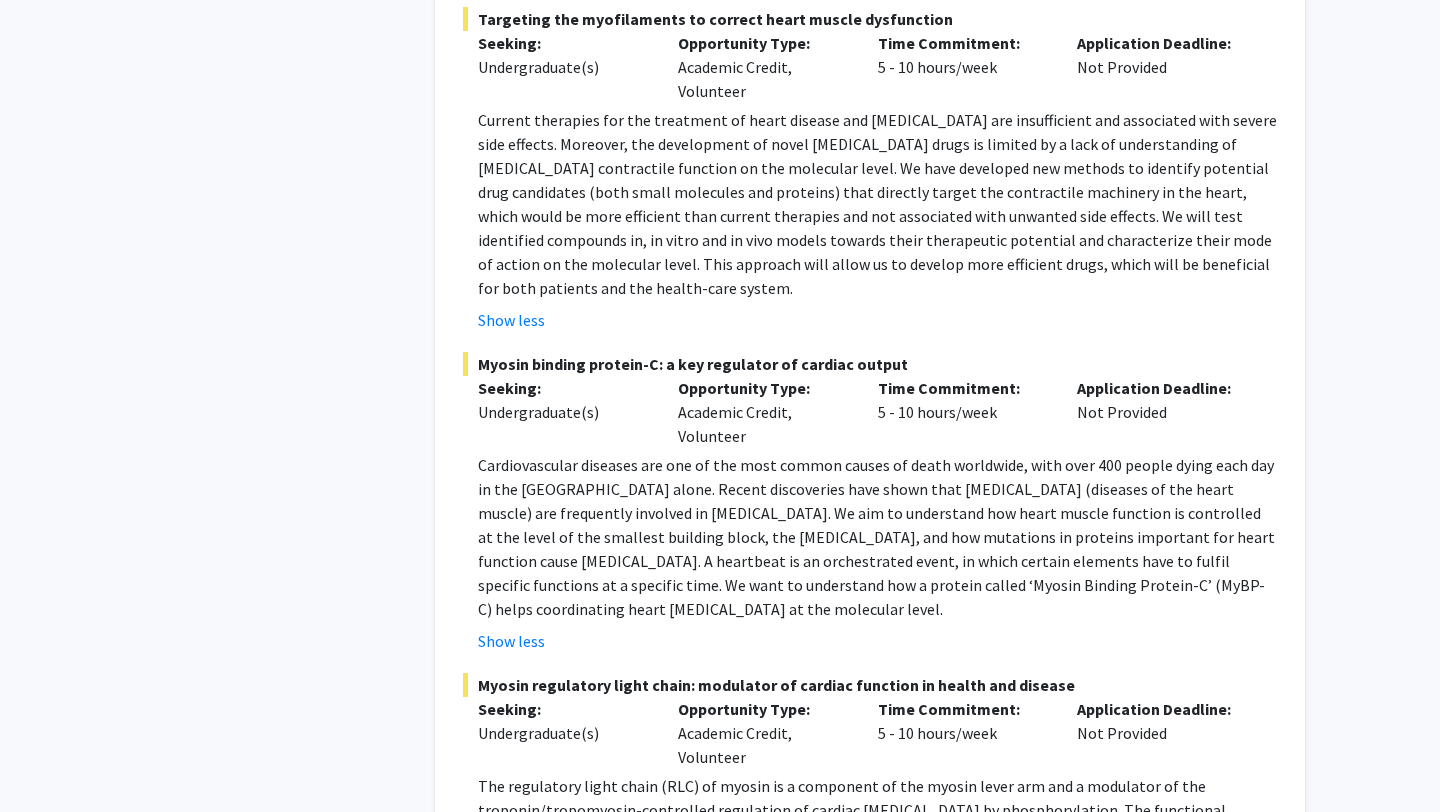 click on "Show more" 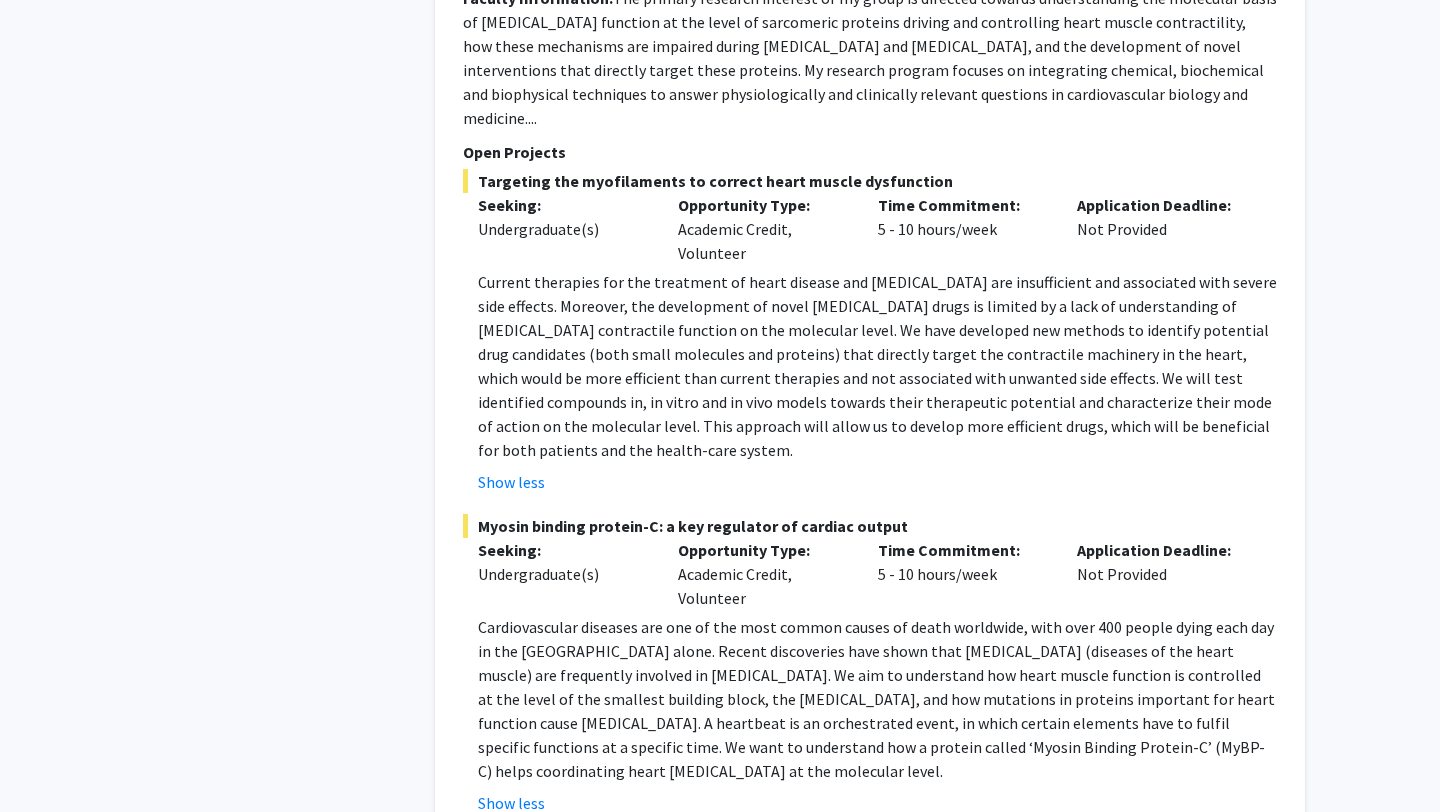 scroll, scrollTop: 10769, scrollLeft: 0, axis: vertical 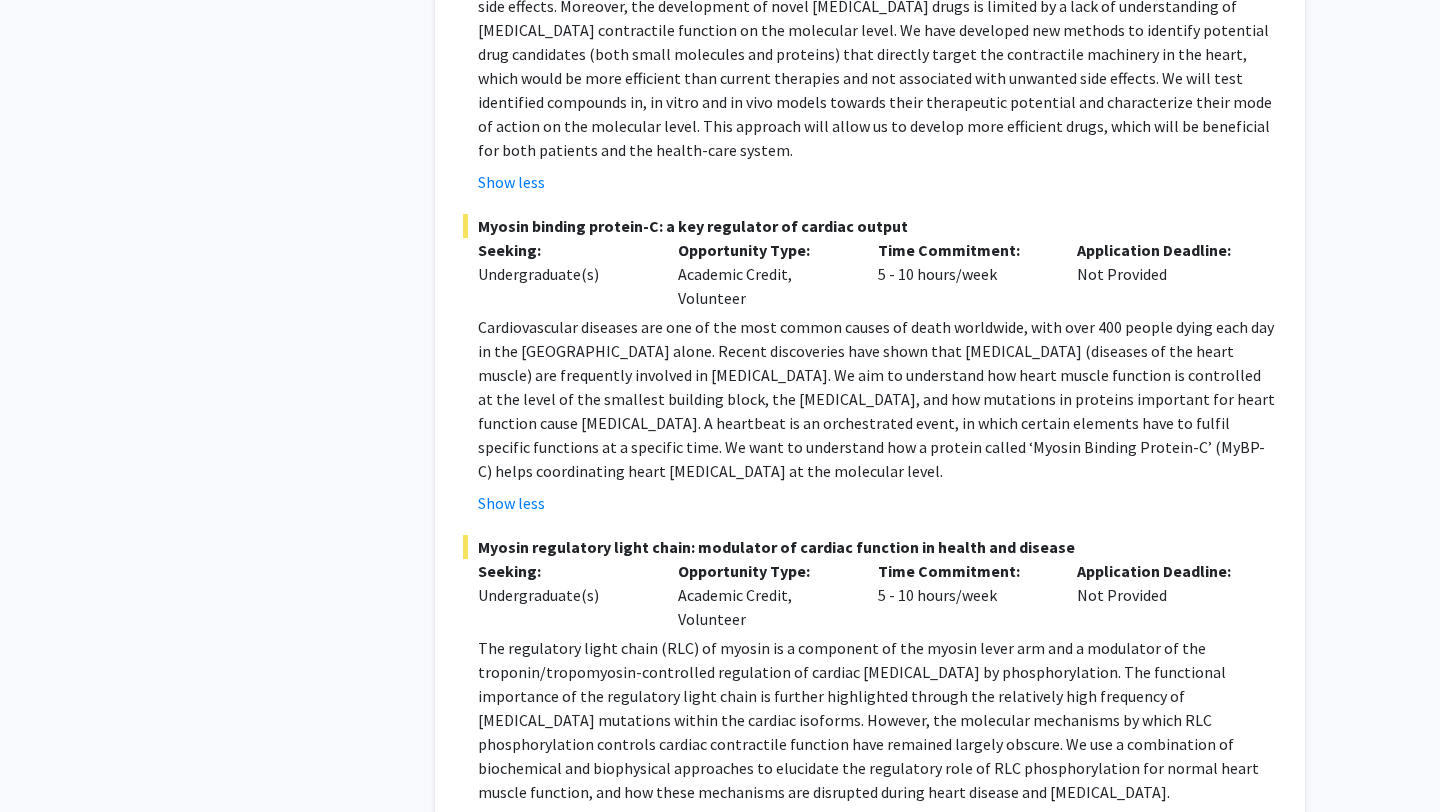 click on "2" 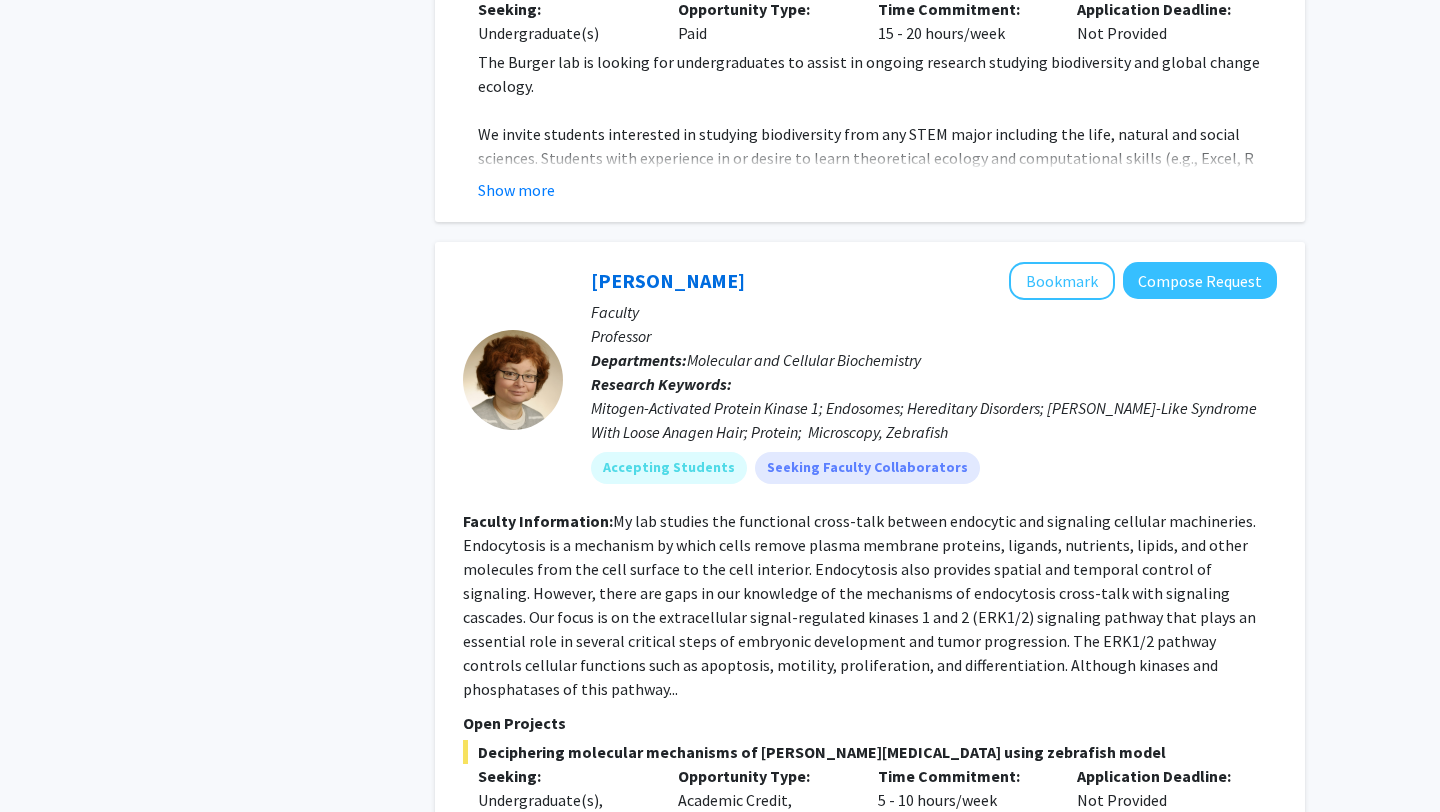 scroll, scrollTop: 7027, scrollLeft: 0, axis: vertical 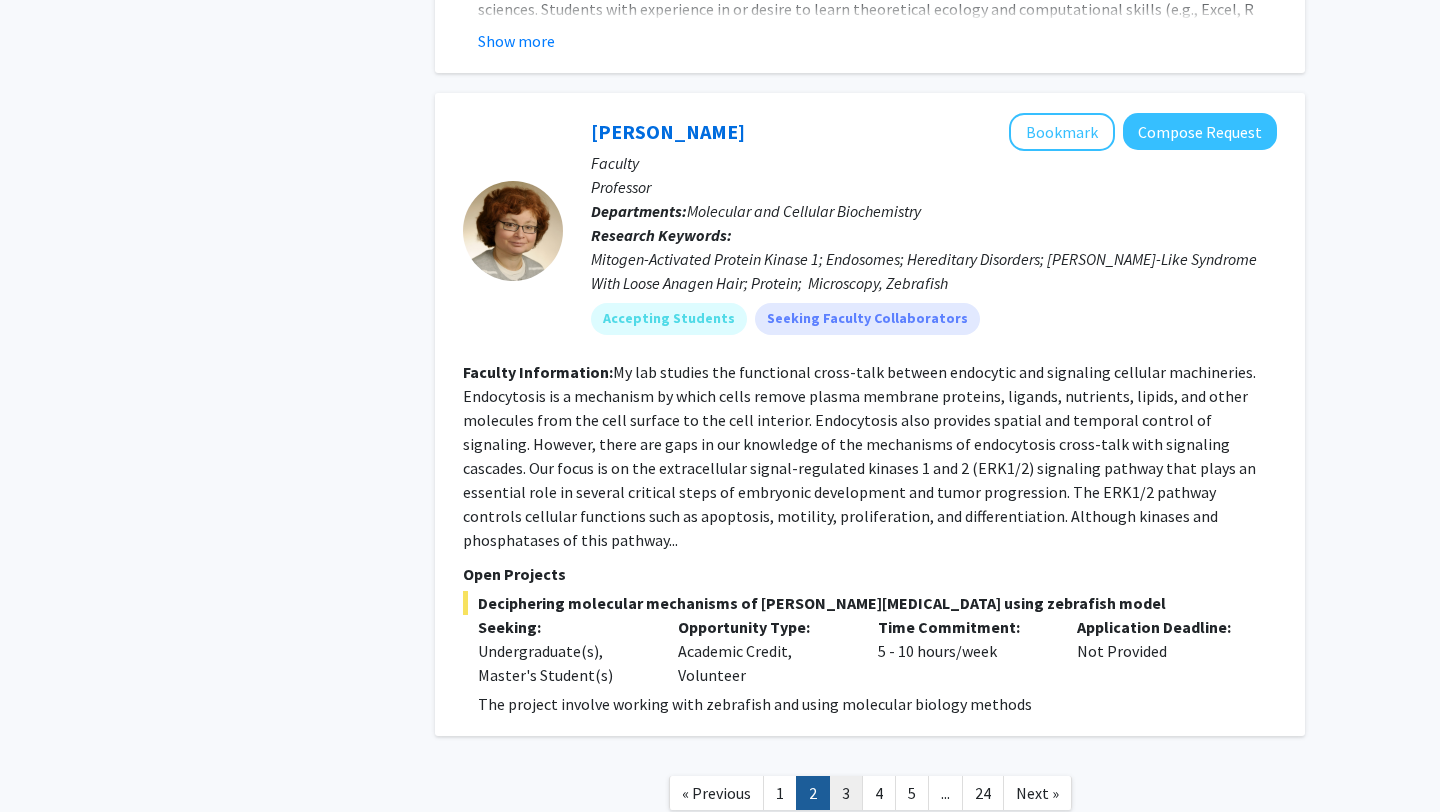 click on "3" 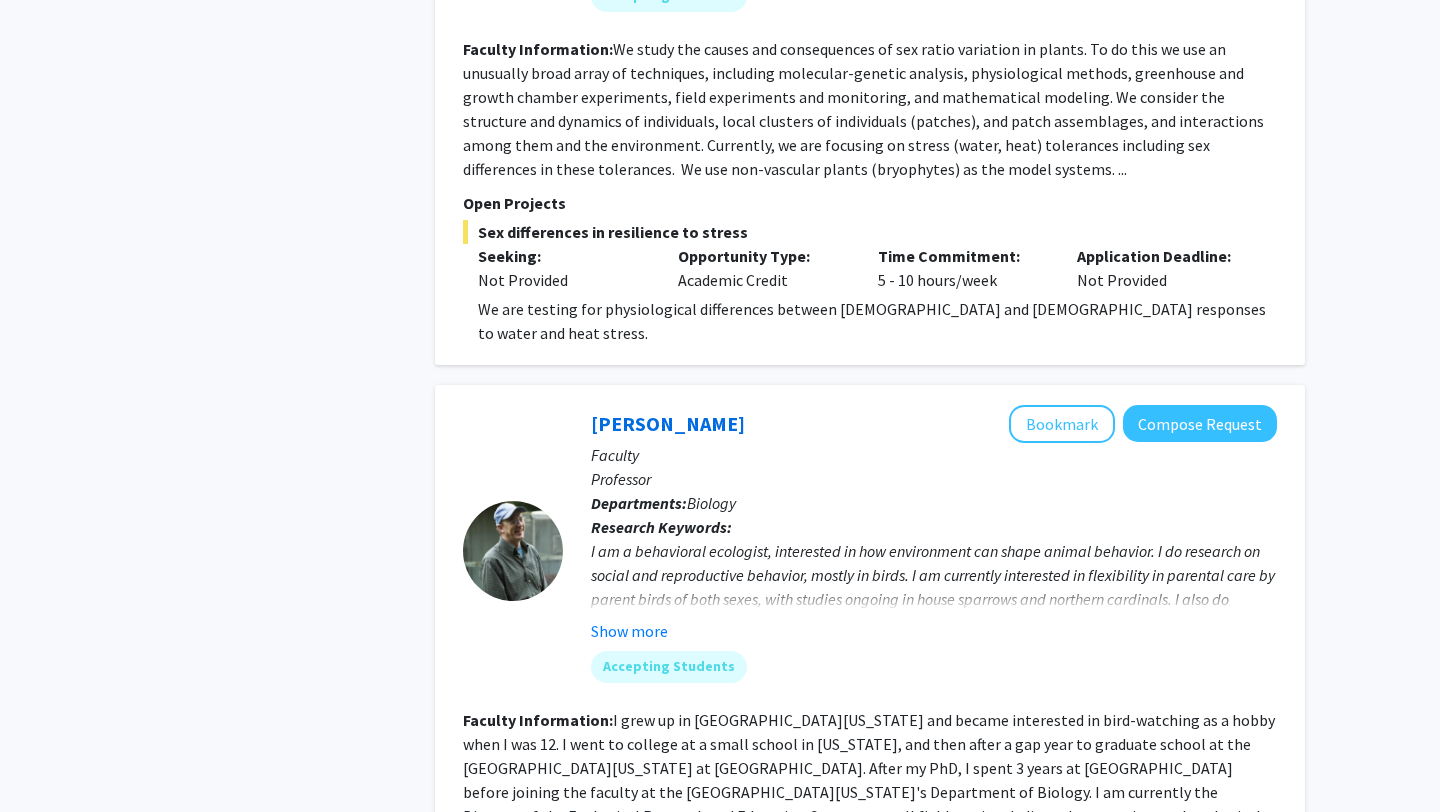 scroll, scrollTop: 1655, scrollLeft: 0, axis: vertical 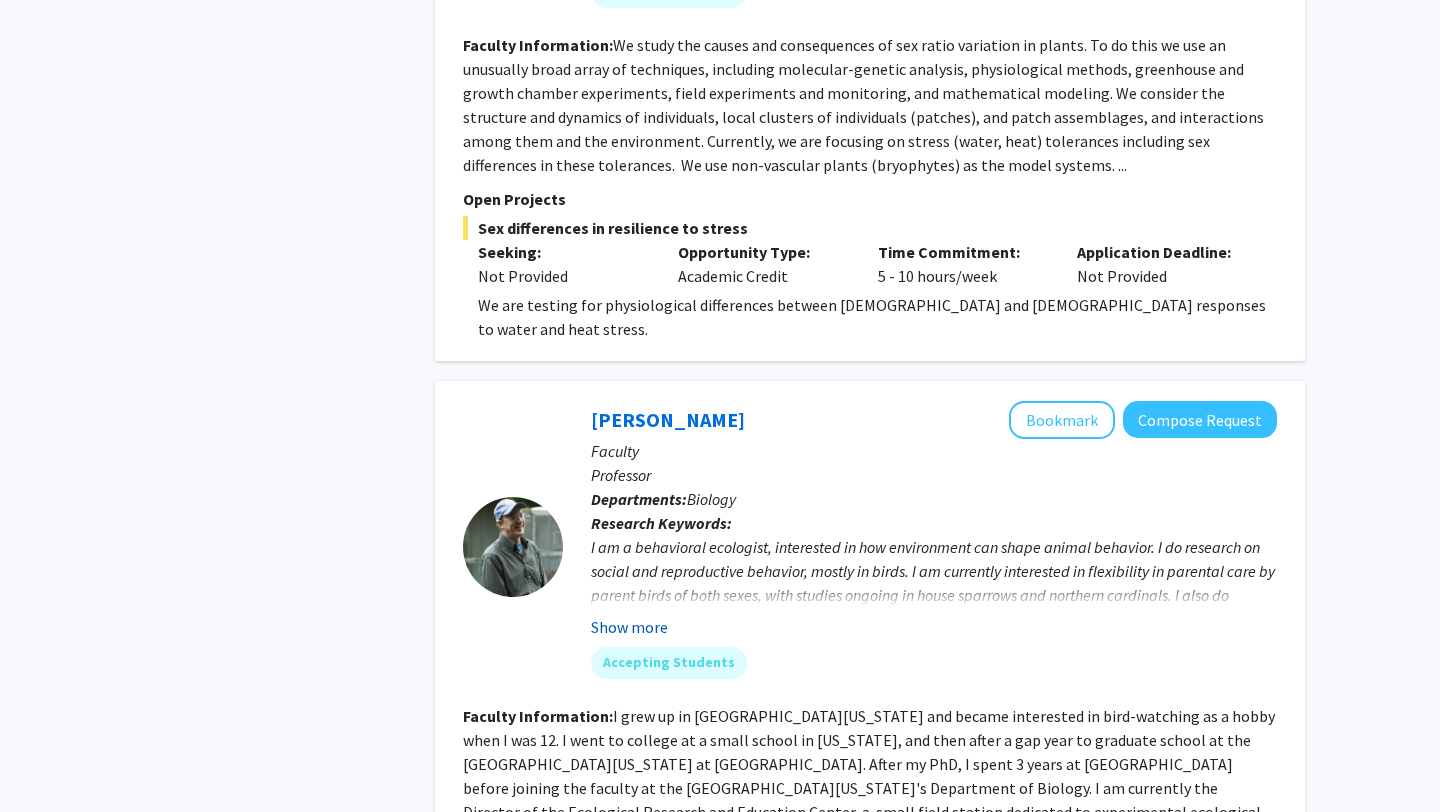 click on "Show more" 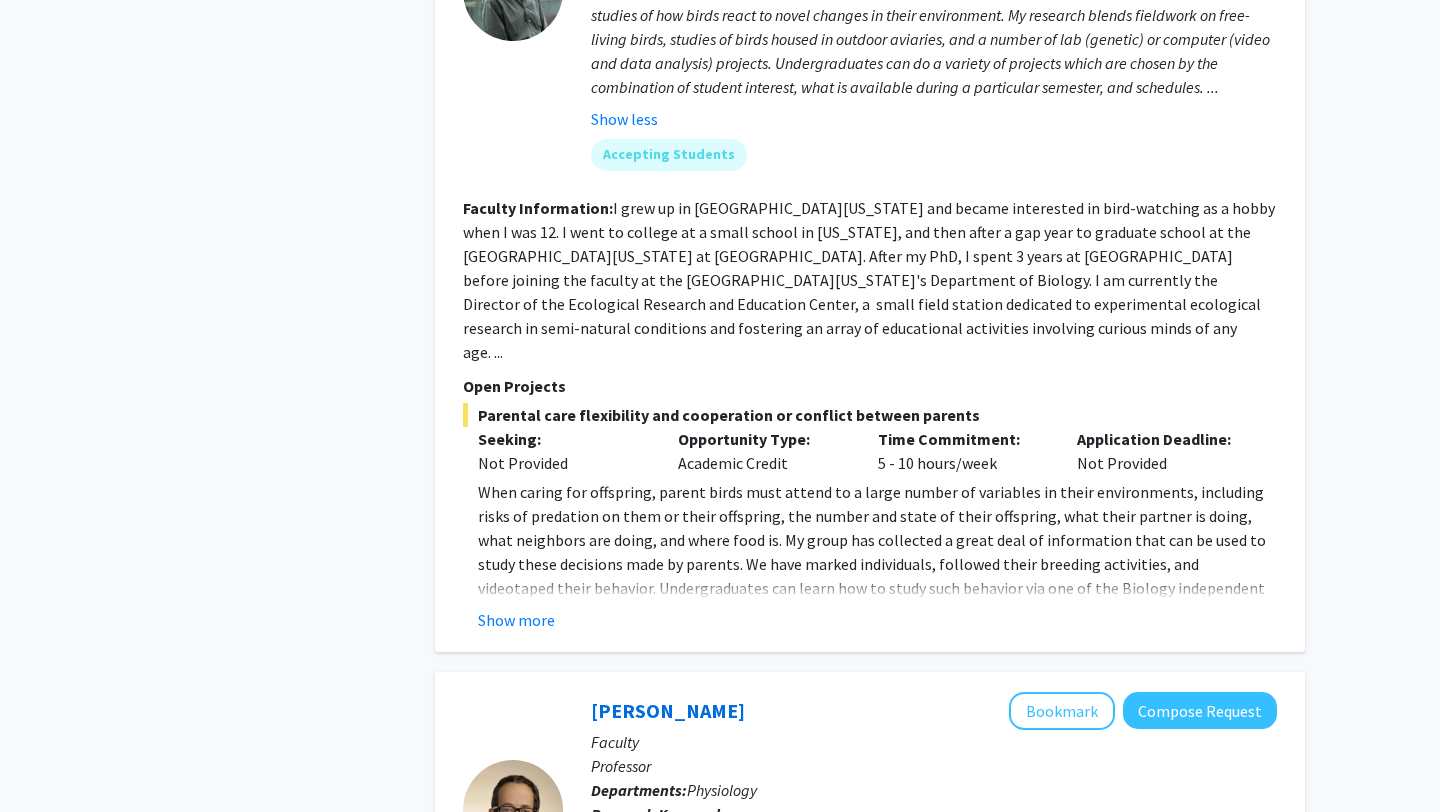 scroll, scrollTop: 2260, scrollLeft: 0, axis: vertical 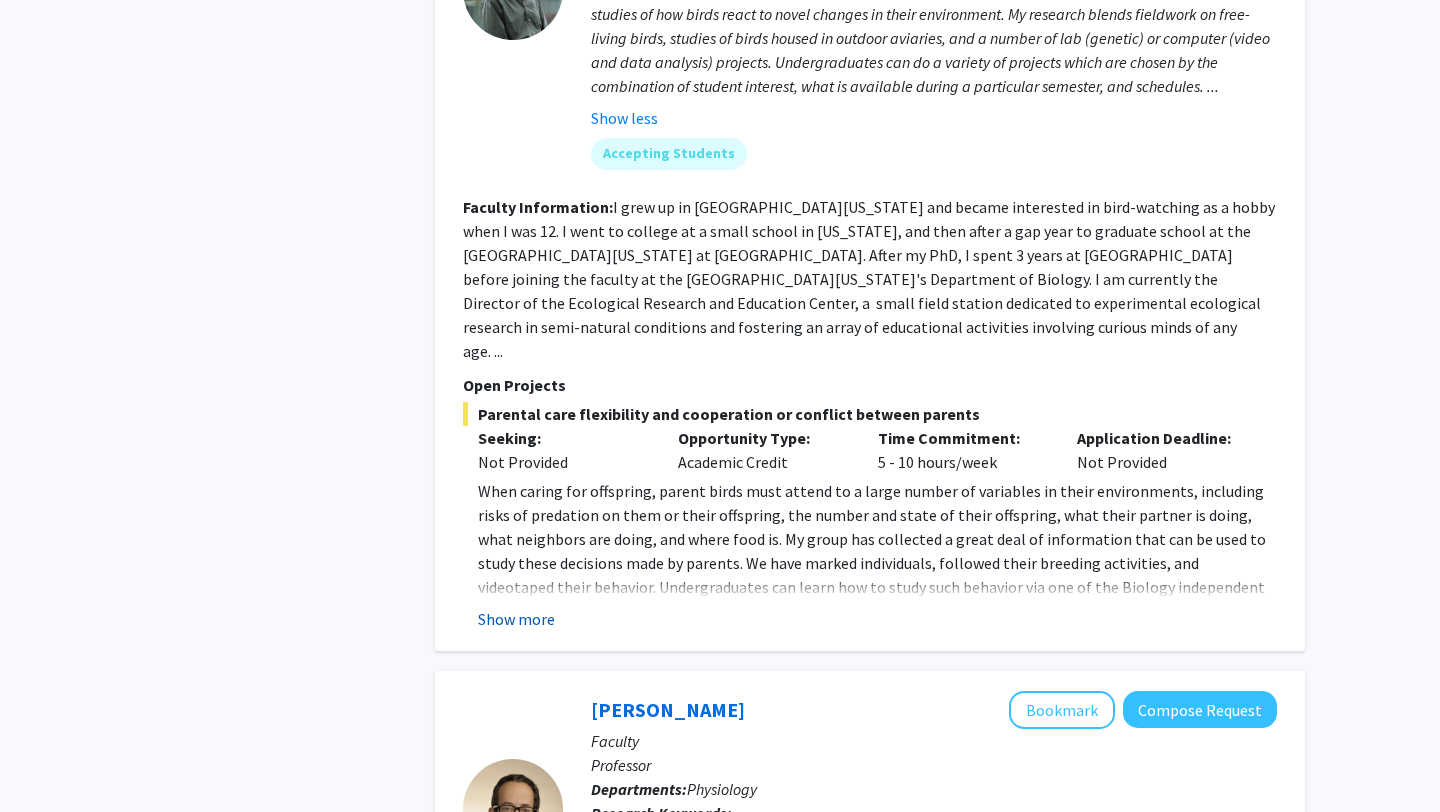 click on "Show more" 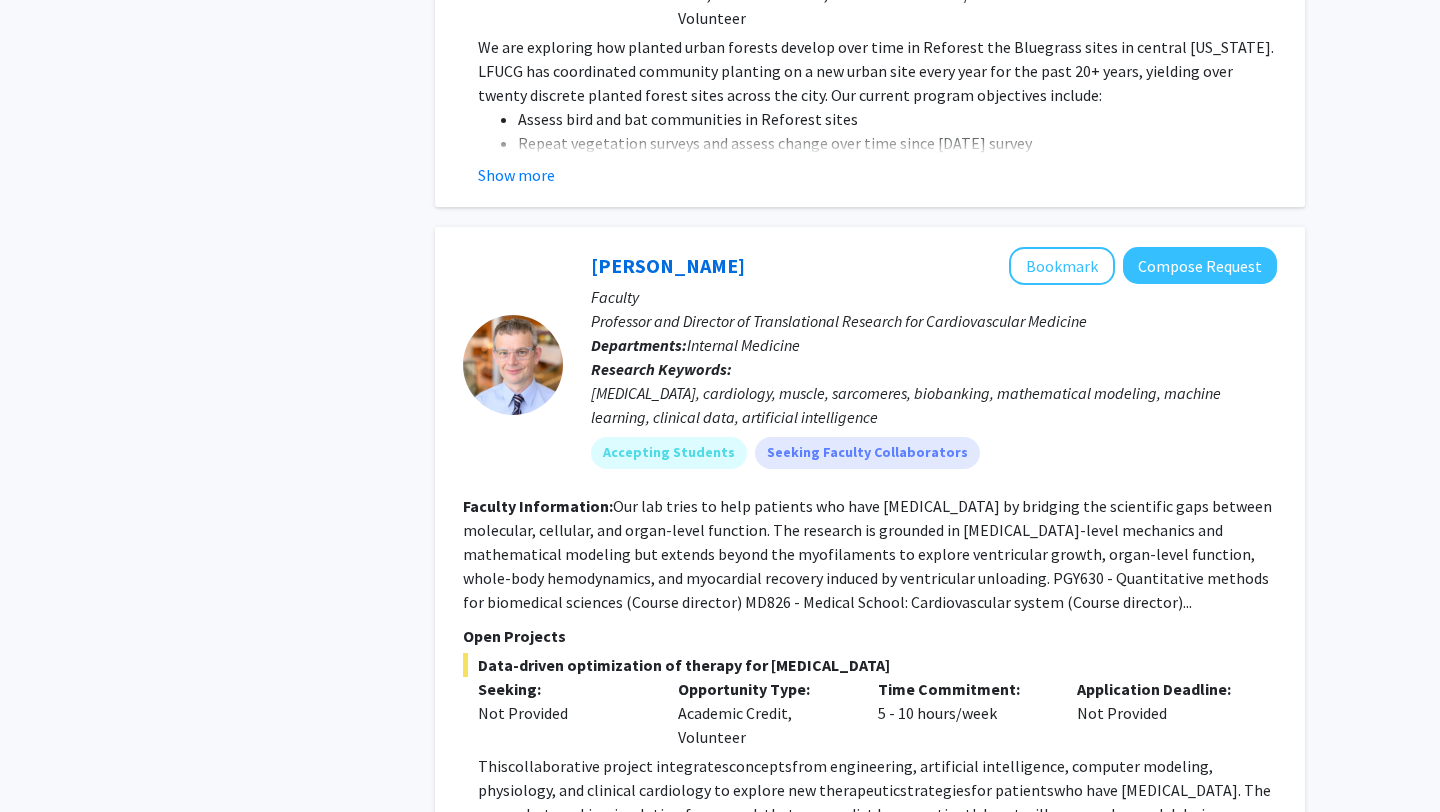 scroll, scrollTop: 5010, scrollLeft: 0, axis: vertical 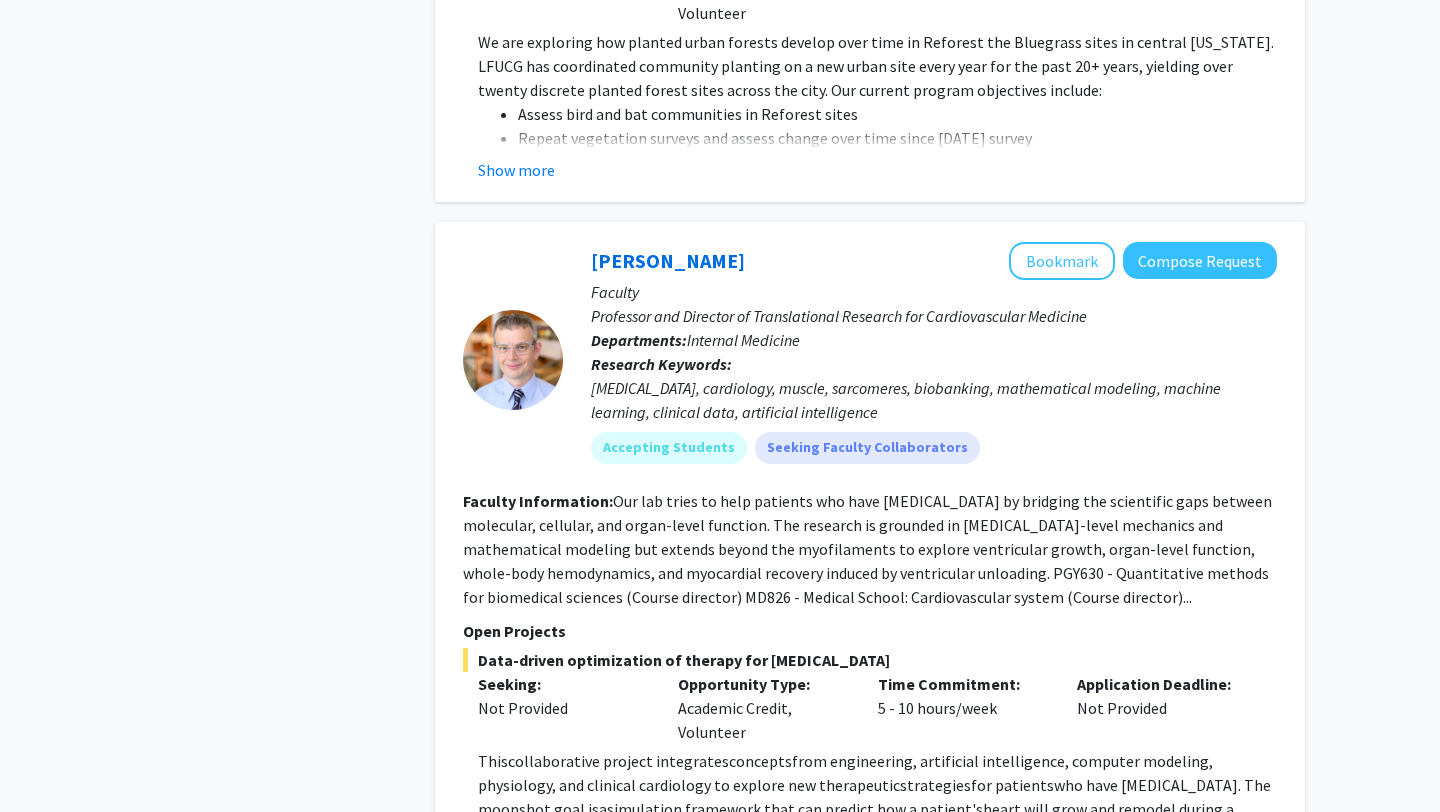 click on "Show more" 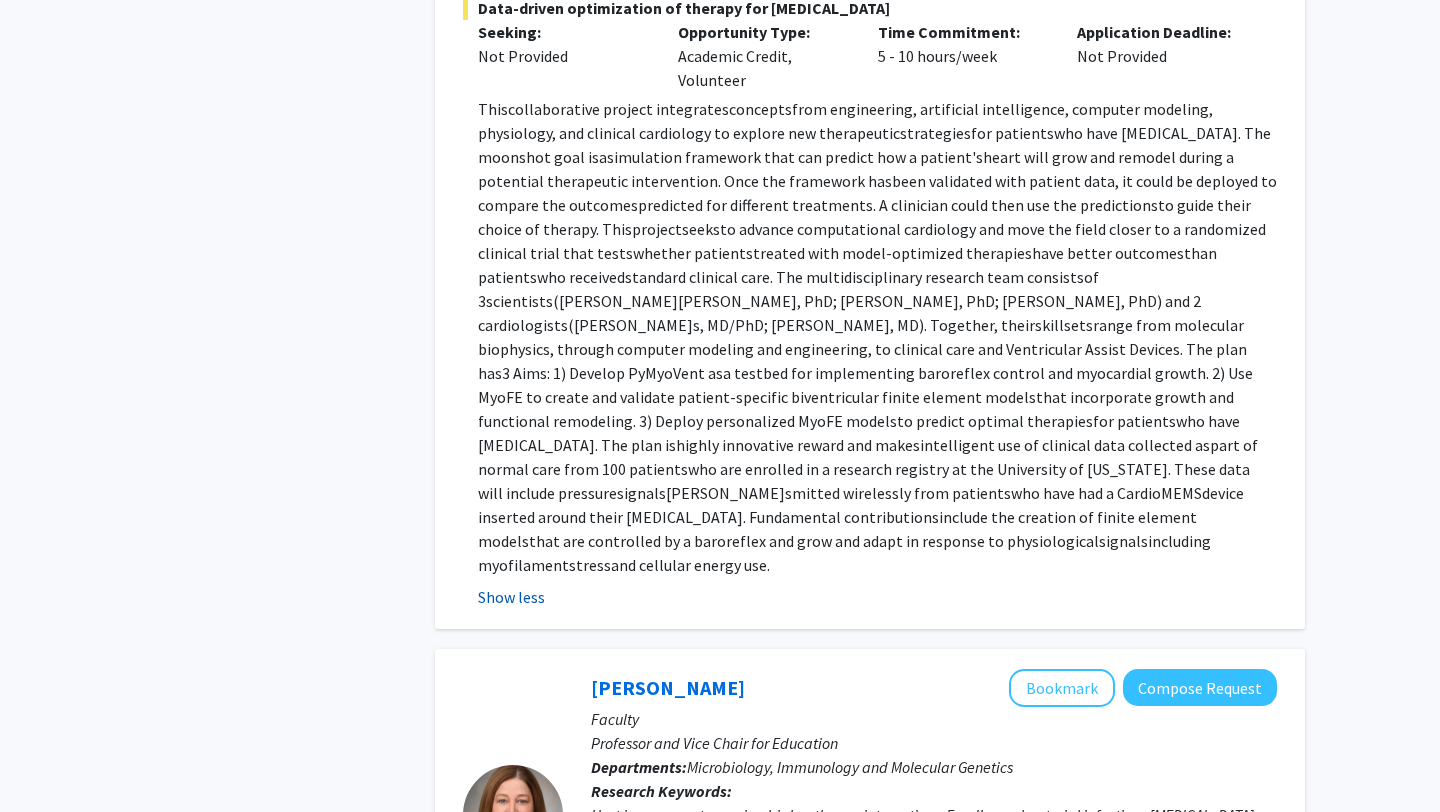 scroll, scrollTop: 5668, scrollLeft: 0, axis: vertical 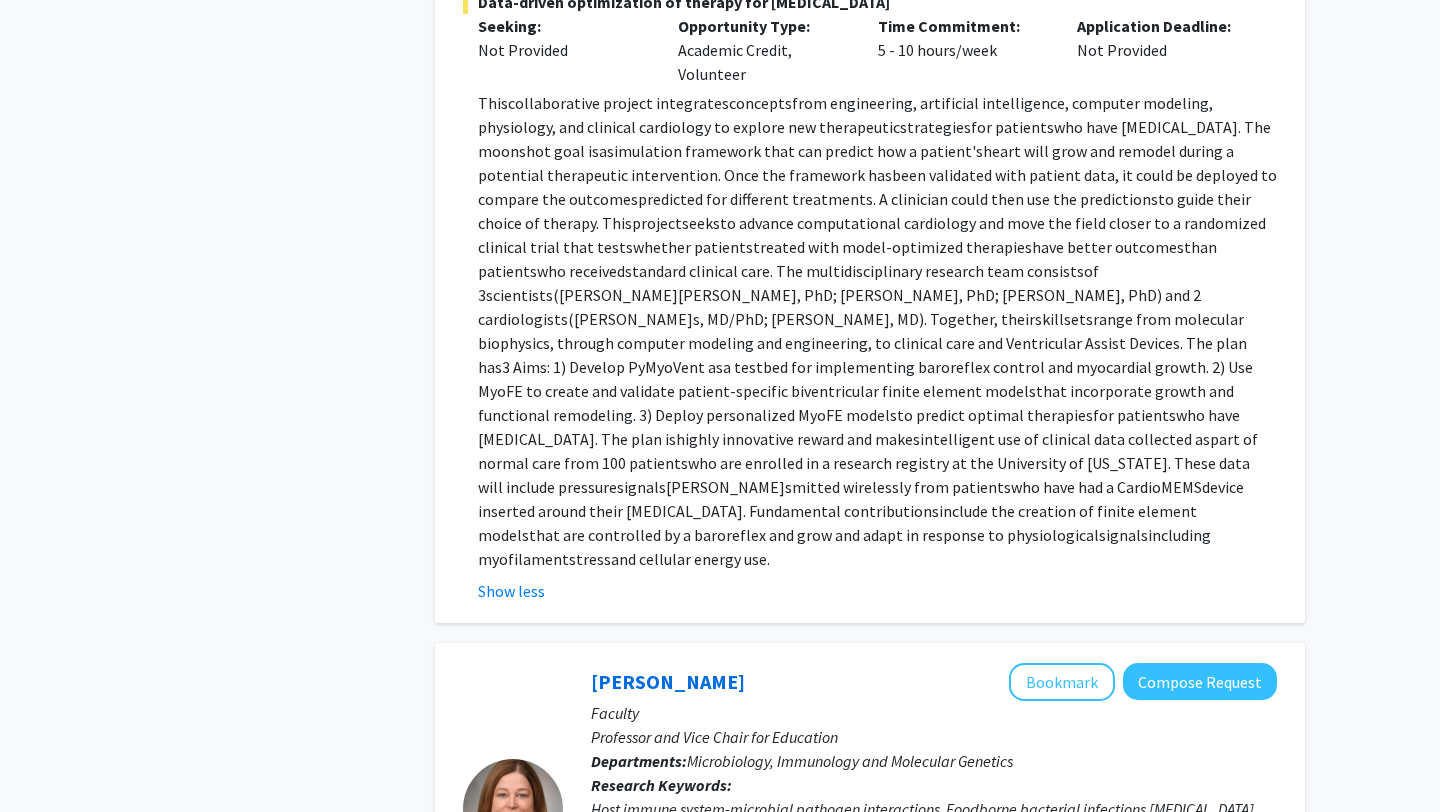 click on "Show more" 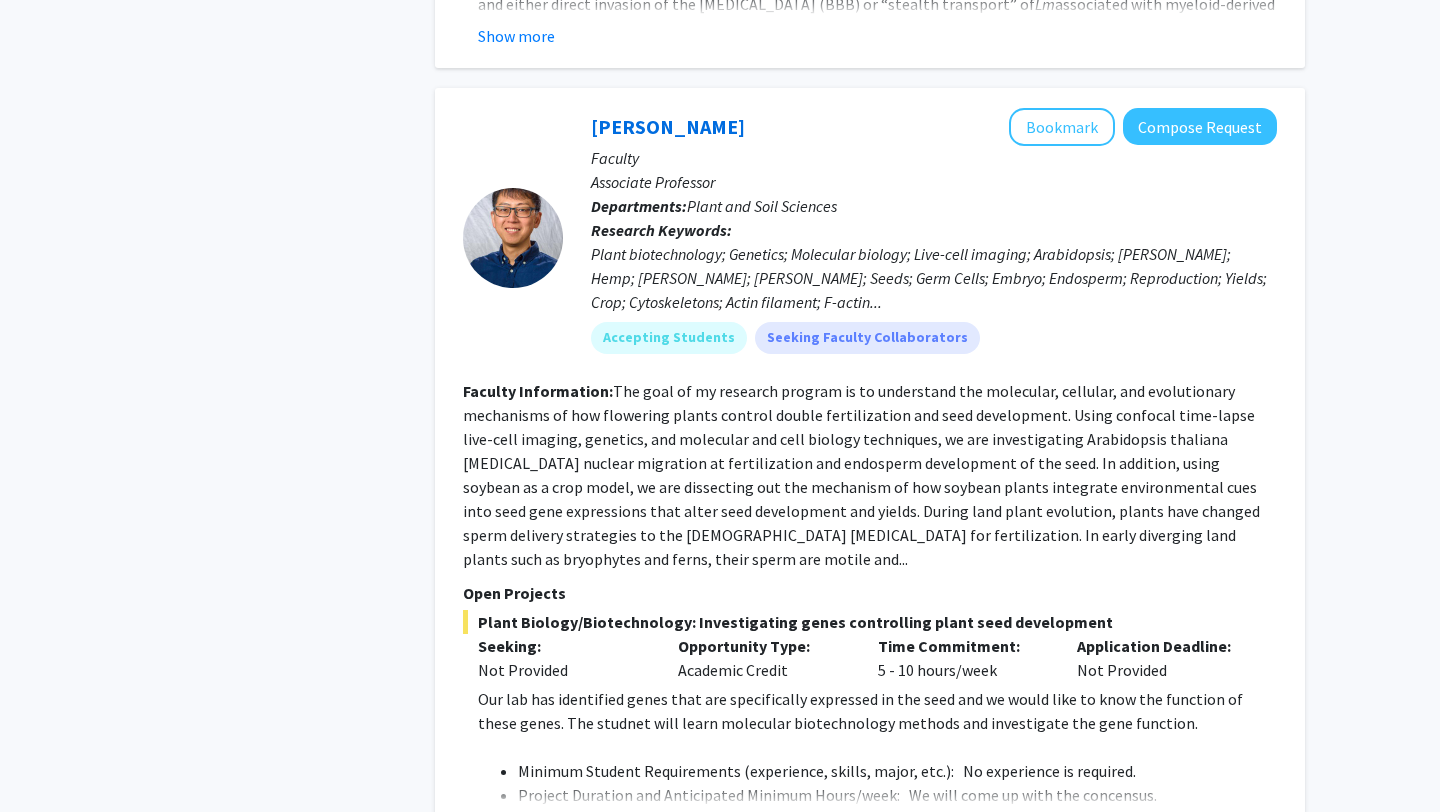 scroll, scrollTop: 7093, scrollLeft: 0, axis: vertical 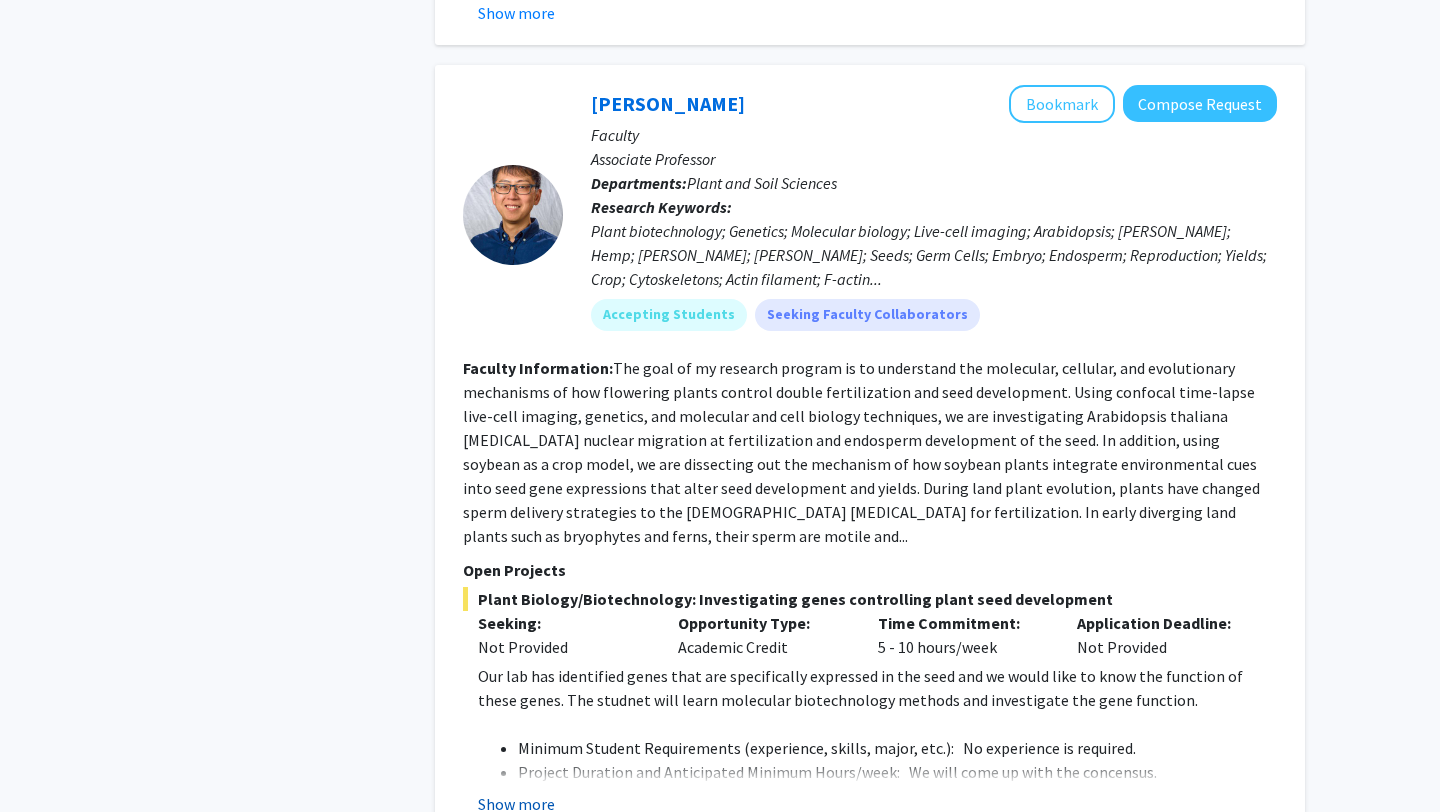 click on "Show more" 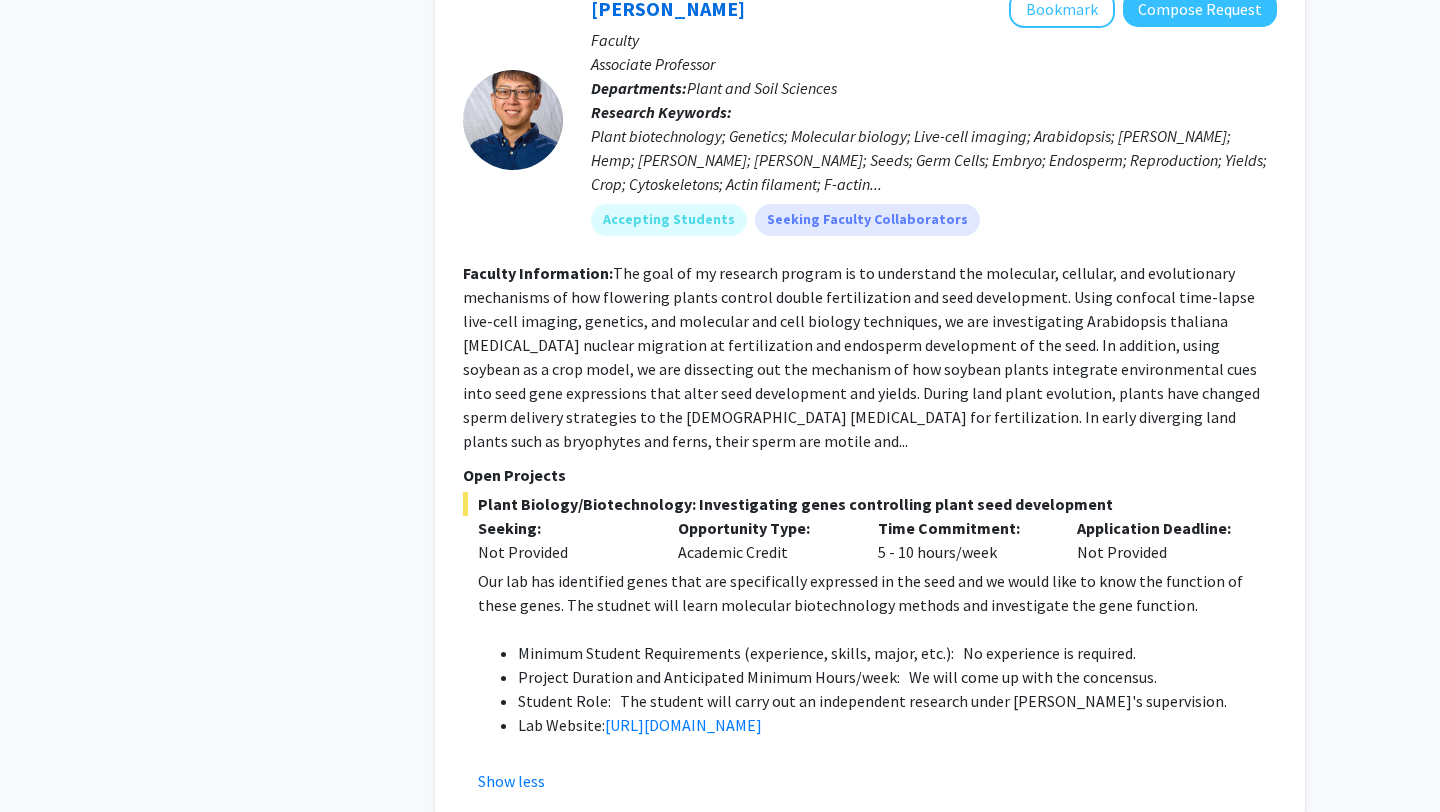 scroll, scrollTop: 7217, scrollLeft: 0, axis: vertical 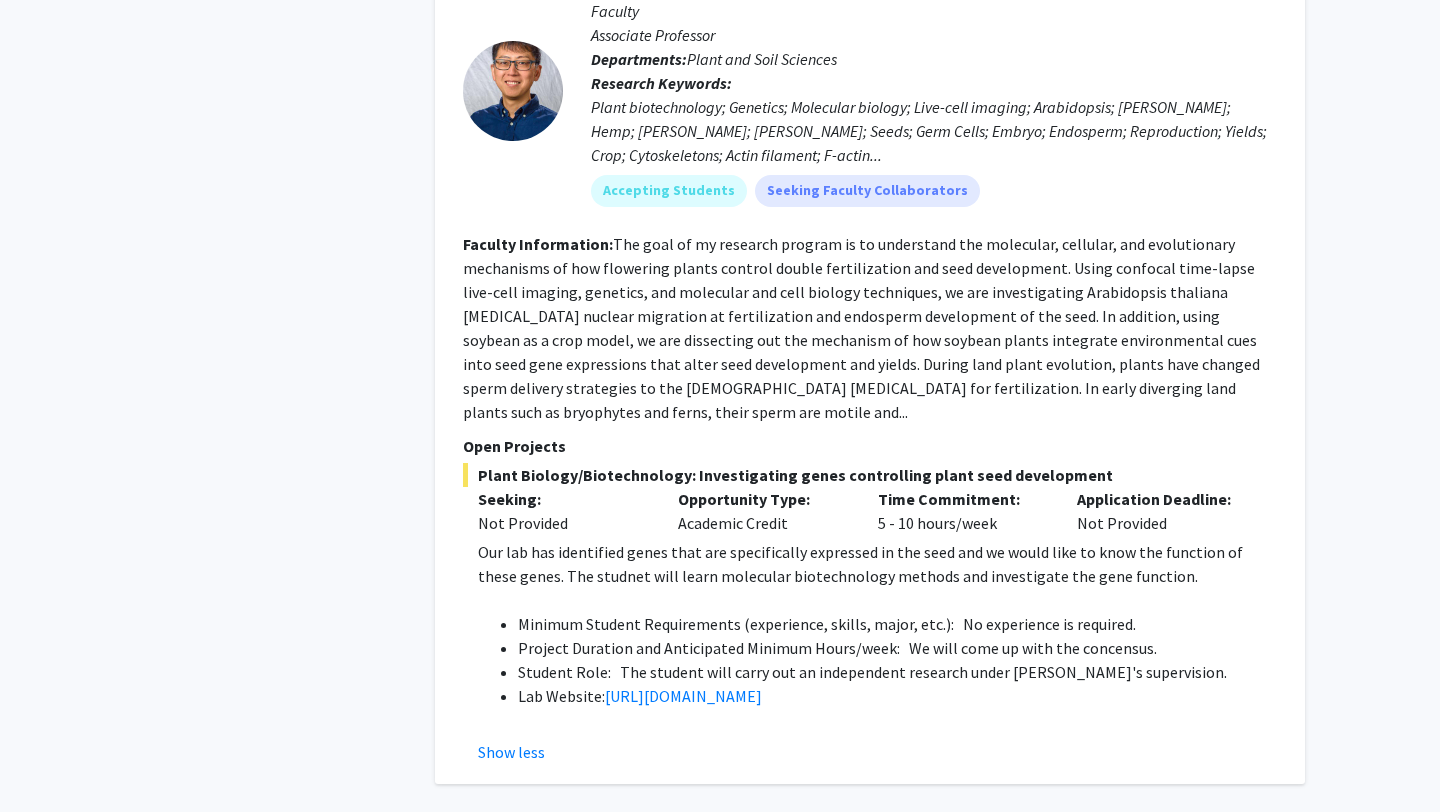 click on "4" 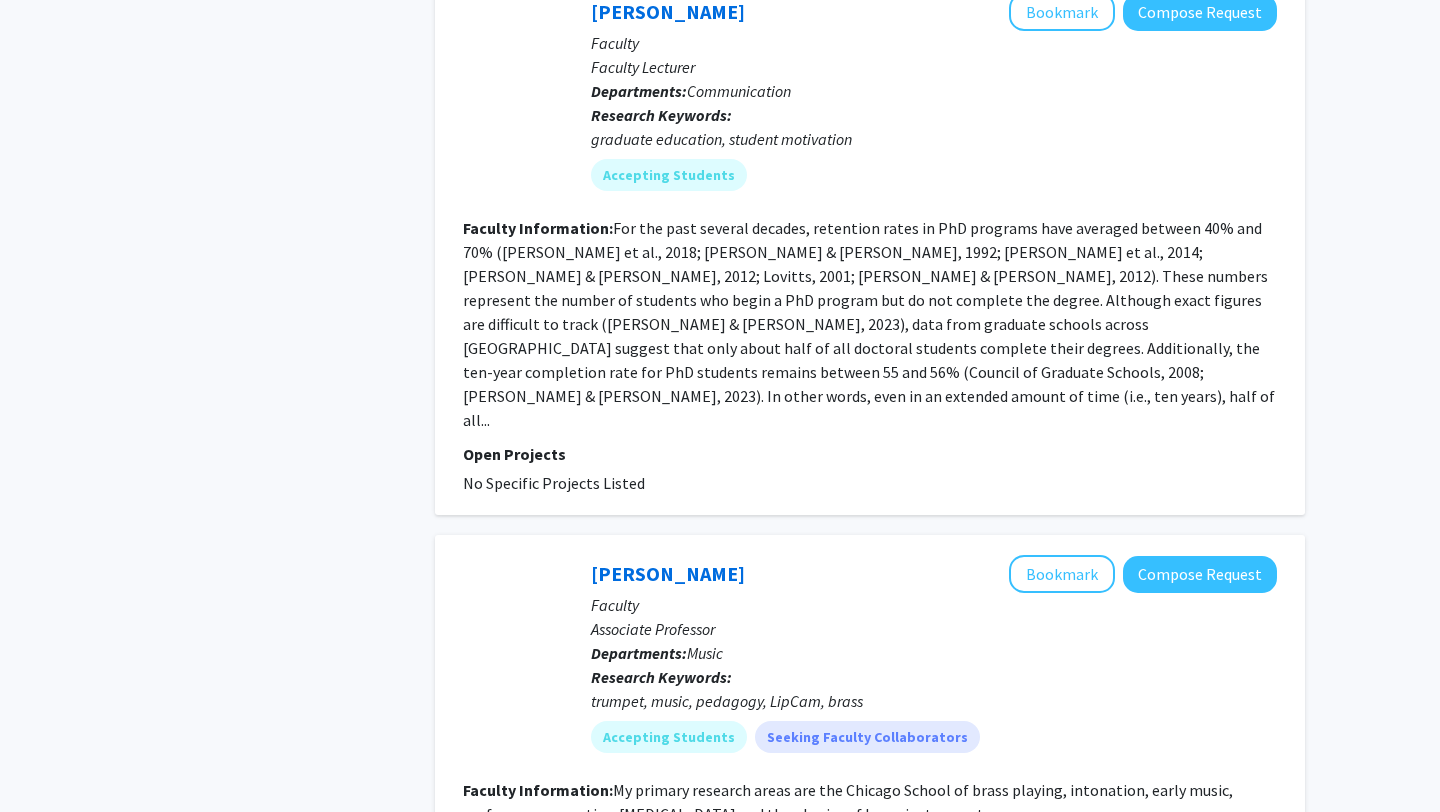 scroll, scrollTop: 4635, scrollLeft: 0, axis: vertical 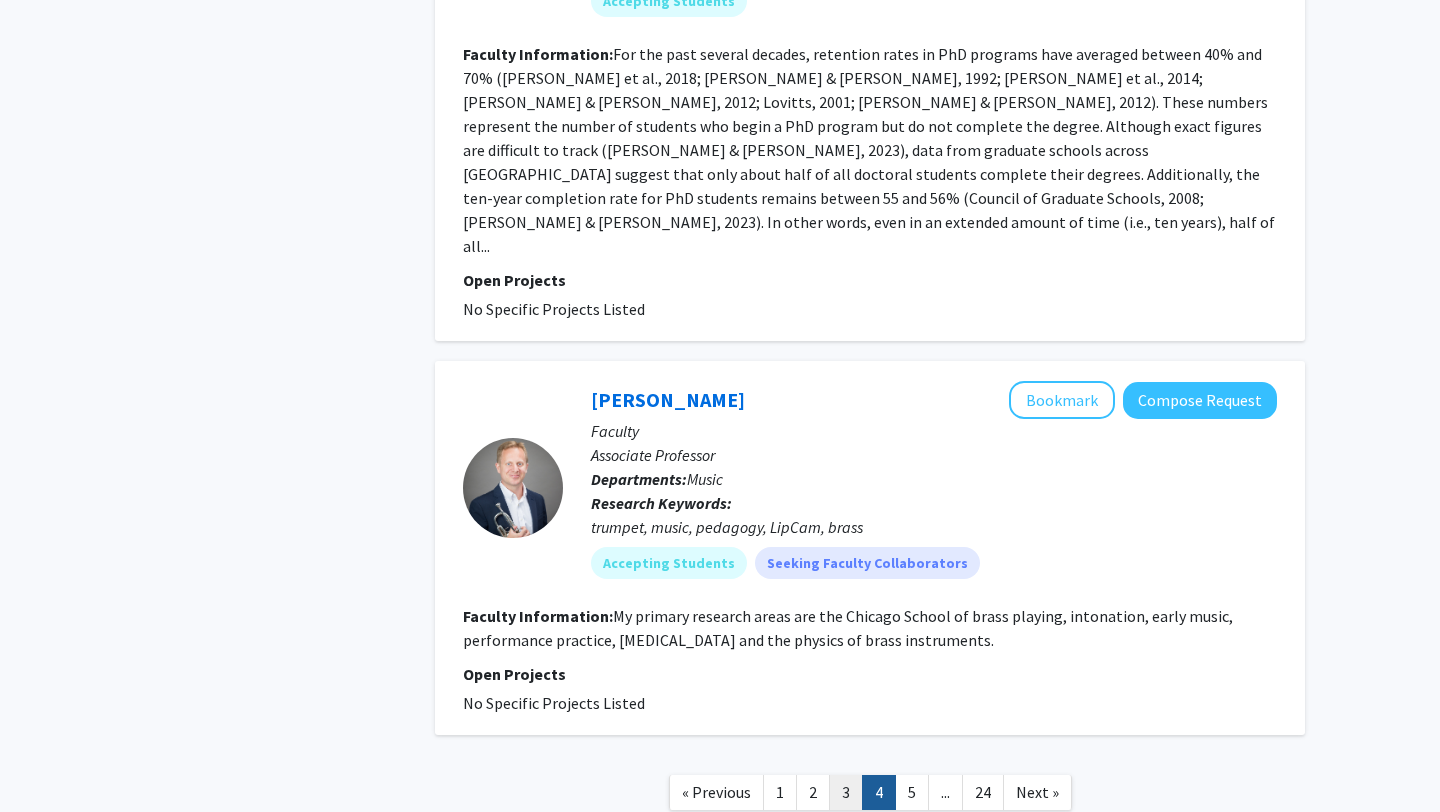 click on "3" 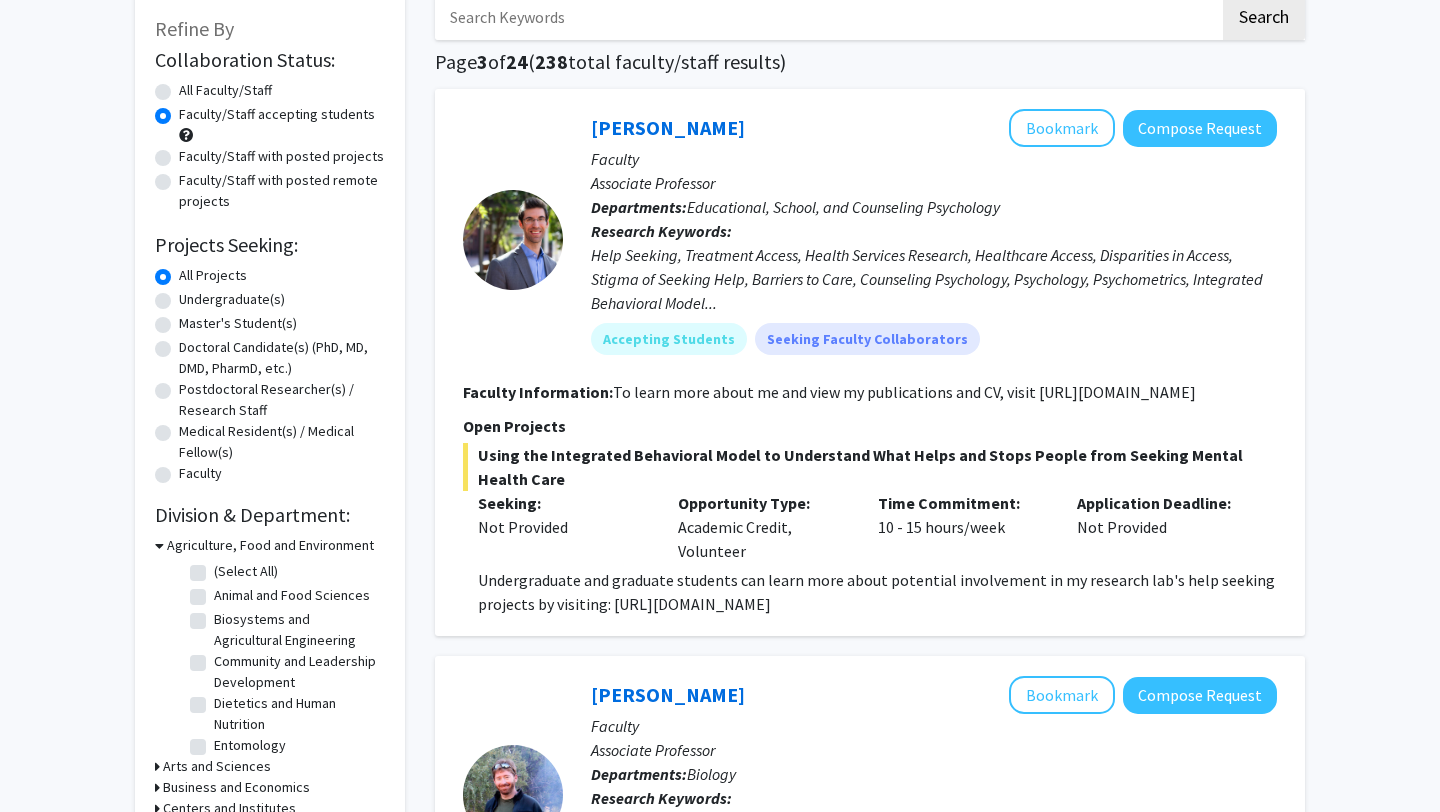 scroll, scrollTop: 110, scrollLeft: 0, axis: vertical 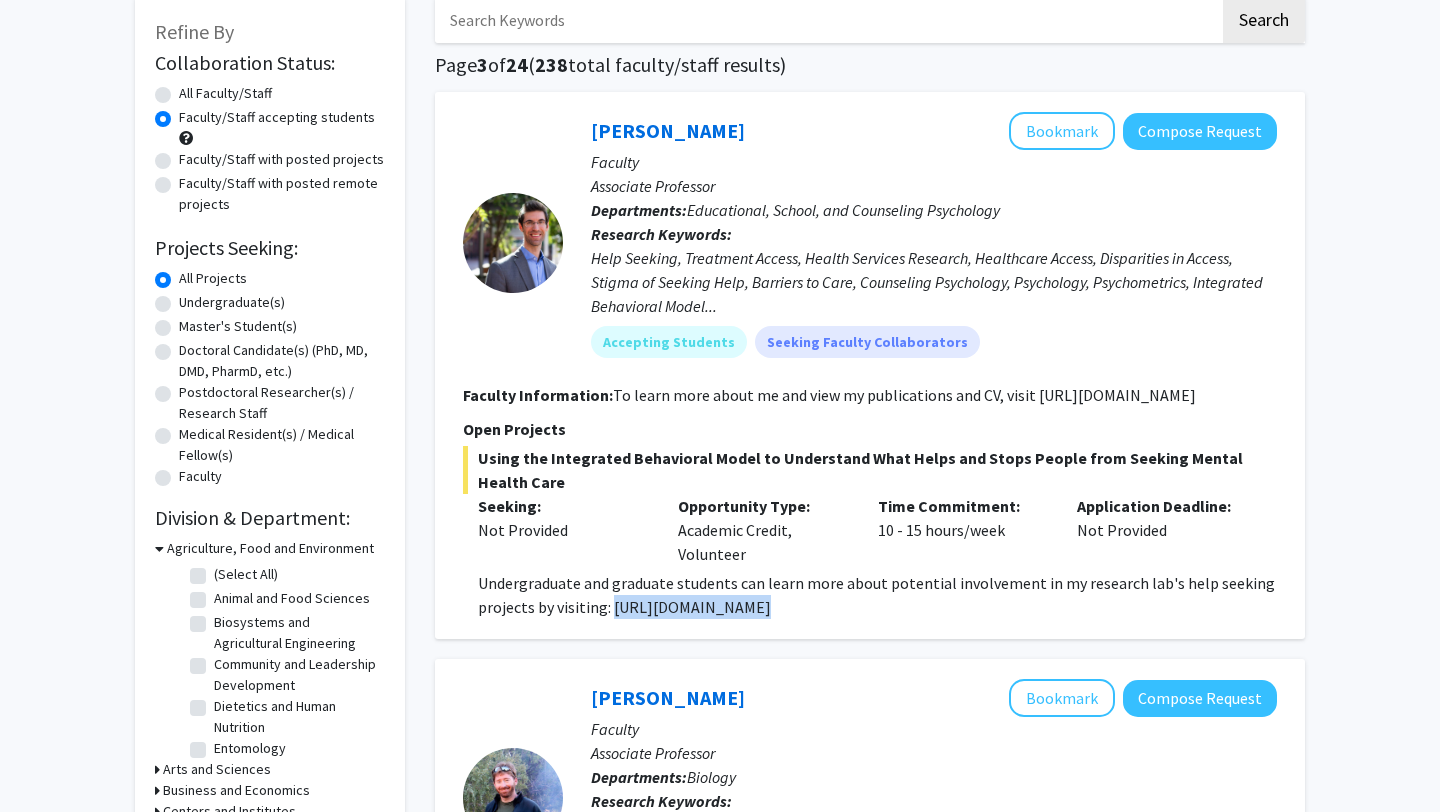 drag, startPoint x: 609, startPoint y: 607, endPoint x: 633, endPoint y: 693, distance: 89.28606 